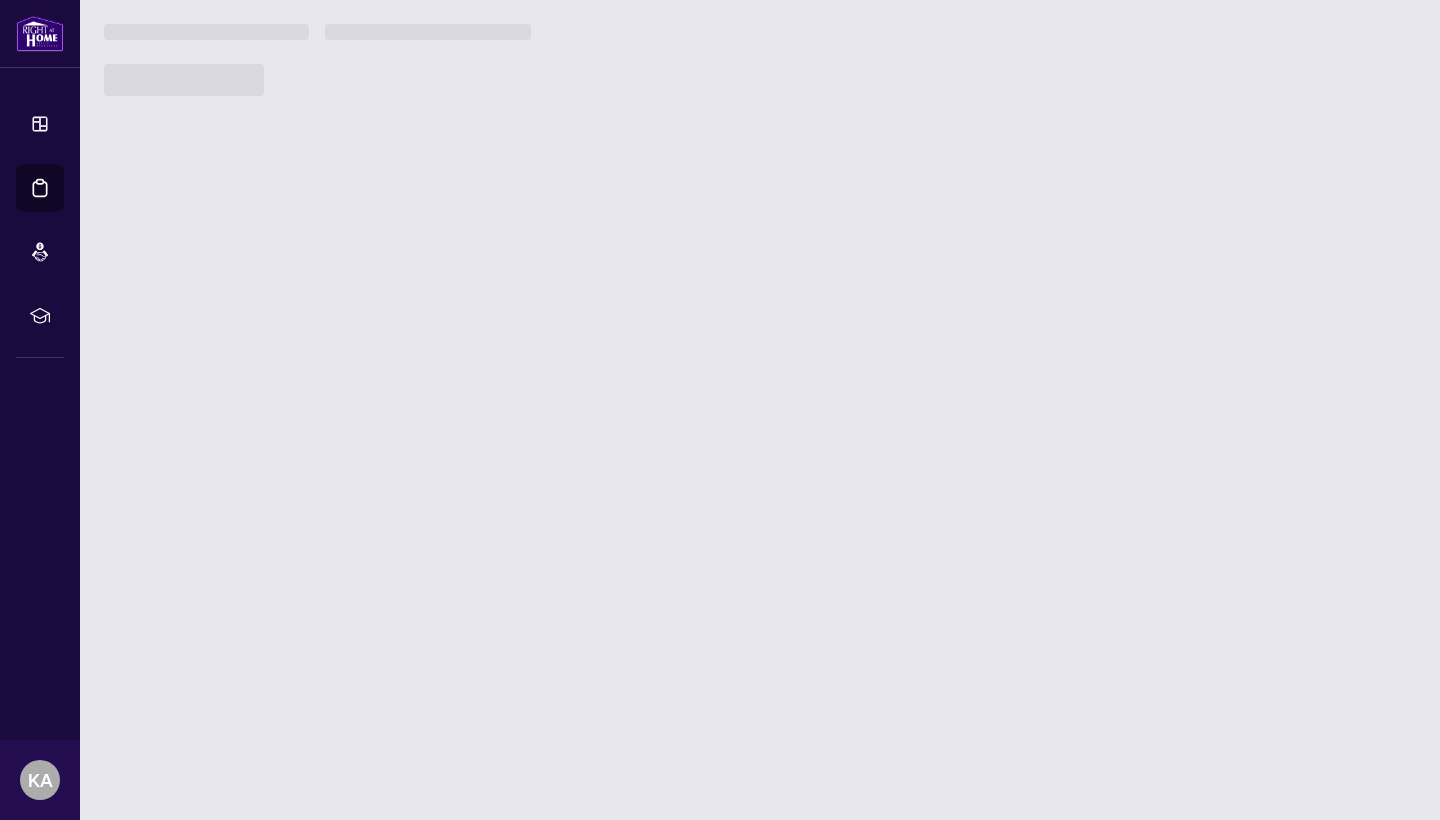 scroll, scrollTop: 0, scrollLeft: 0, axis: both 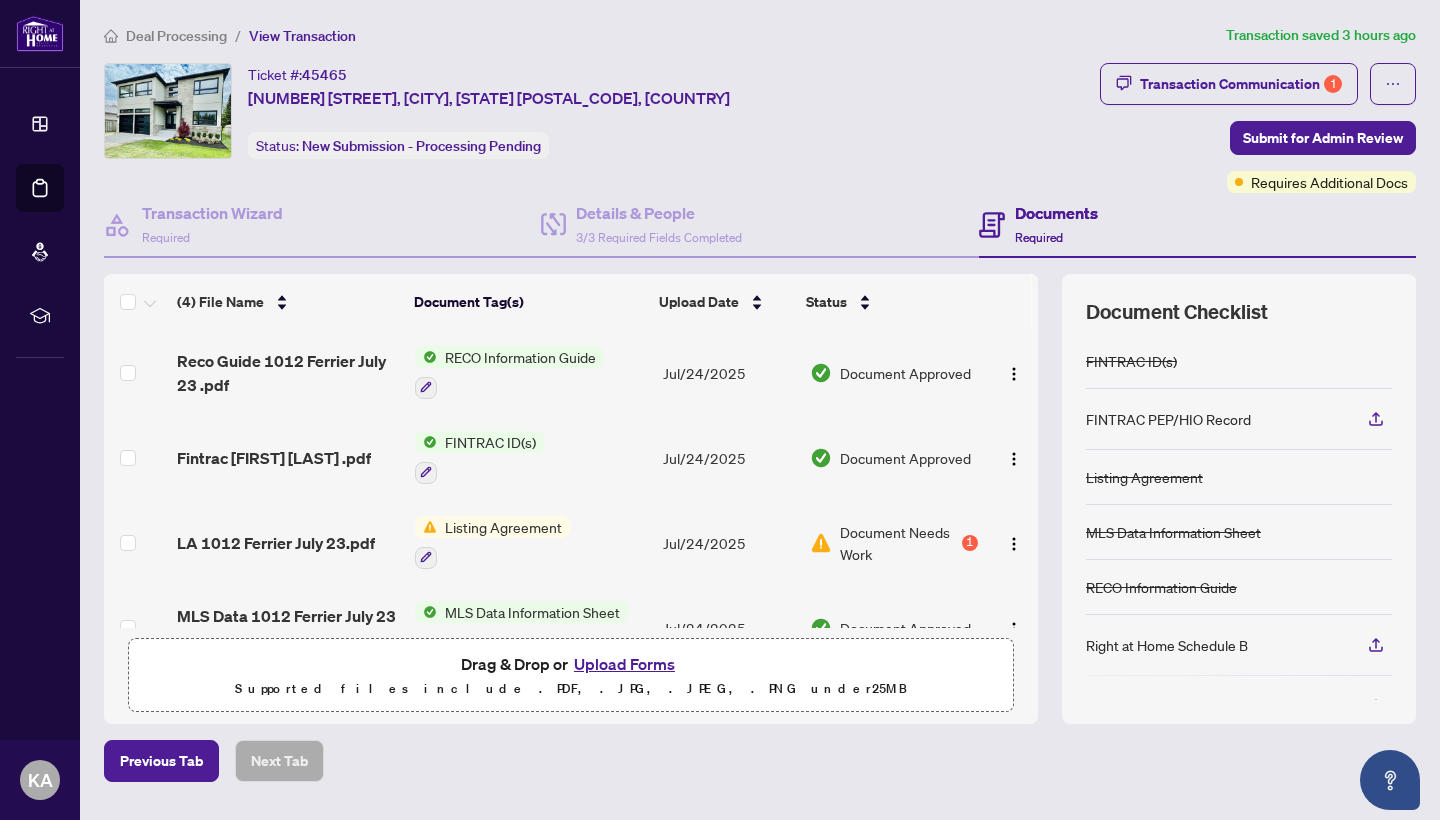 click on "Listing Agreement" at bounding box center (503, 527) 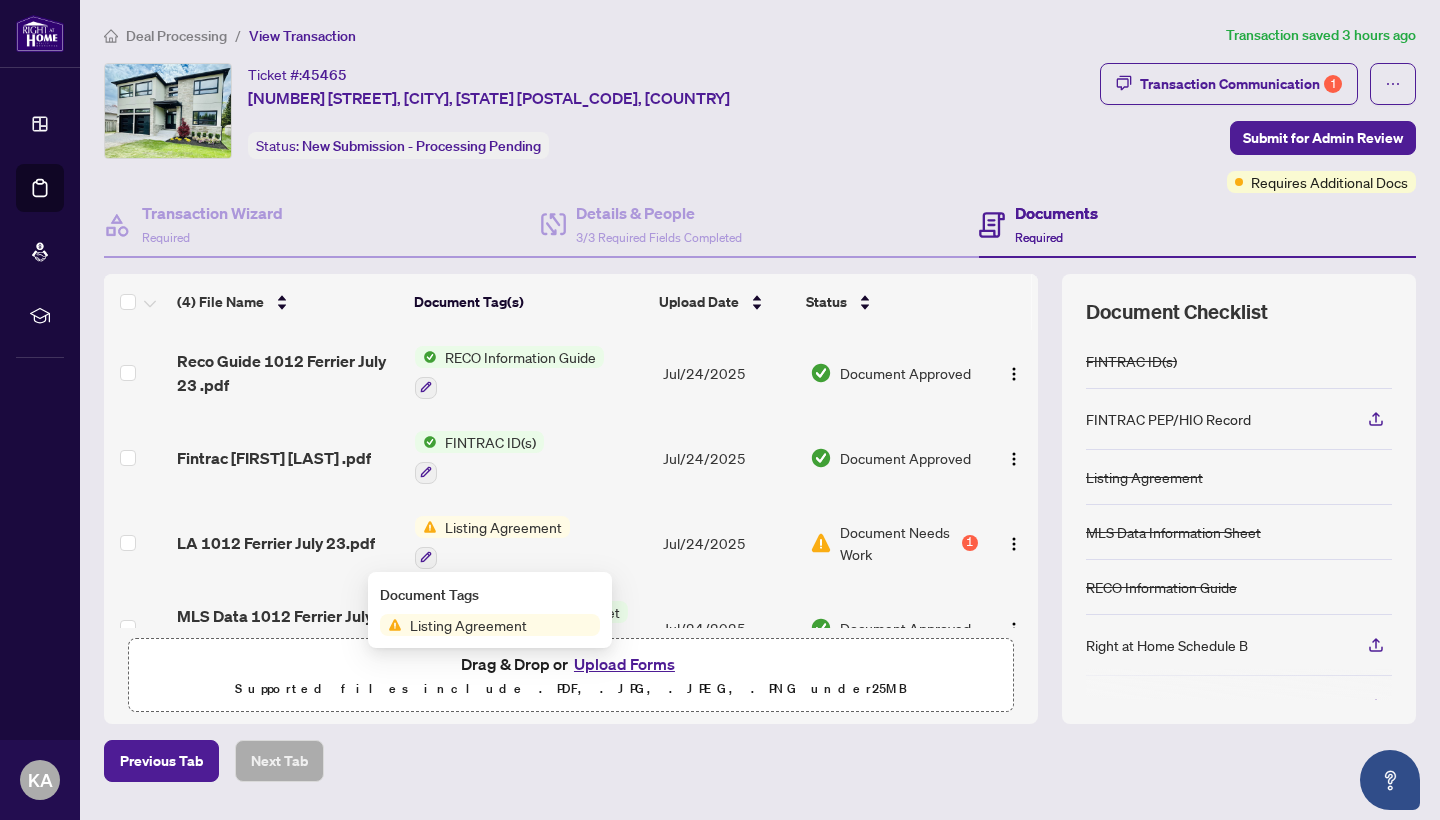 click on "Listing Agreement" at bounding box center [468, 625] 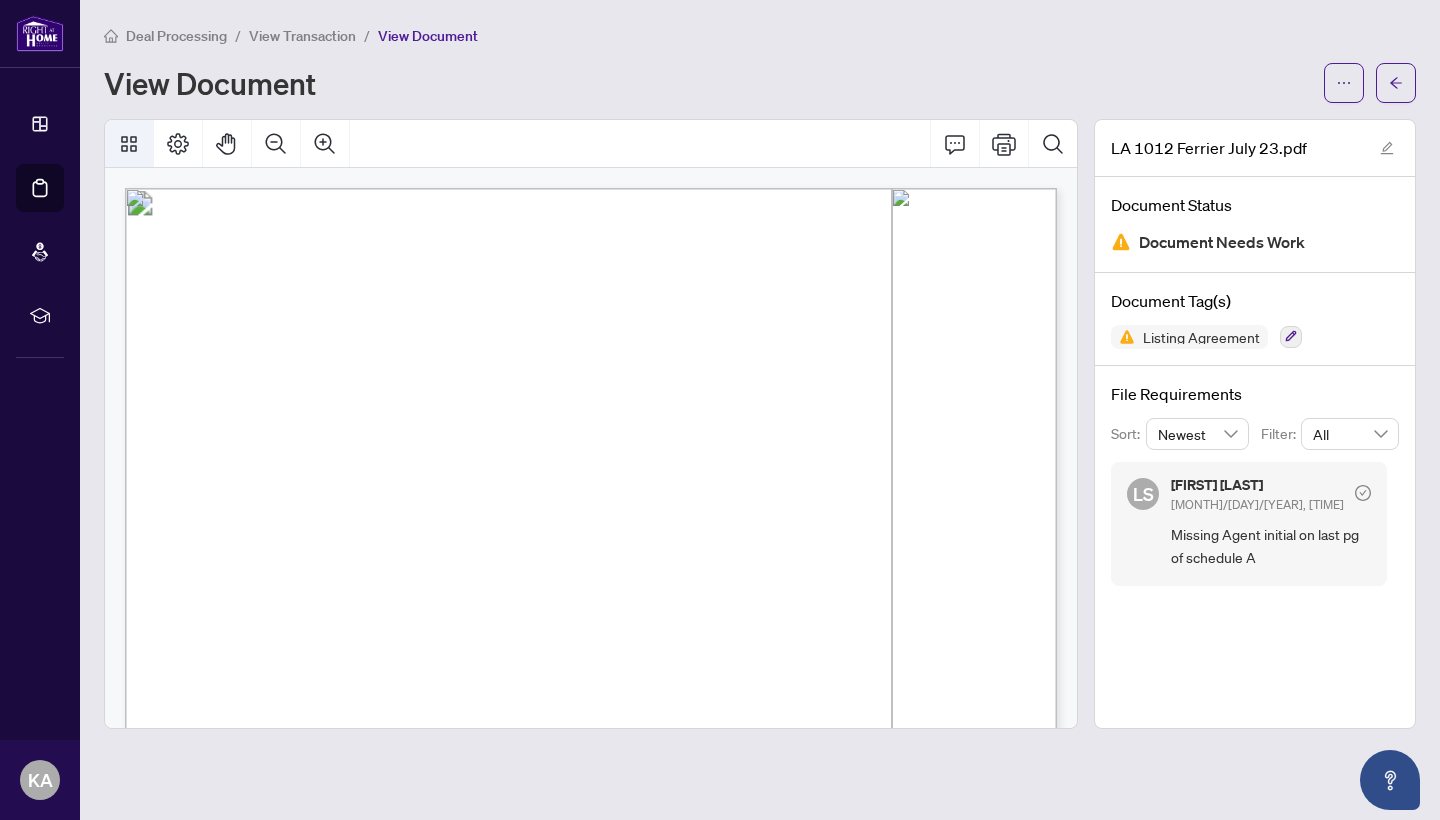 click 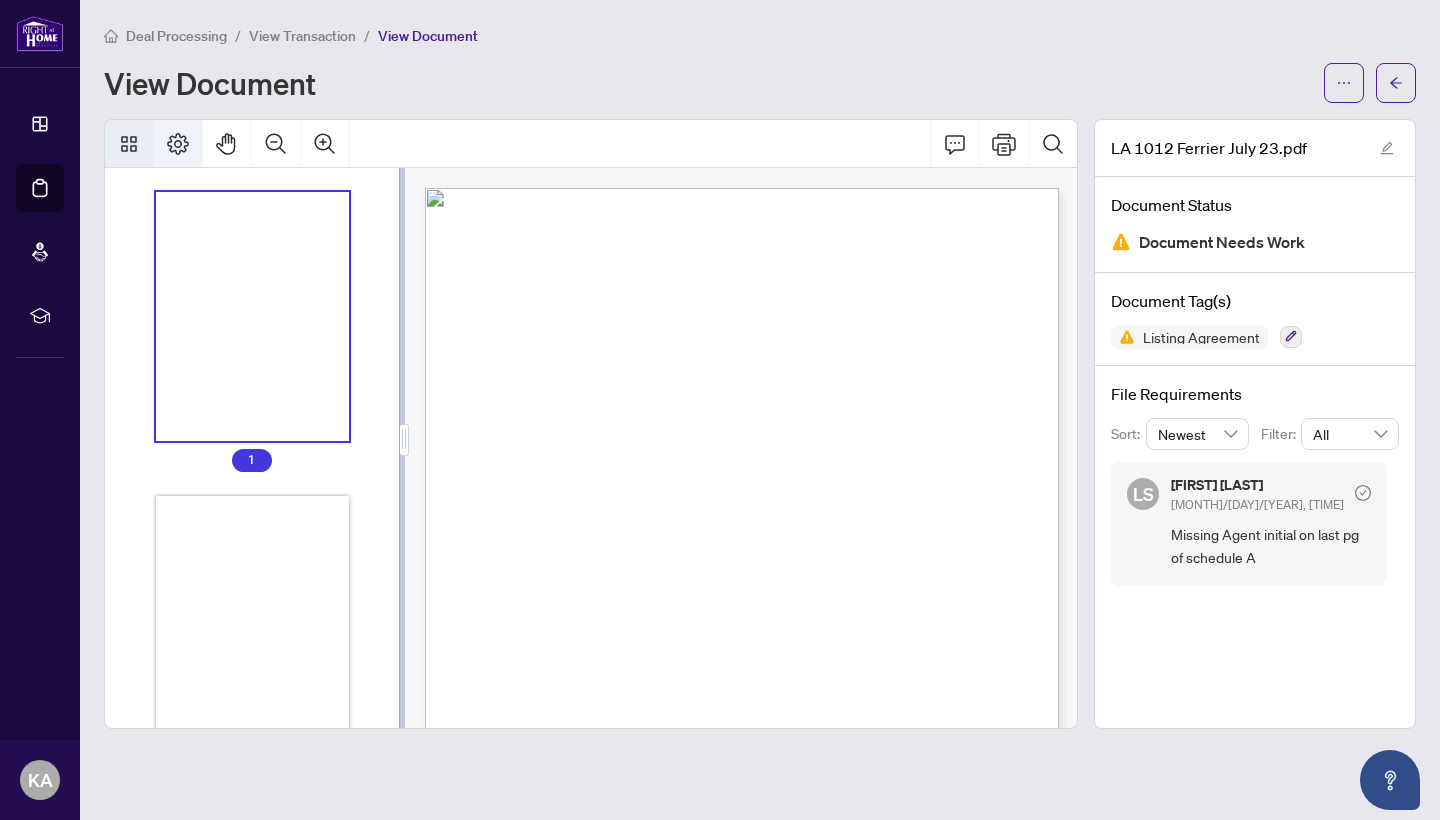 click 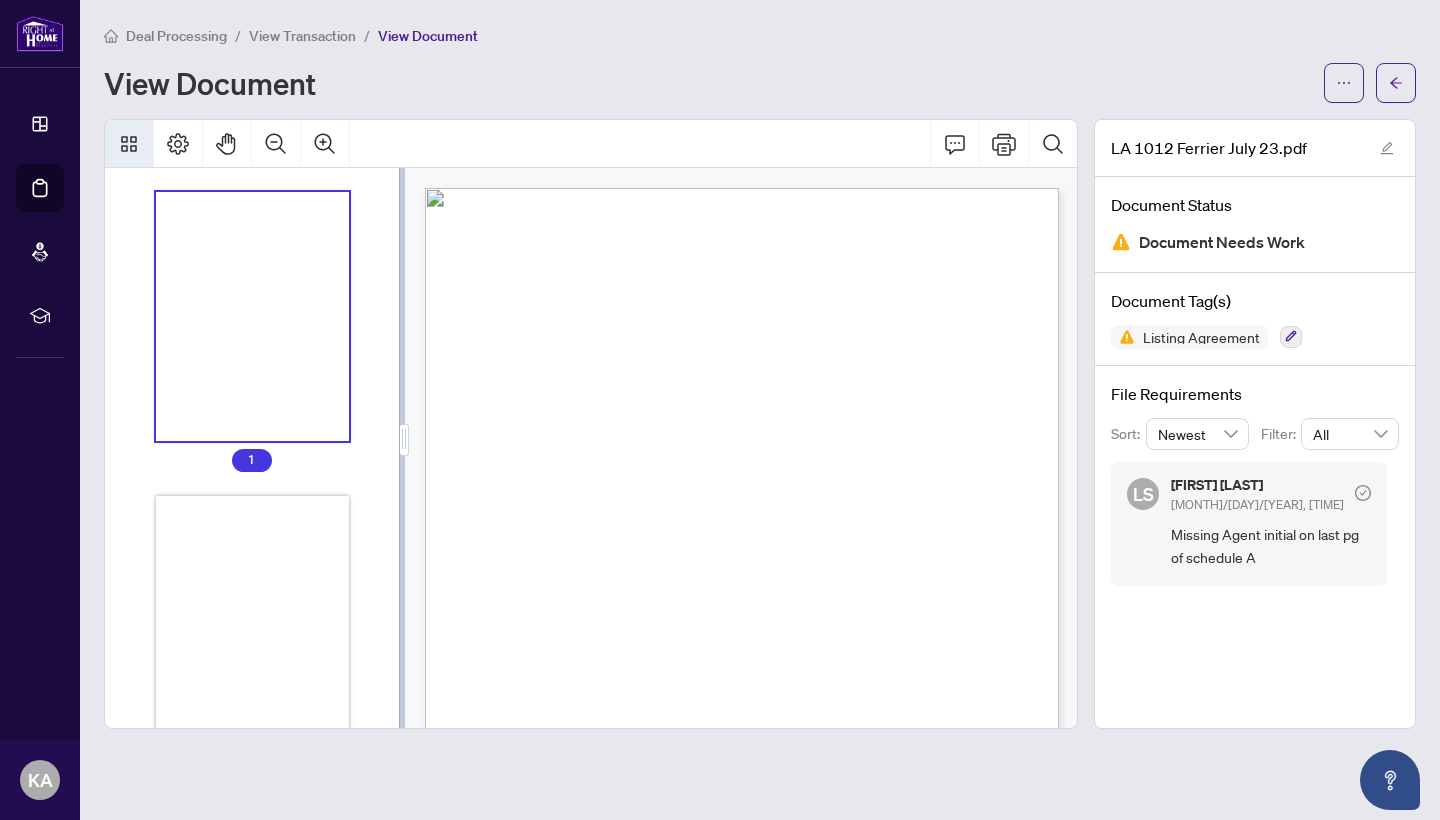 click at bounding box center [591, 144] 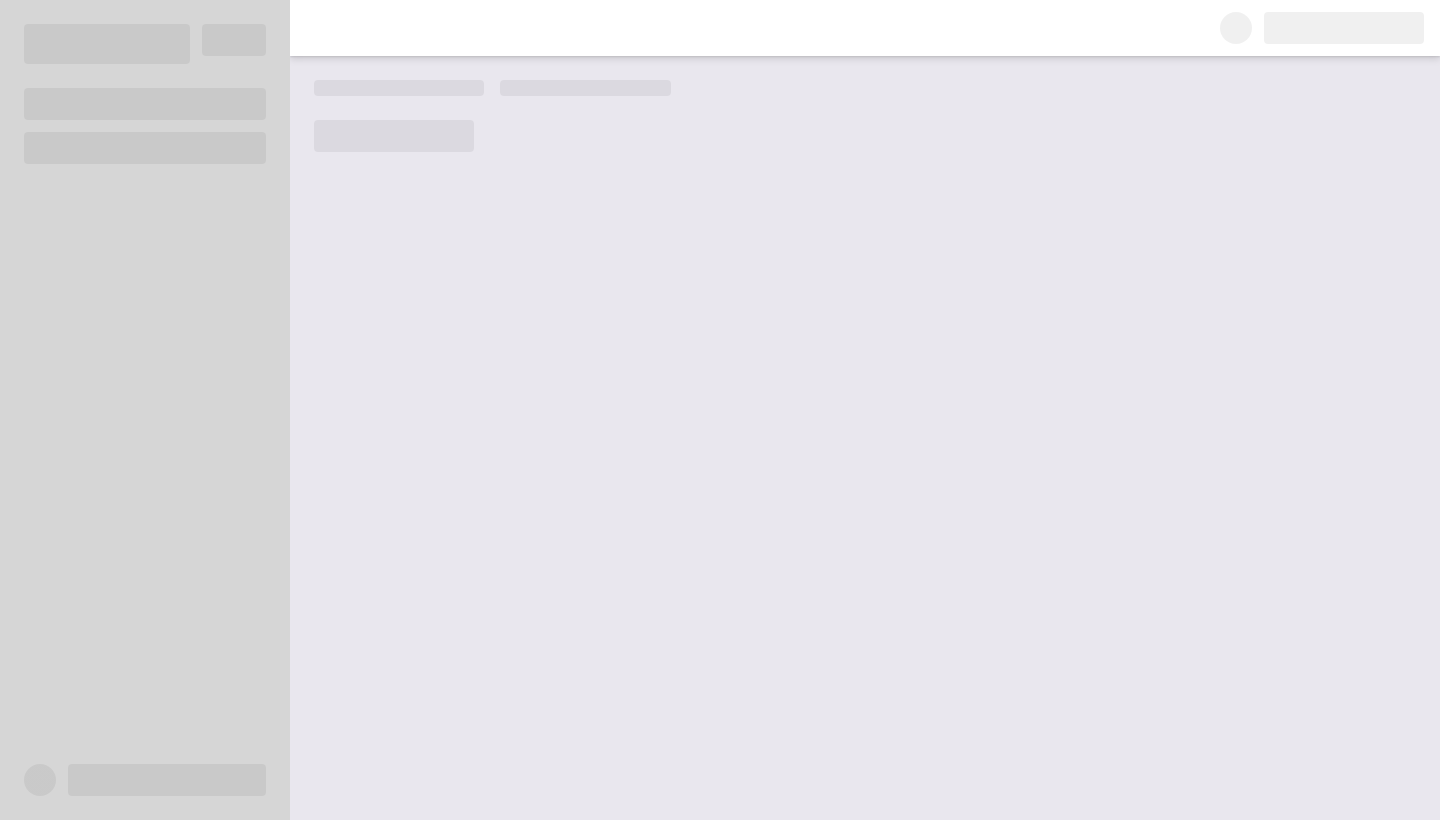 scroll, scrollTop: 0, scrollLeft: 0, axis: both 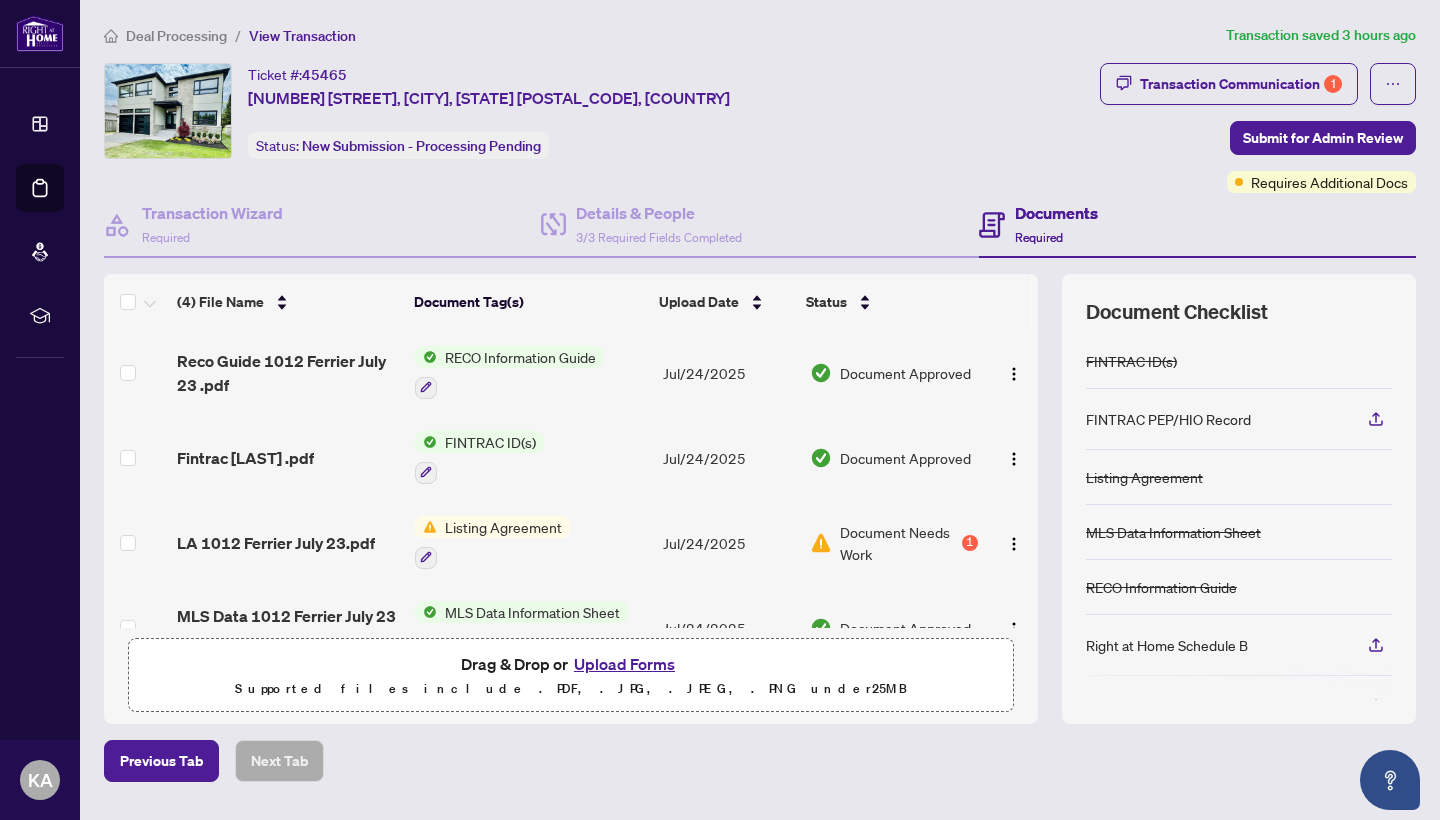 click on "Upload Forms" at bounding box center [624, 664] 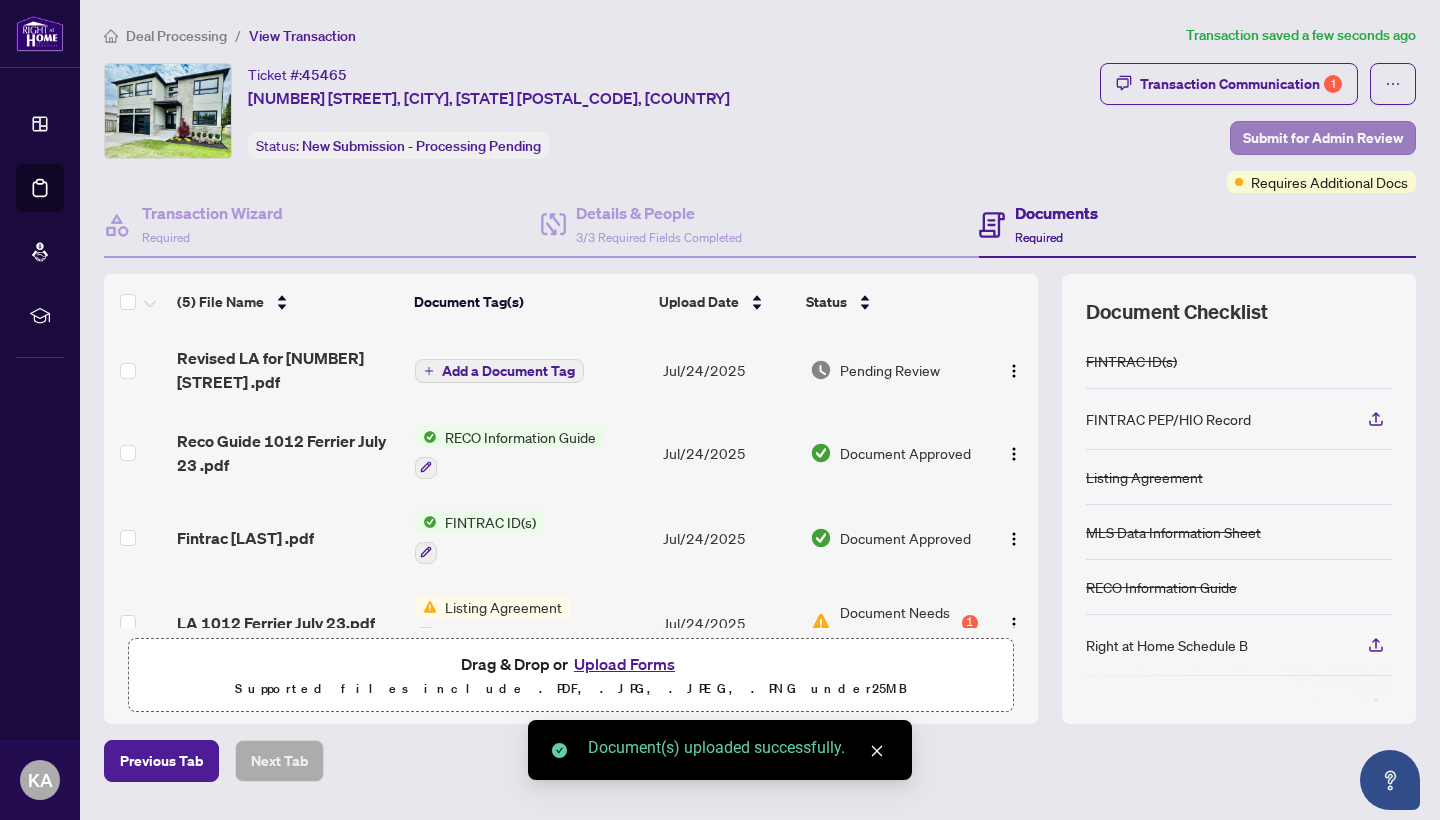 click on "Submit for Admin Review" at bounding box center [1323, 138] 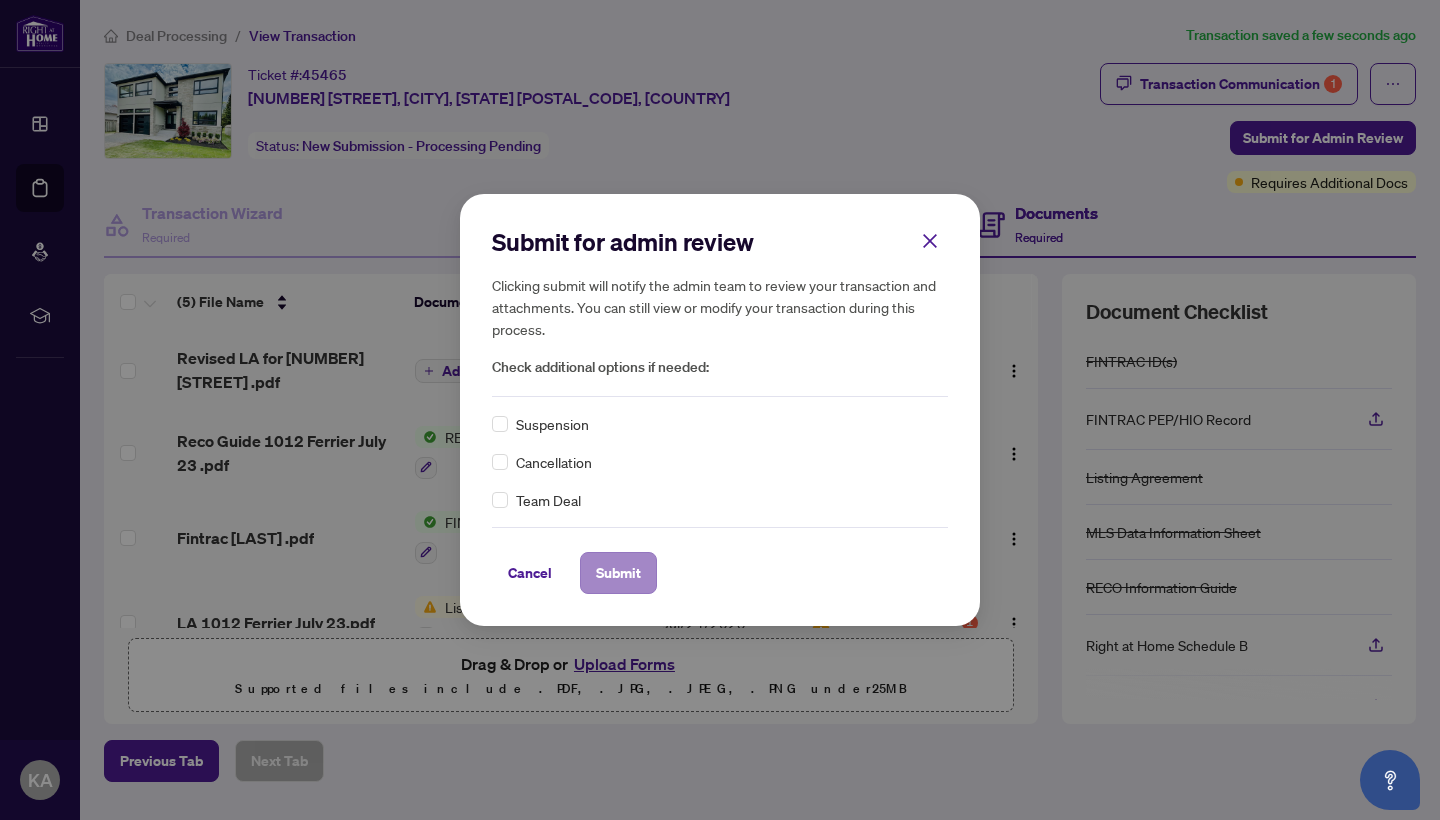 click on "Submit" at bounding box center (618, 573) 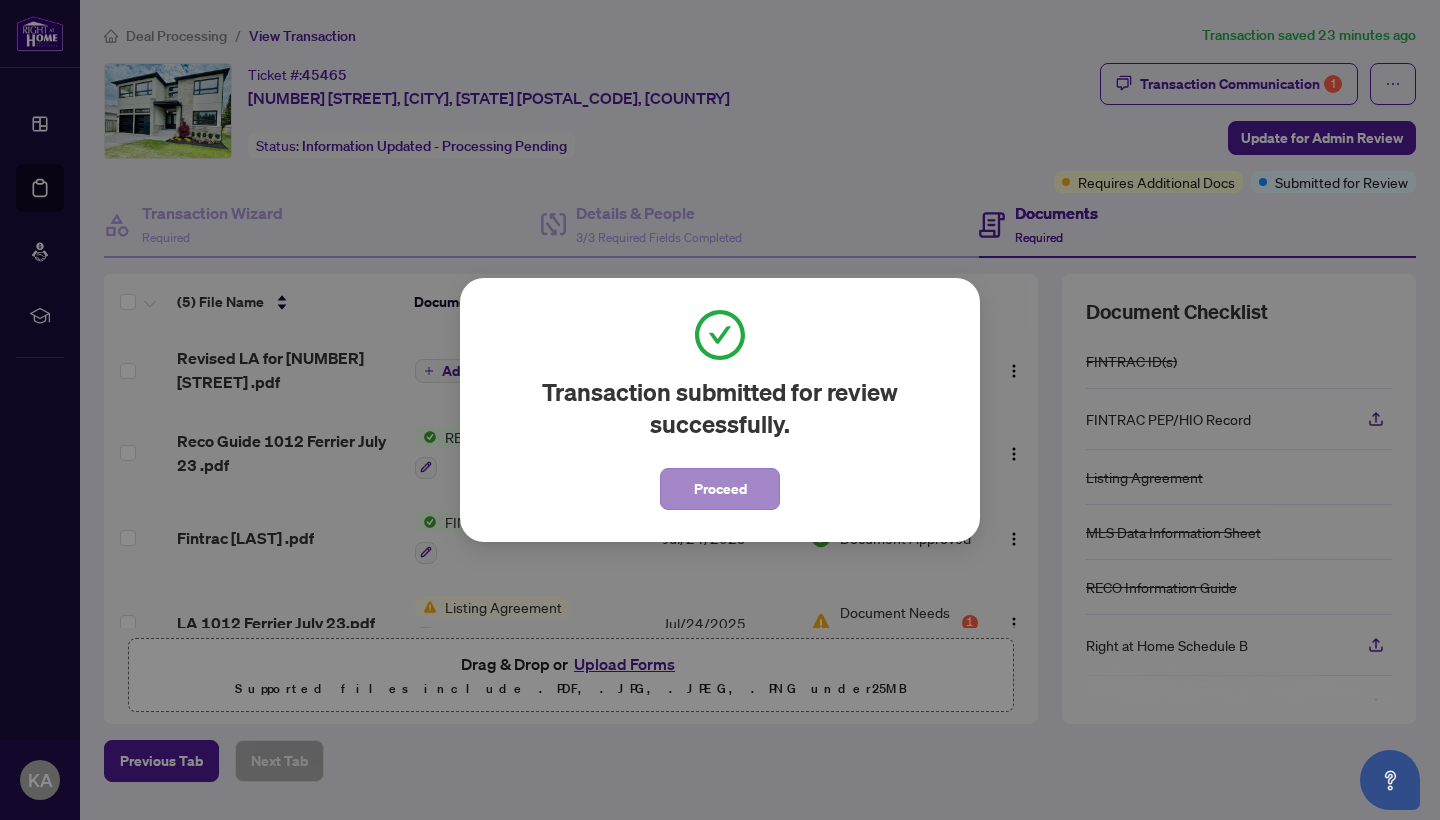 click on "Proceed" at bounding box center (720, 489) 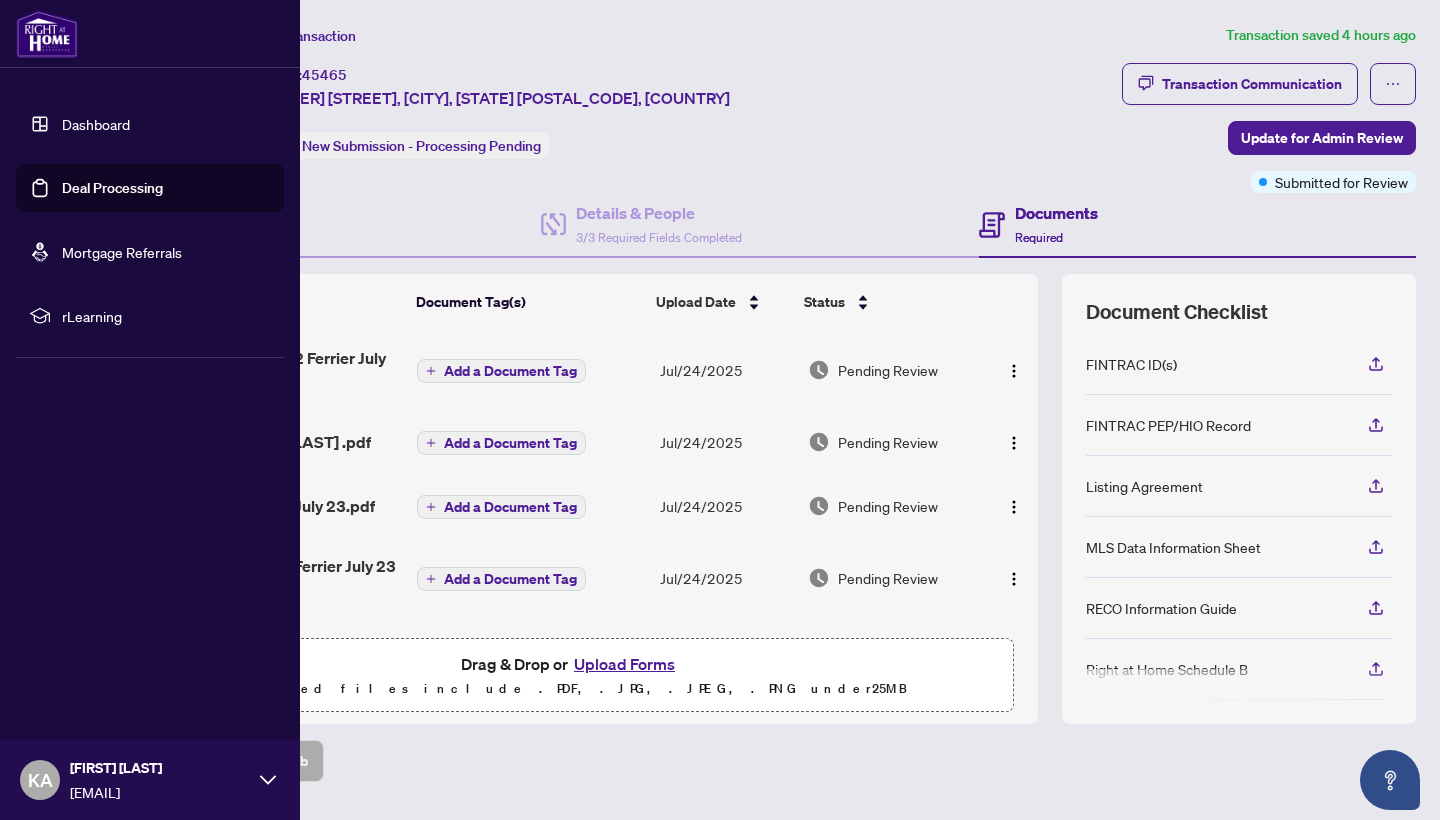scroll, scrollTop: 0, scrollLeft: 0, axis: both 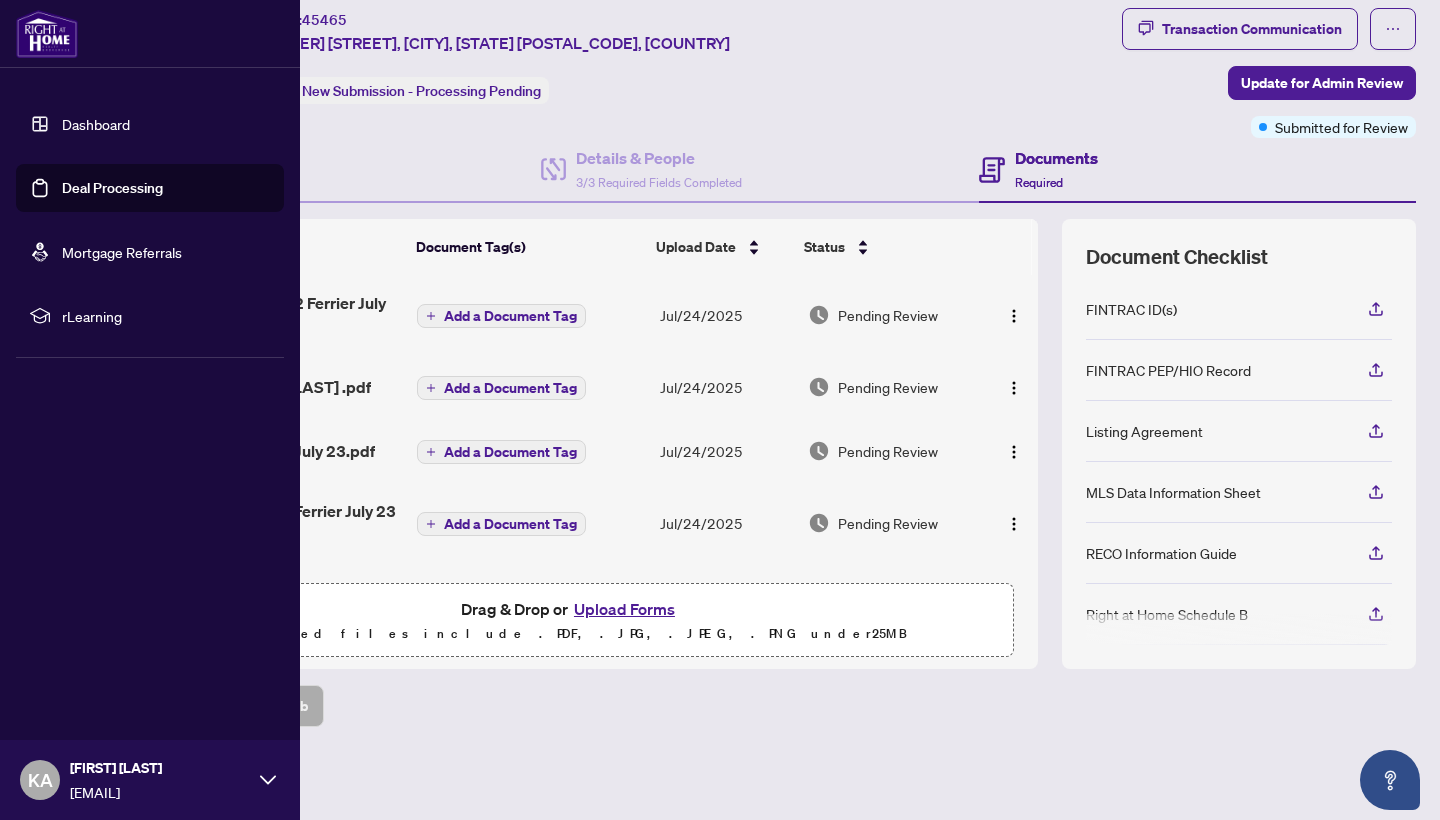 click on "Dashboard" at bounding box center (96, 124) 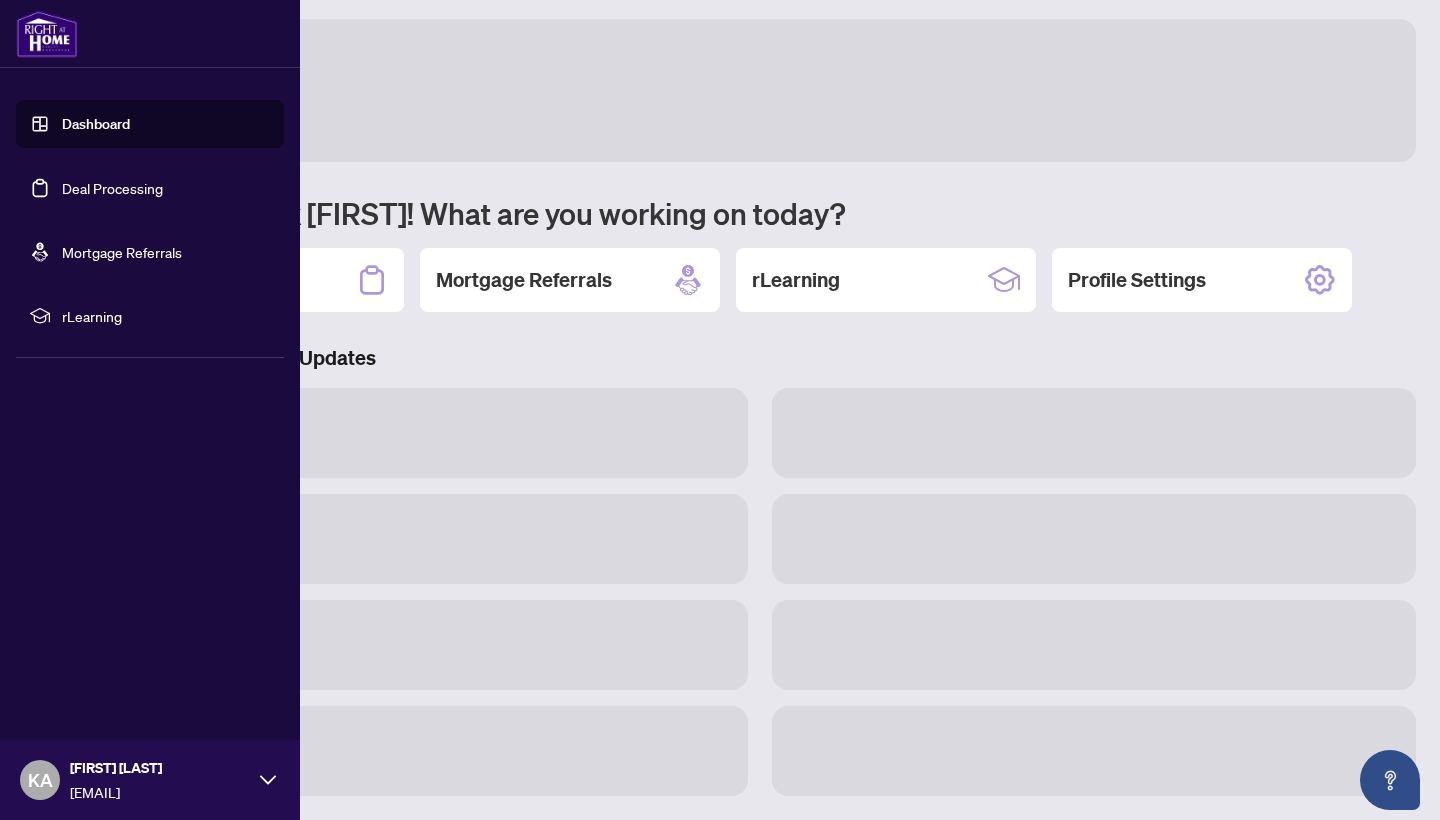 scroll, scrollTop: 5, scrollLeft: 0, axis: vertical 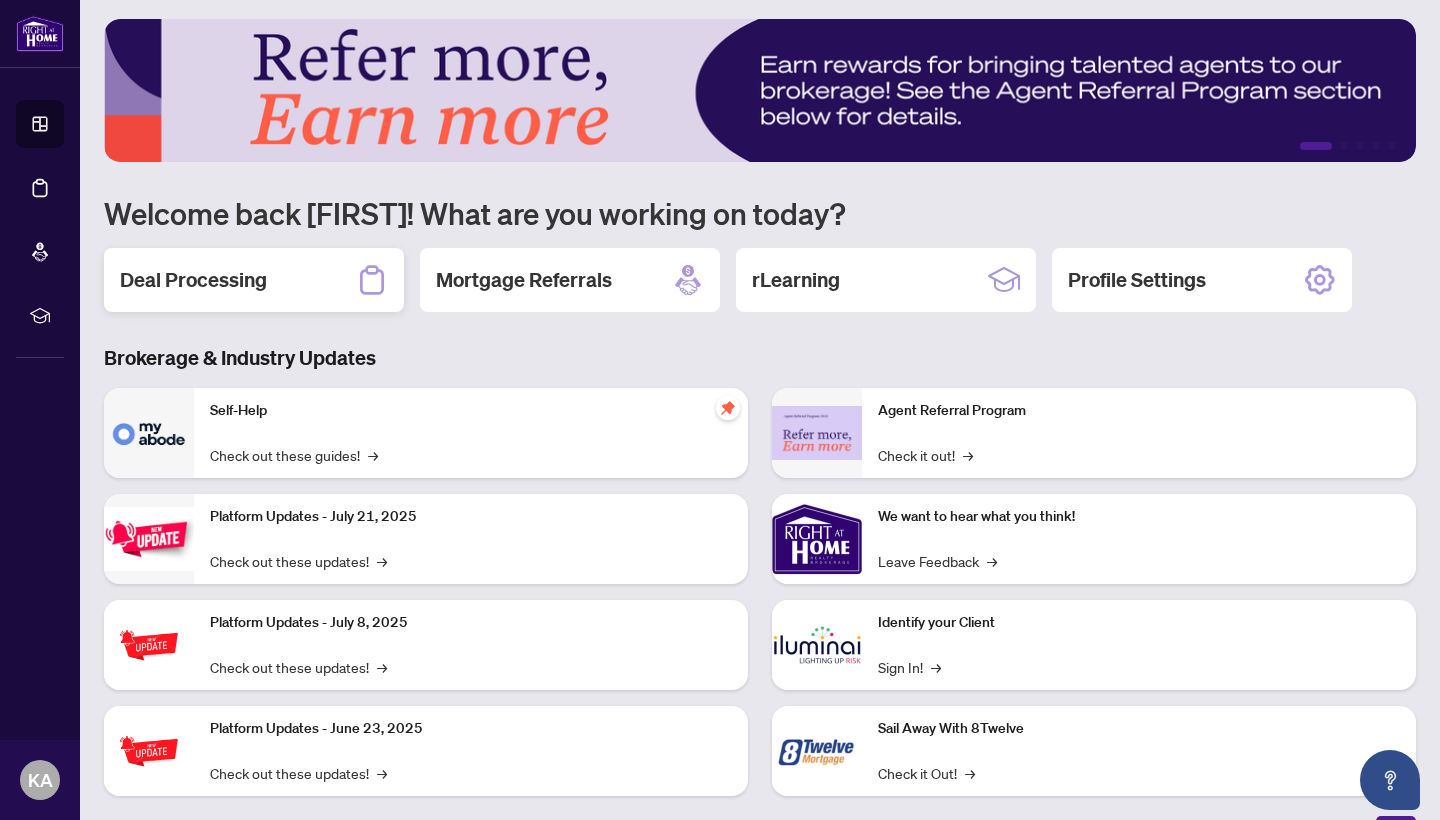 click on "Deal Processing" at bounding box center [254, 280] 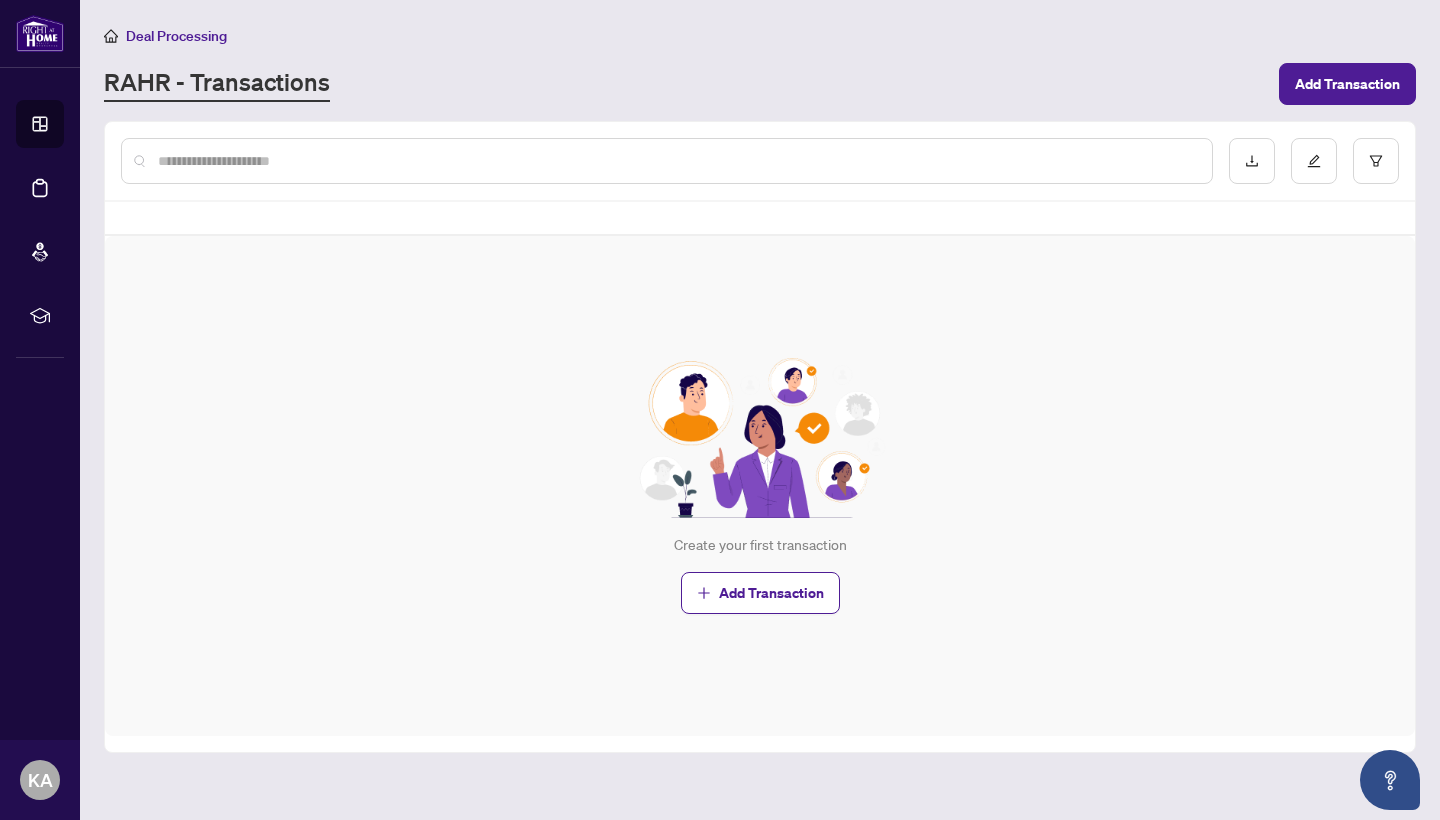 scroll, scrollTop: 0, scrollLeft: 0, axis: both 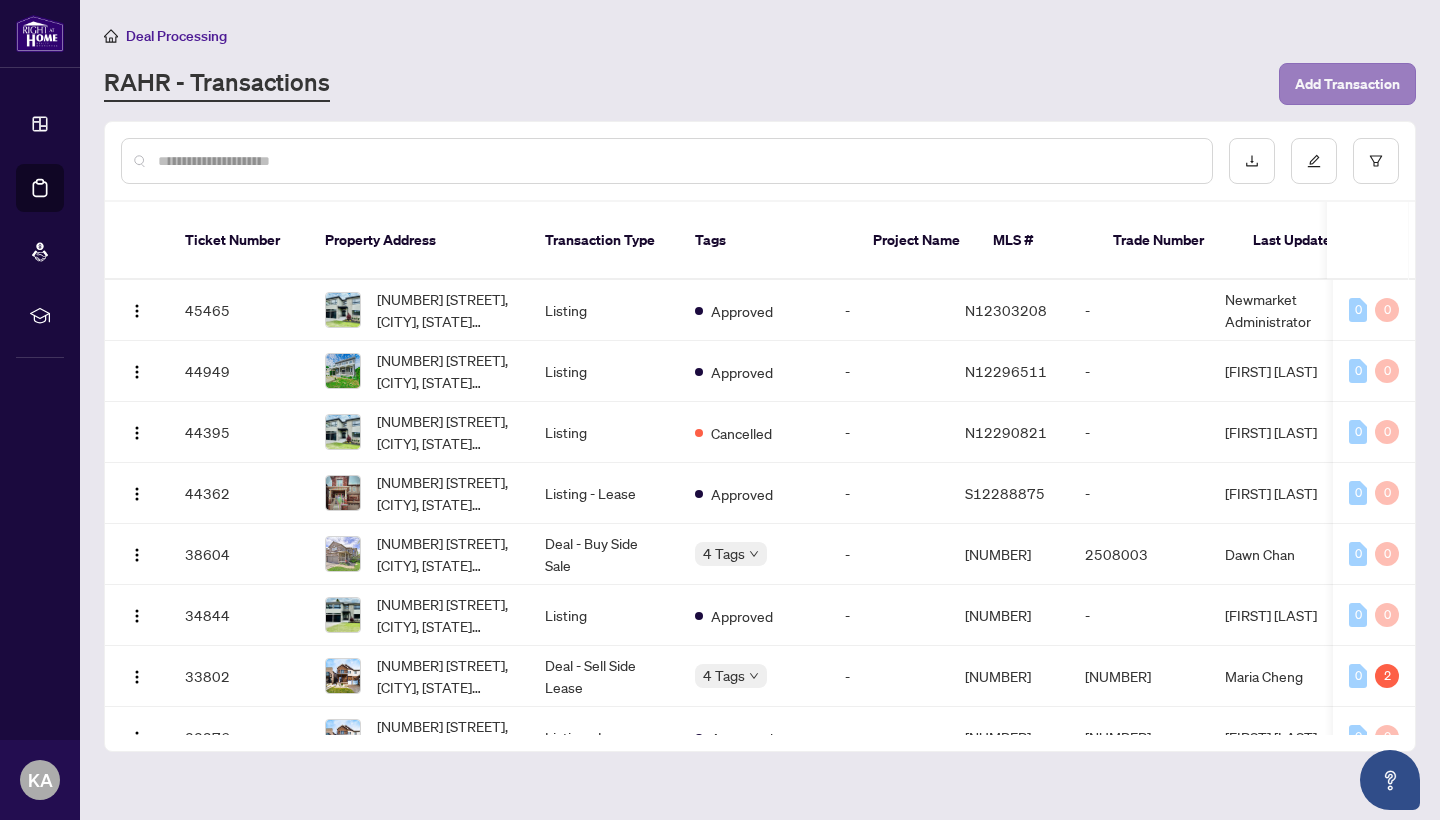 click on "Add Transaction" at bounding box center (1347, 84) 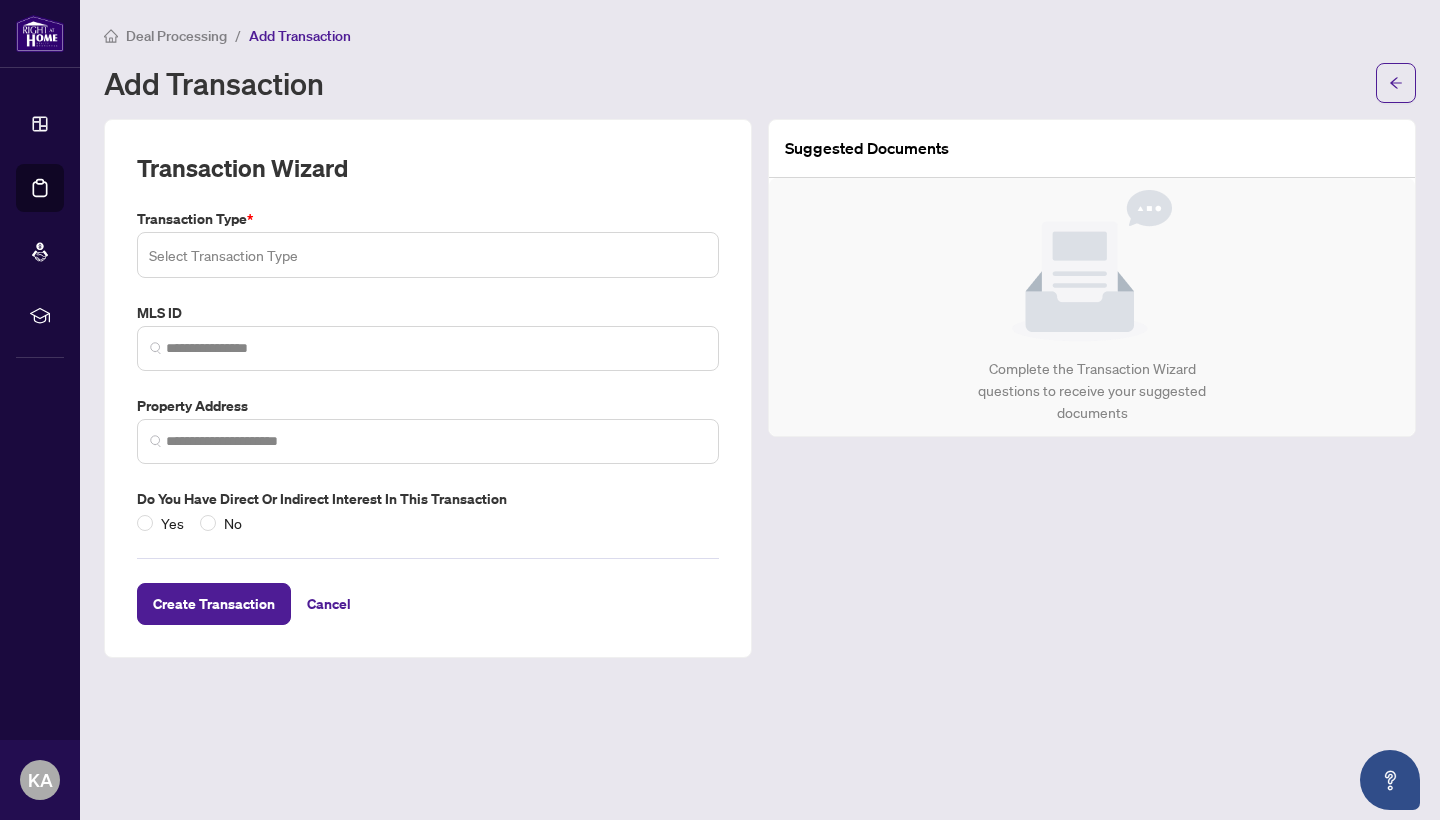 click at bounding box center (428, 255) 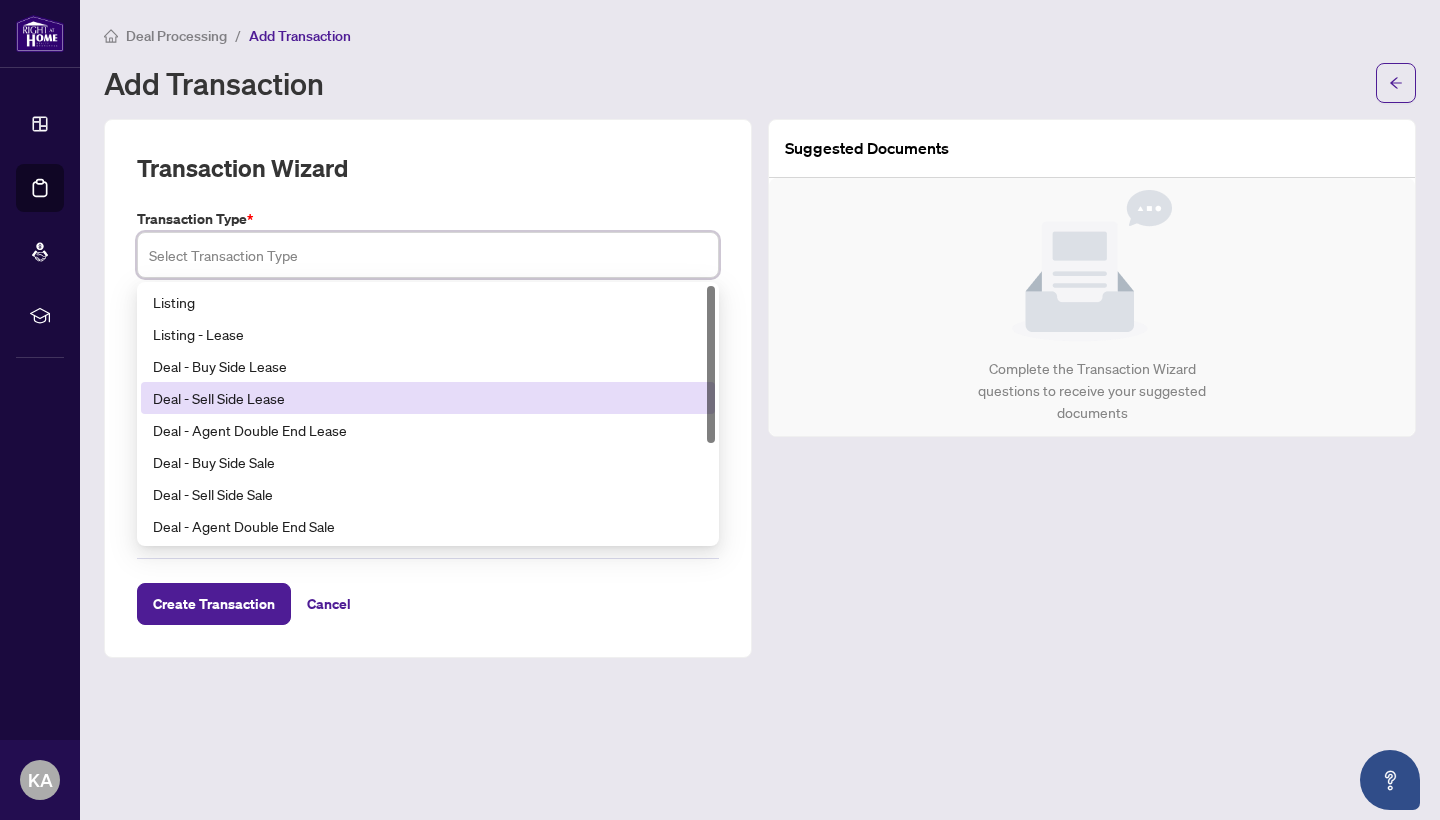 click on "Deal - Sell Side Lease" at bounding box center (428, 398) 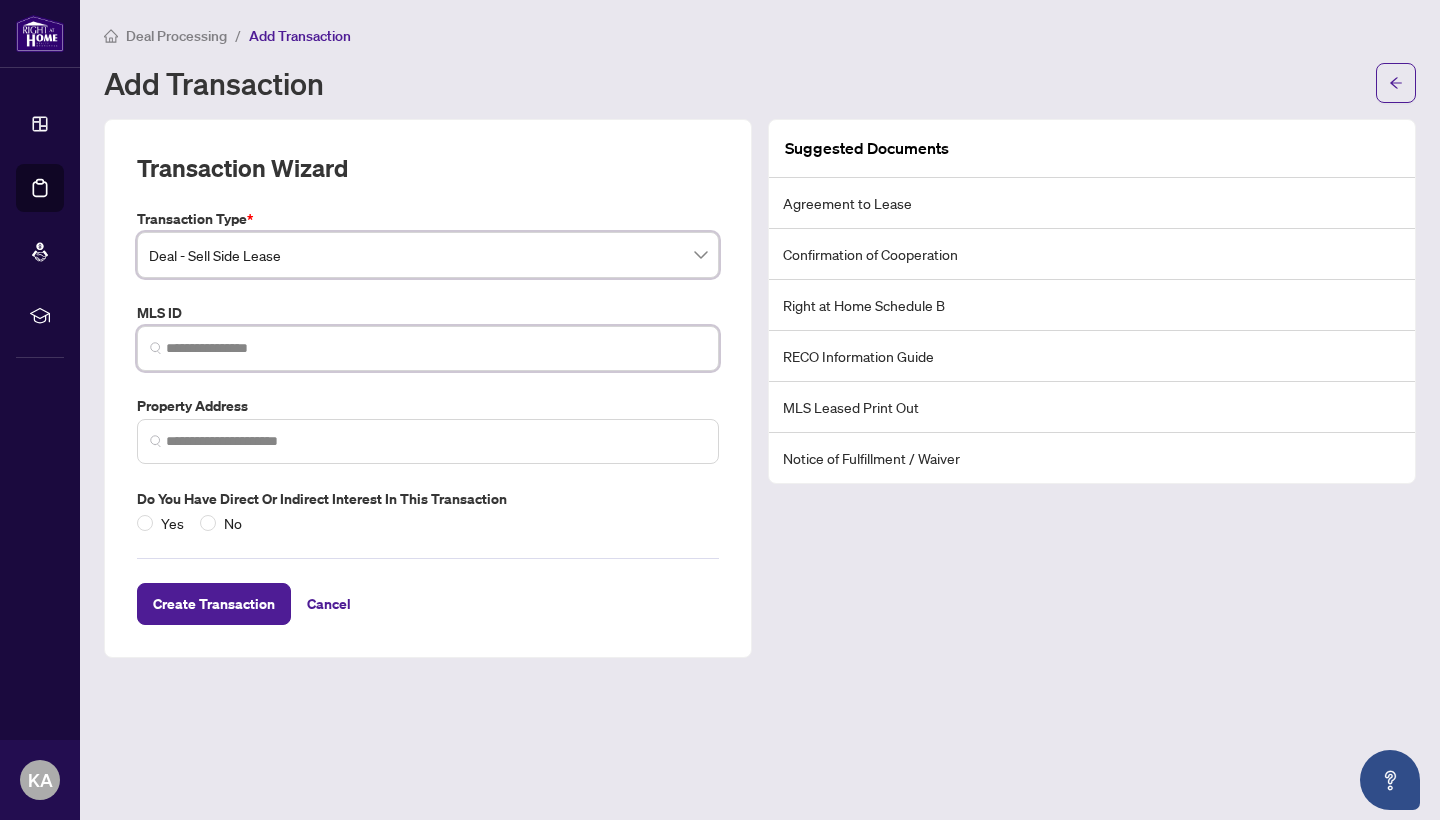 click at bounding box center [436, 348] 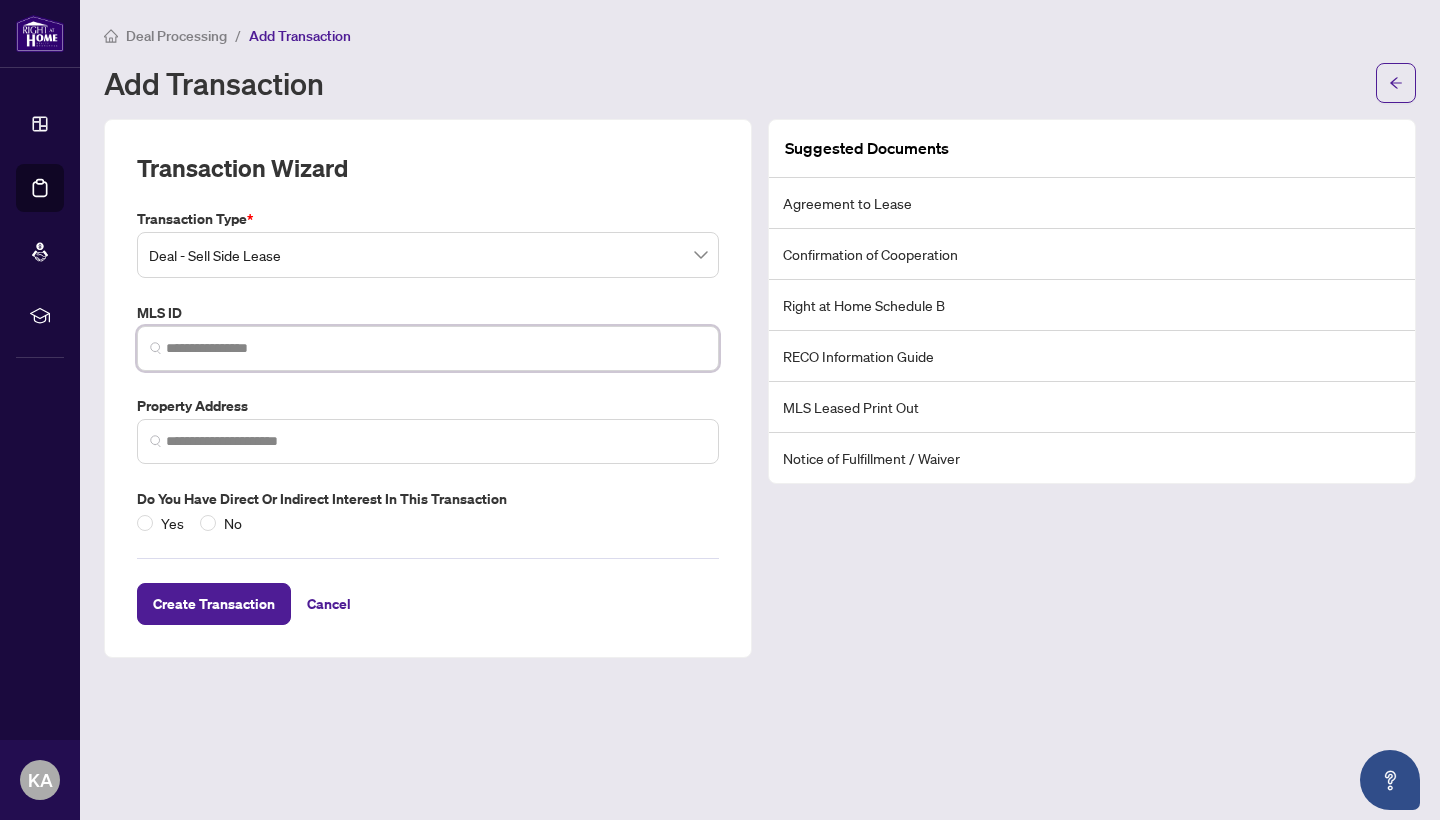 paste on "*********" 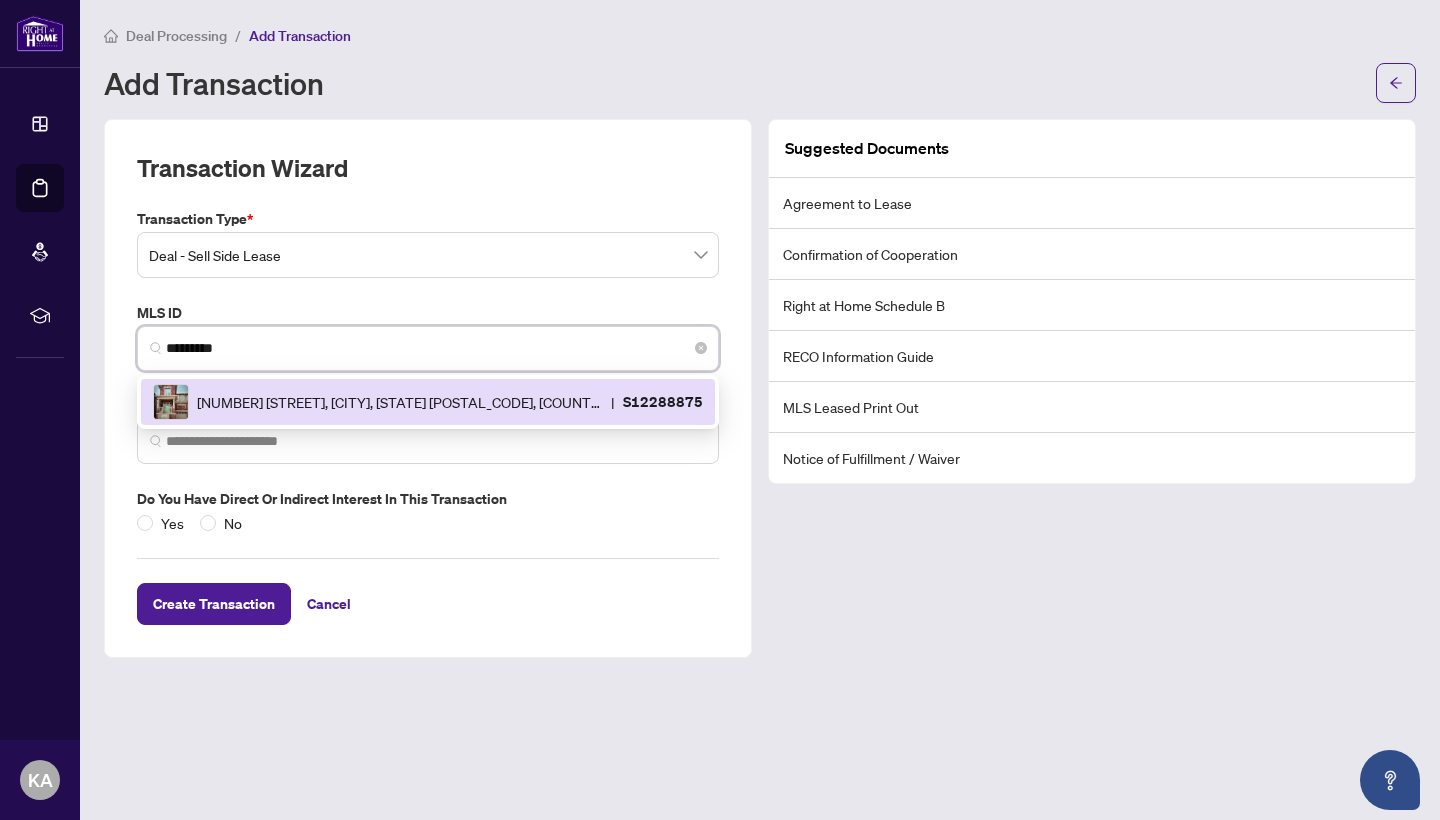 click on "[NUMBER] [STREET], [CITY], [STATE] [POSTAL_CODE], [COUNTRY]" at bounding box center (400, 402) 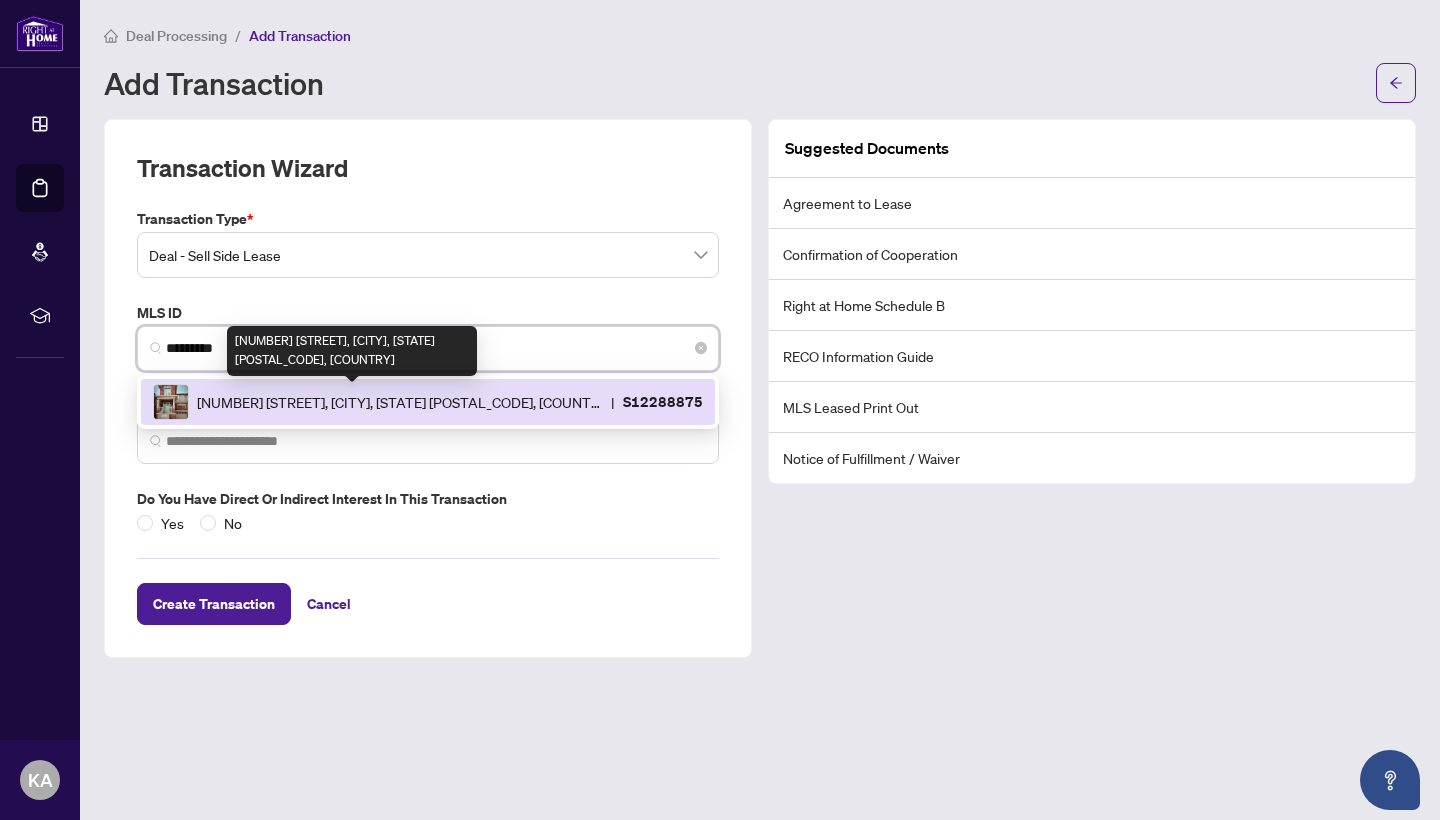 type on "**********" 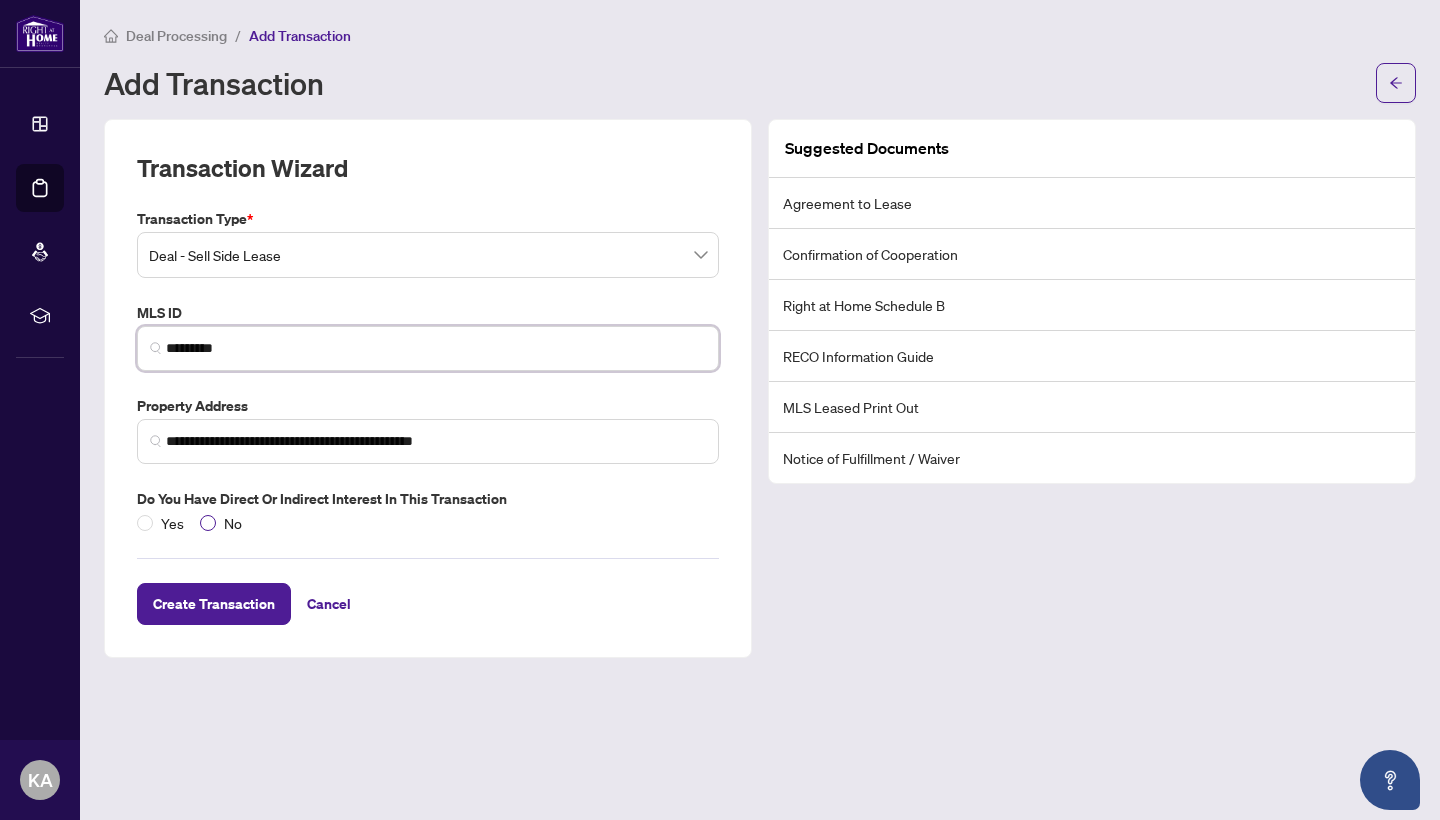 type on "*********" 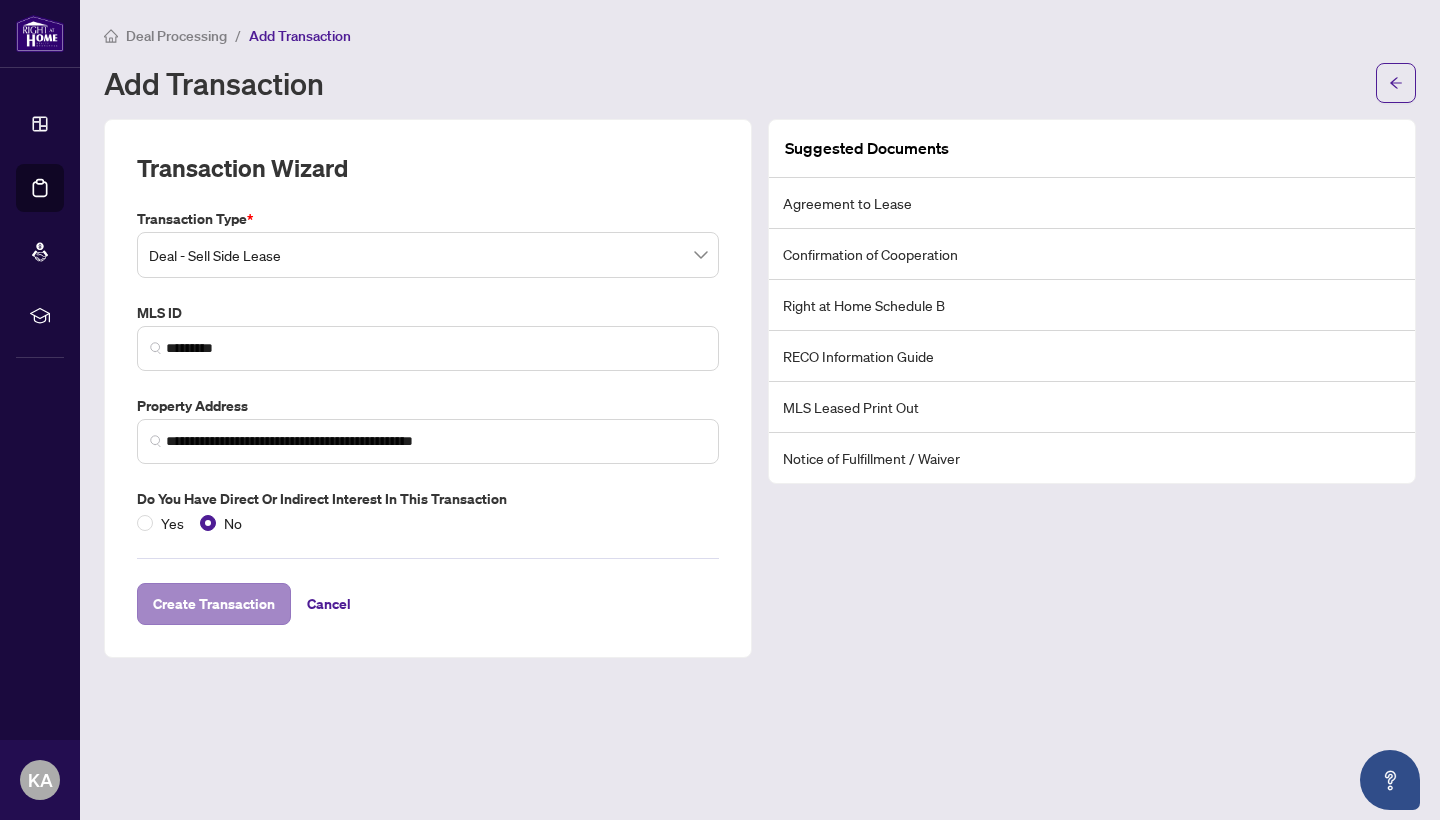 click on "Create Transaction" at bounding box center (214, 604) 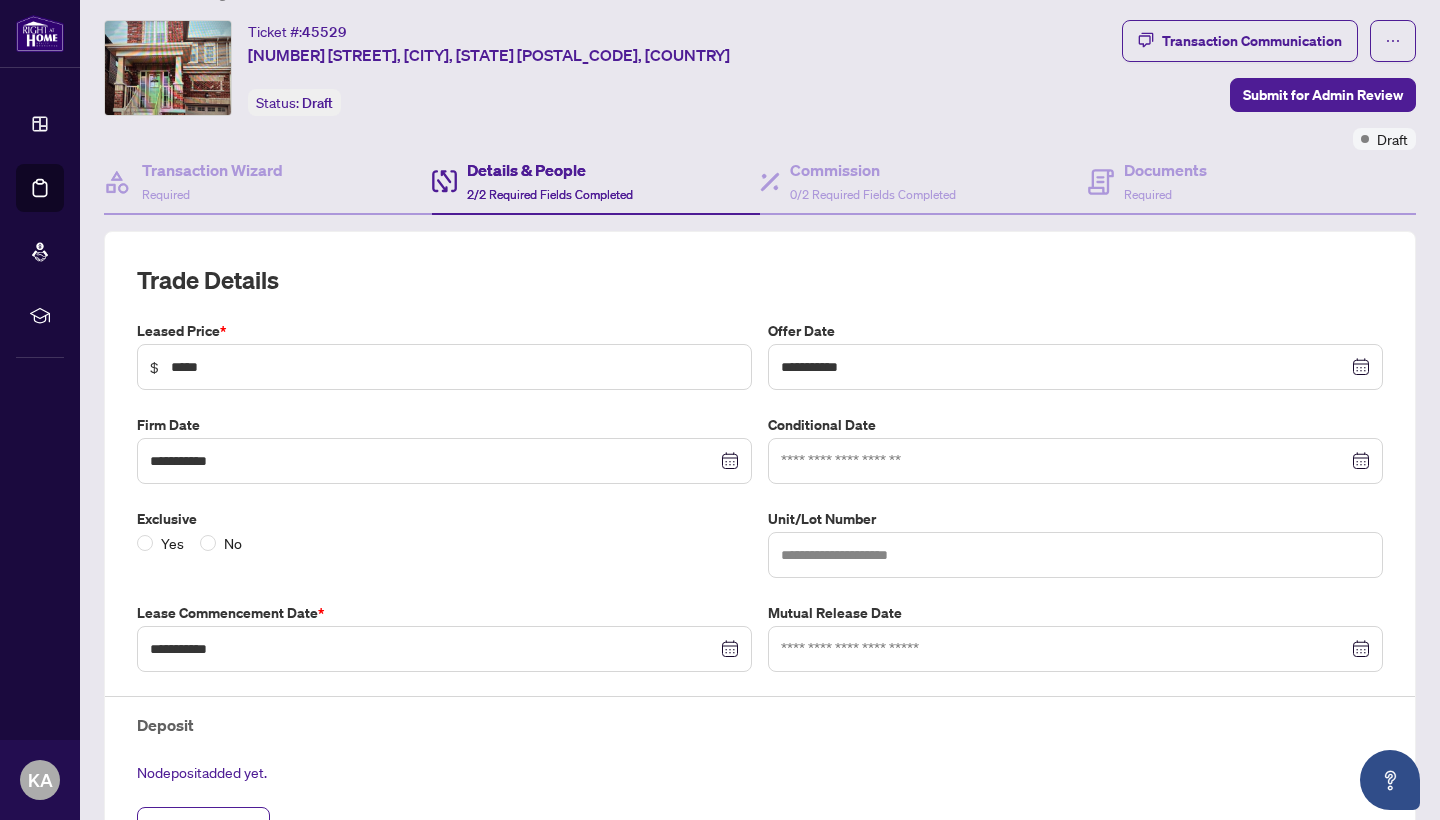 scroll, scrollTop: 57, scrollLeft: 0, axis: vertical 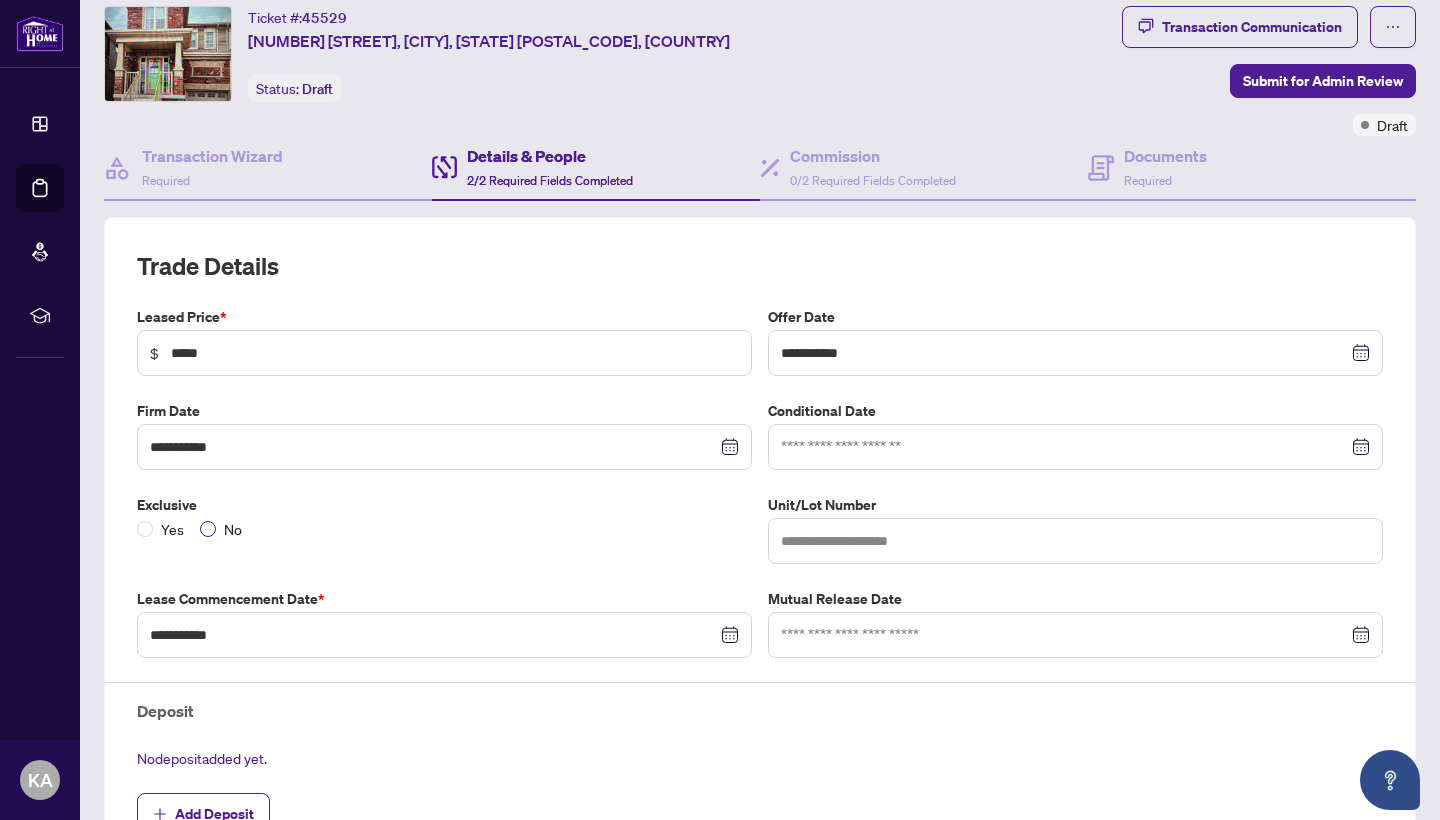 click at bounding box center (208, 529) 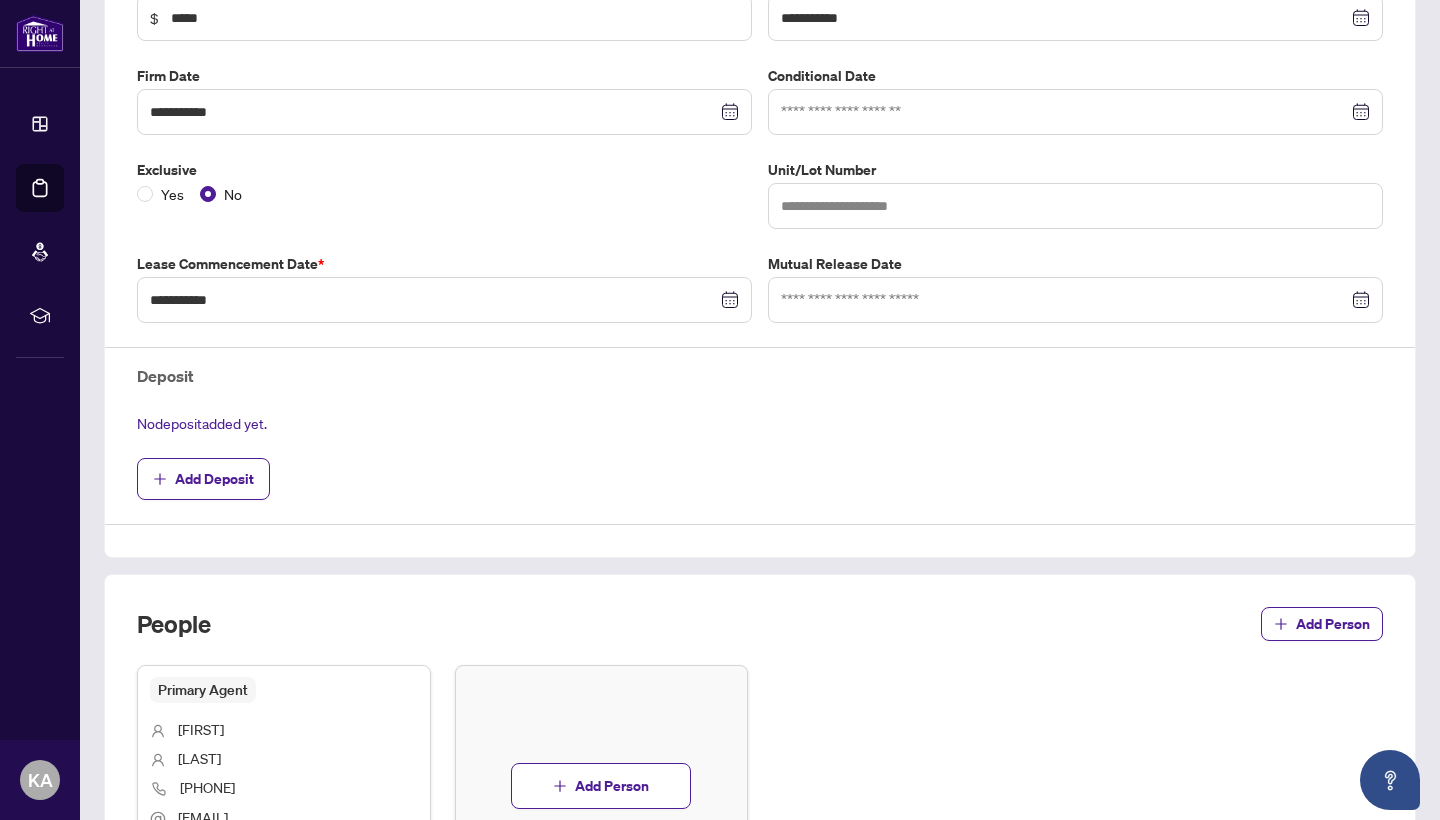 scroll, scrollTop: 403, scrollLeft: 0, axis: vertical 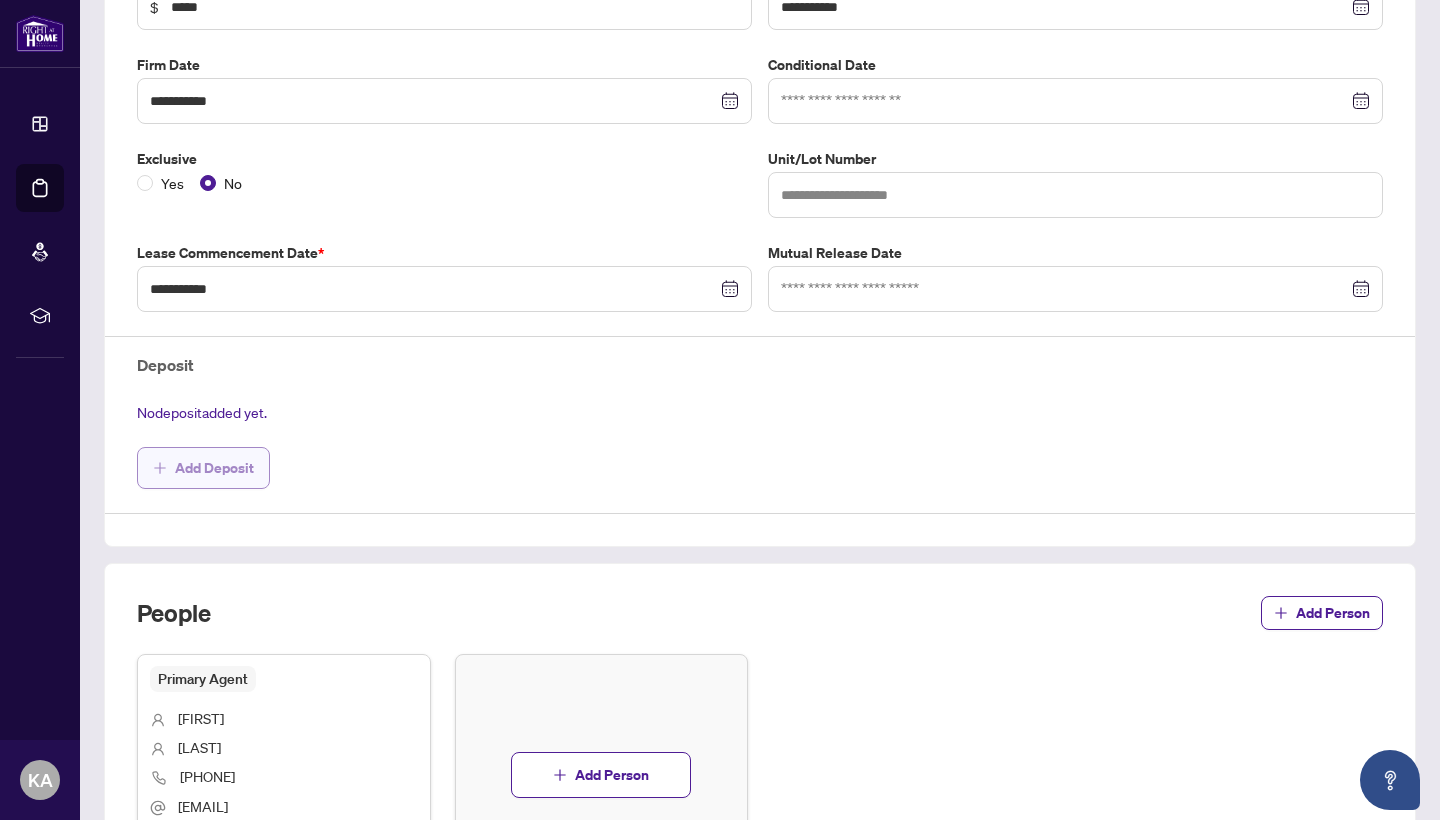 click on "Add Deposit" at bounding box center [214, 468] 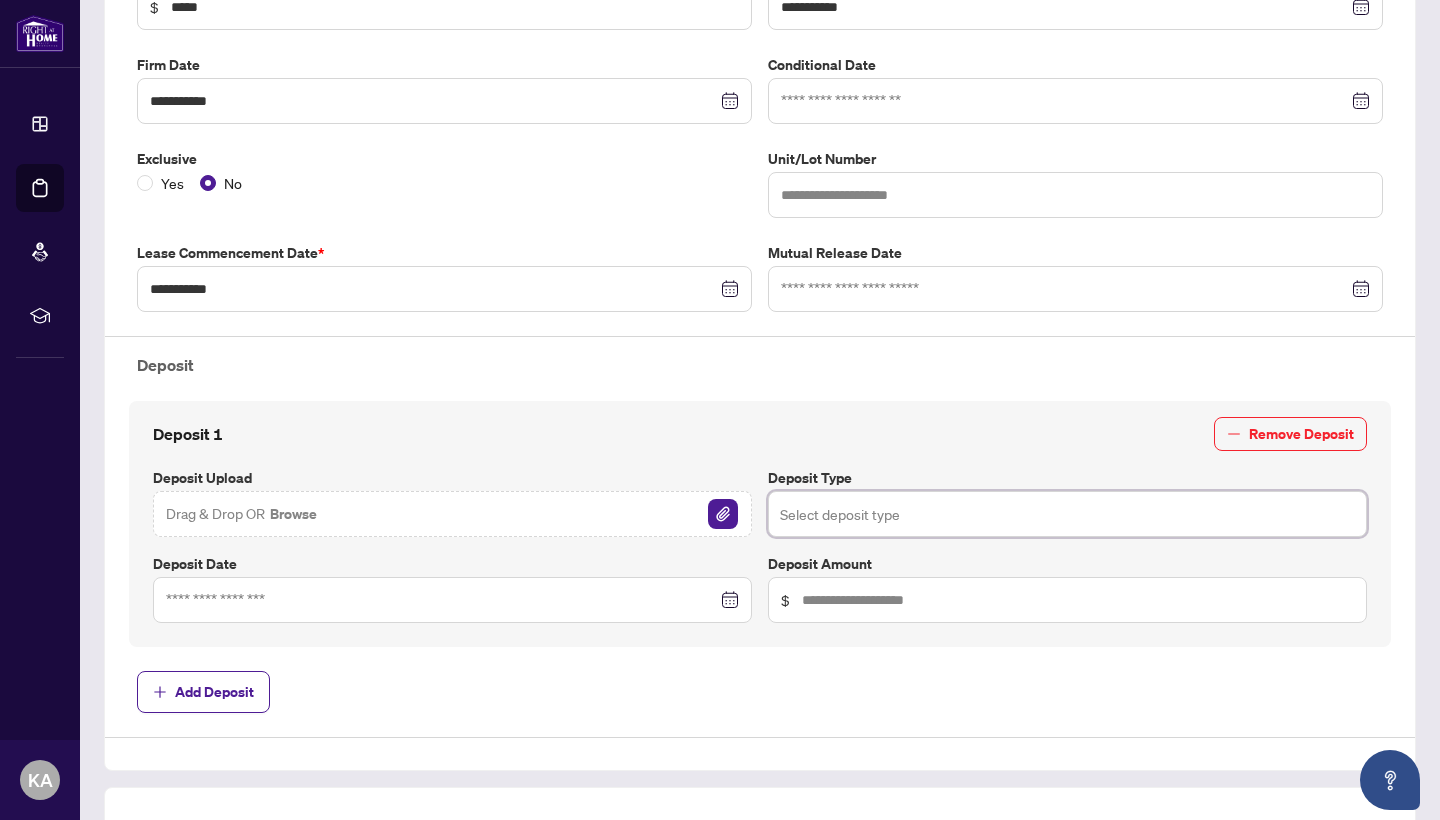 click at bounding box center [1067, 514] 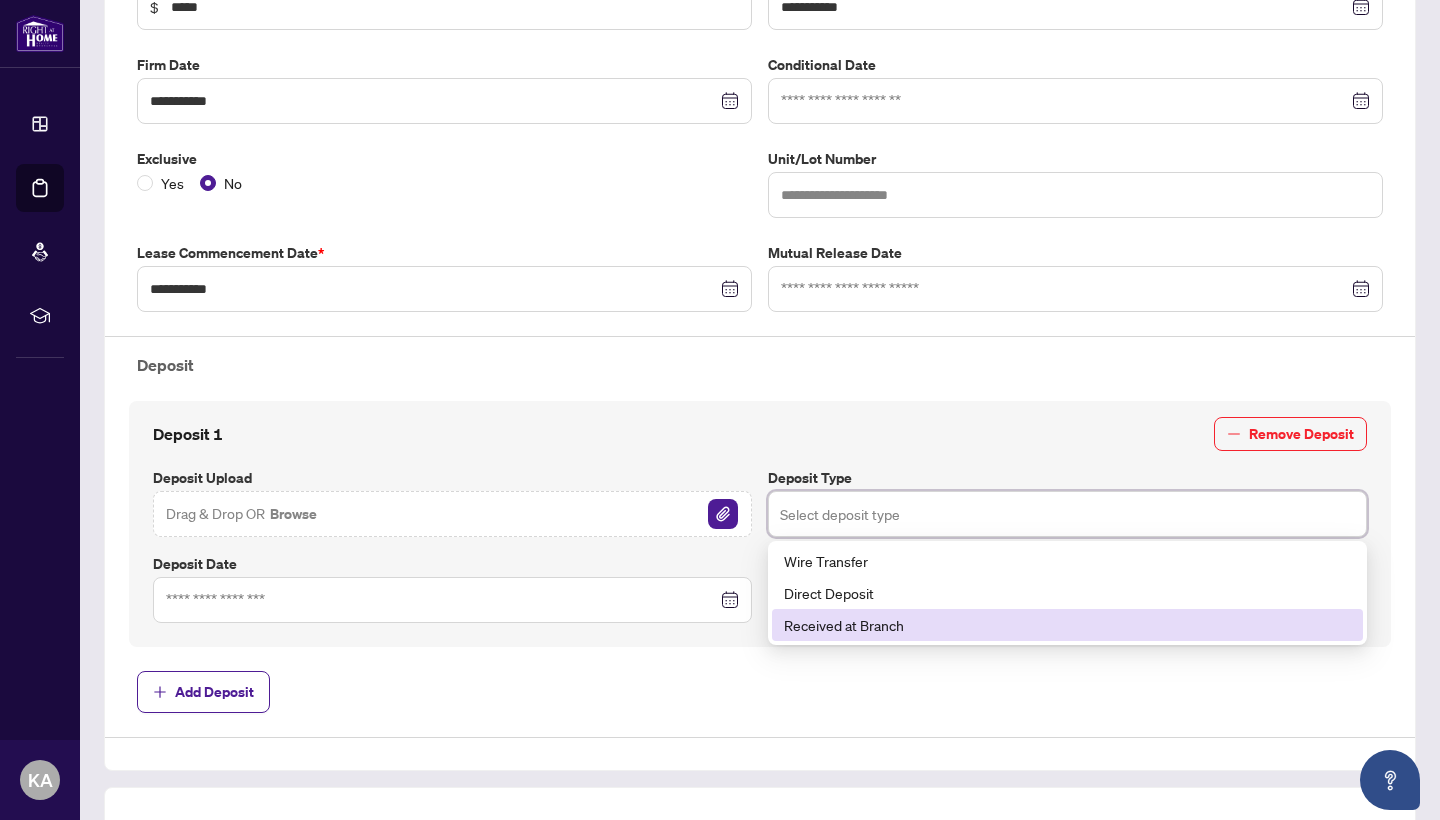 click on "Received at Branch" at bounding box center (1067, 625) 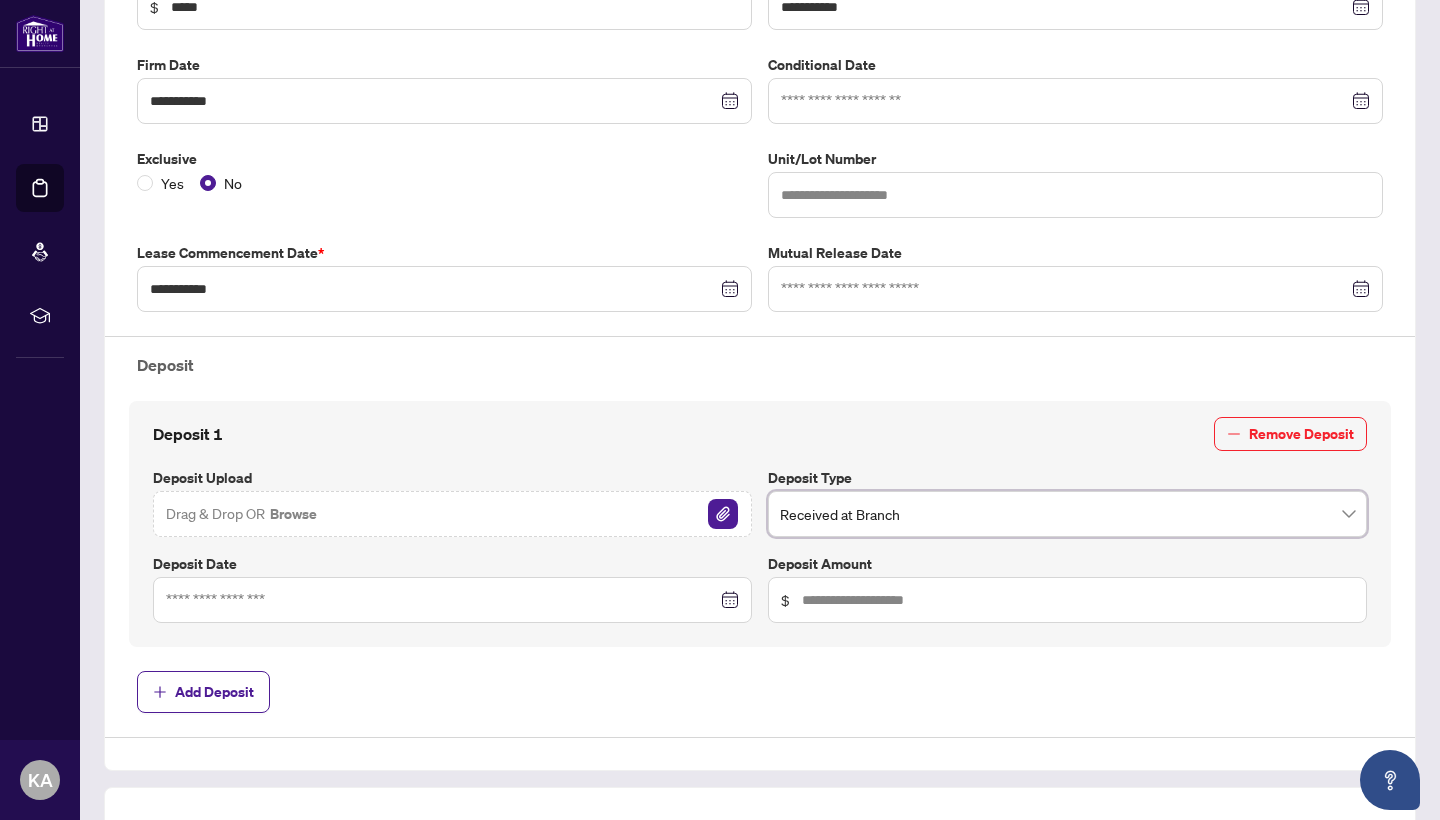 click on "Drag & Drop OR   Browse" at bounding box center (452, 514) 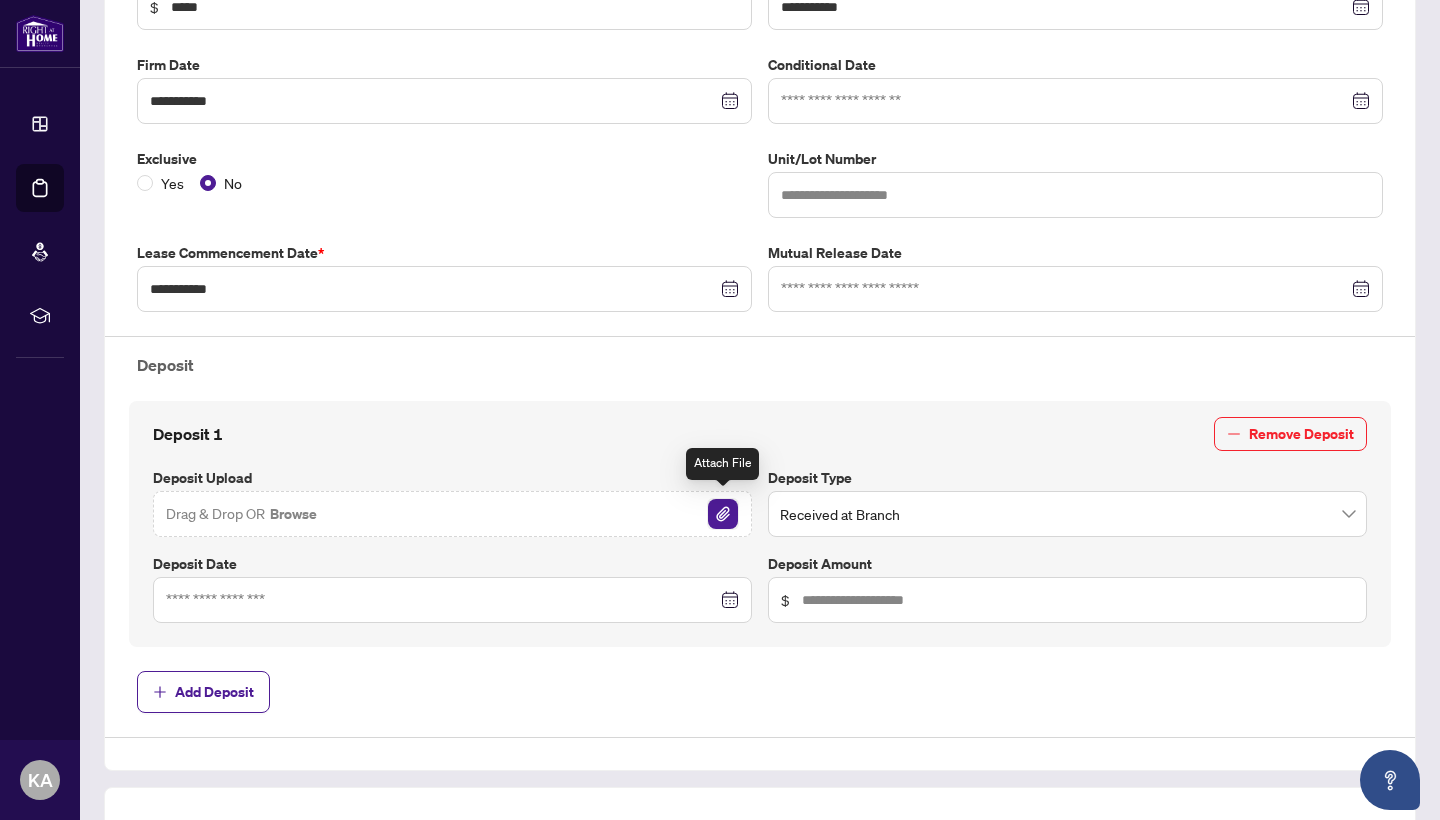 click at bounding box center [723, 514] 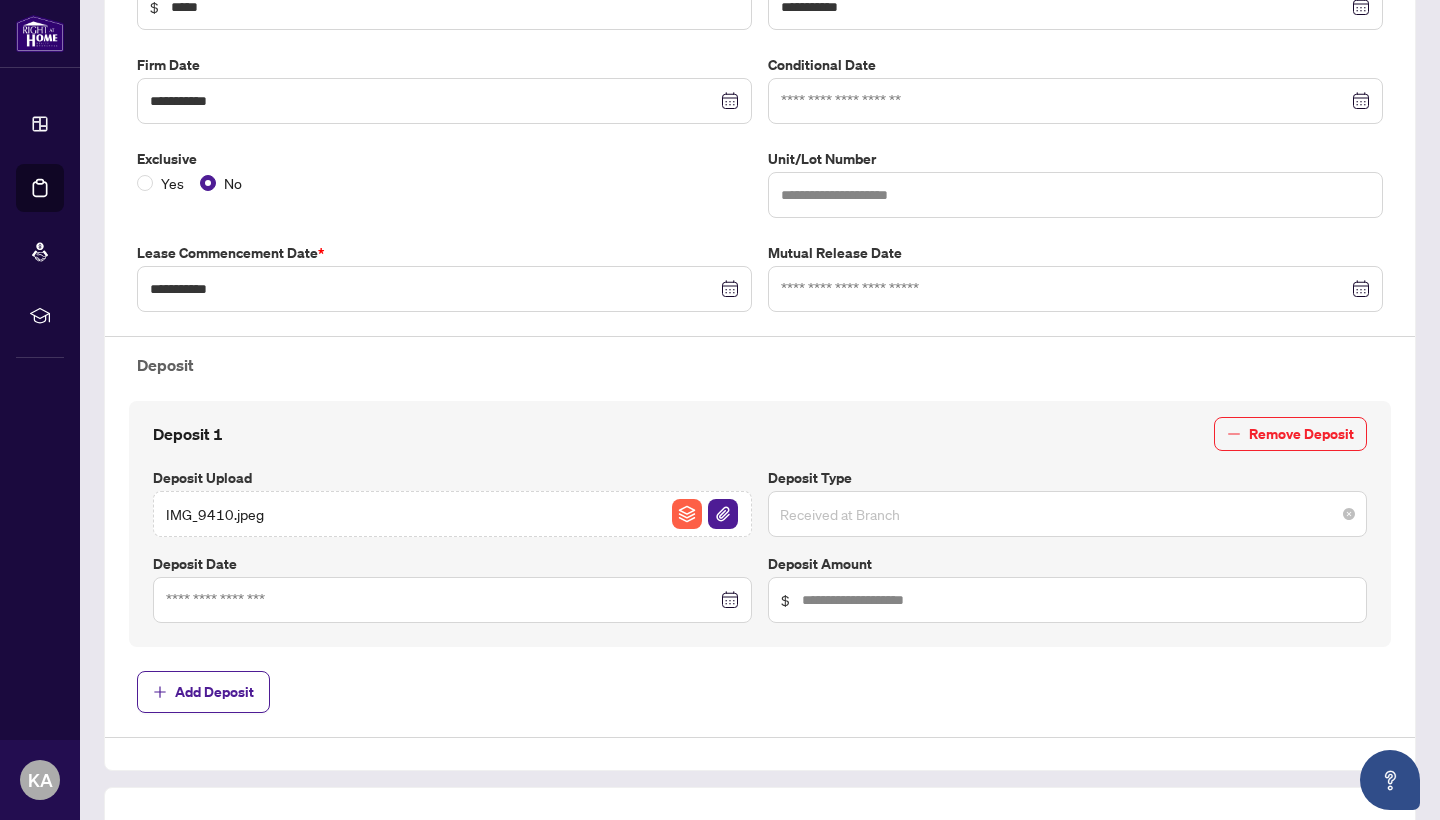 click on "Received at Branch" at bounding box center [1067, 514] 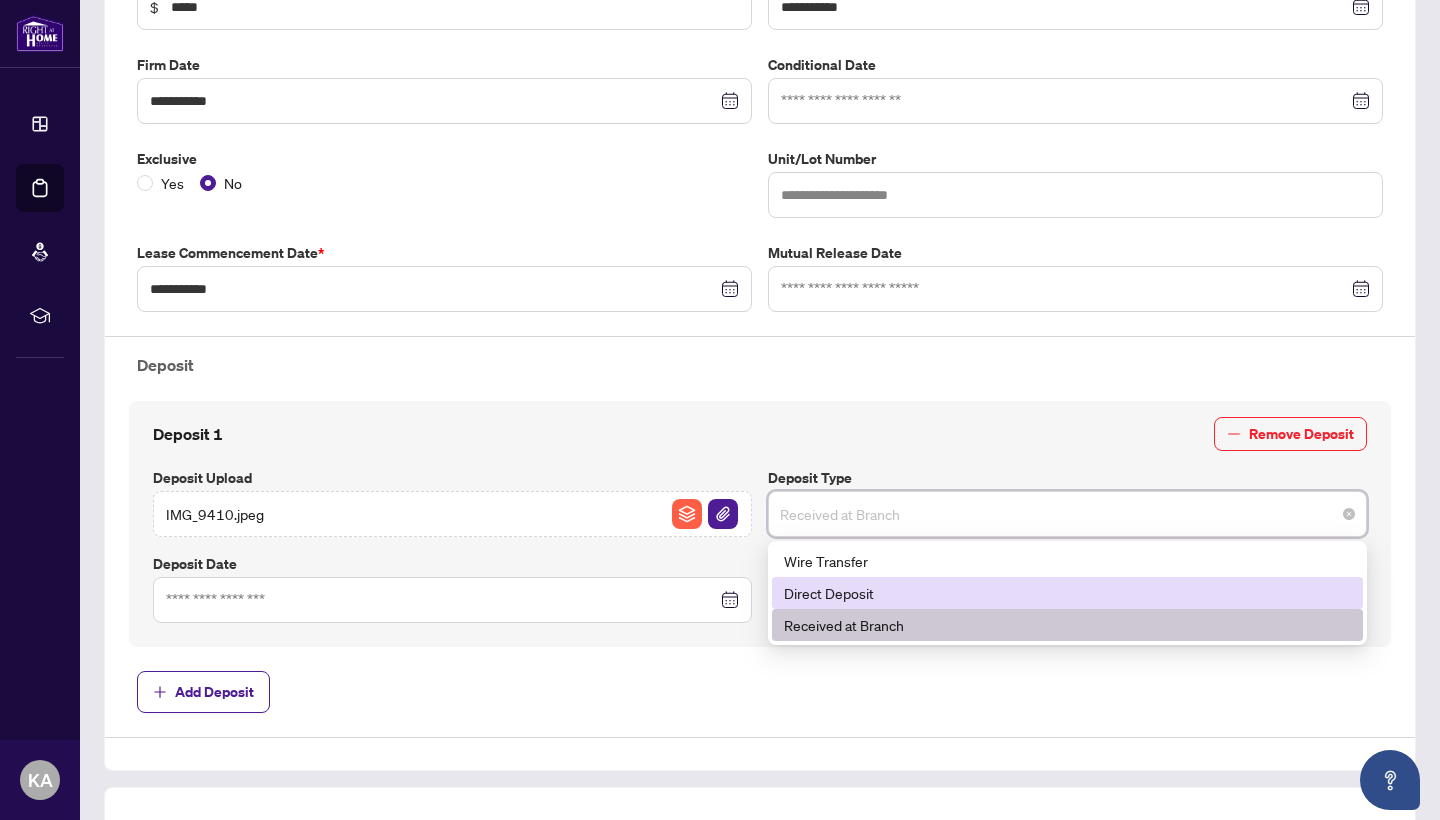 click on "Direct Deposit" at bounding box center [1067, 593] 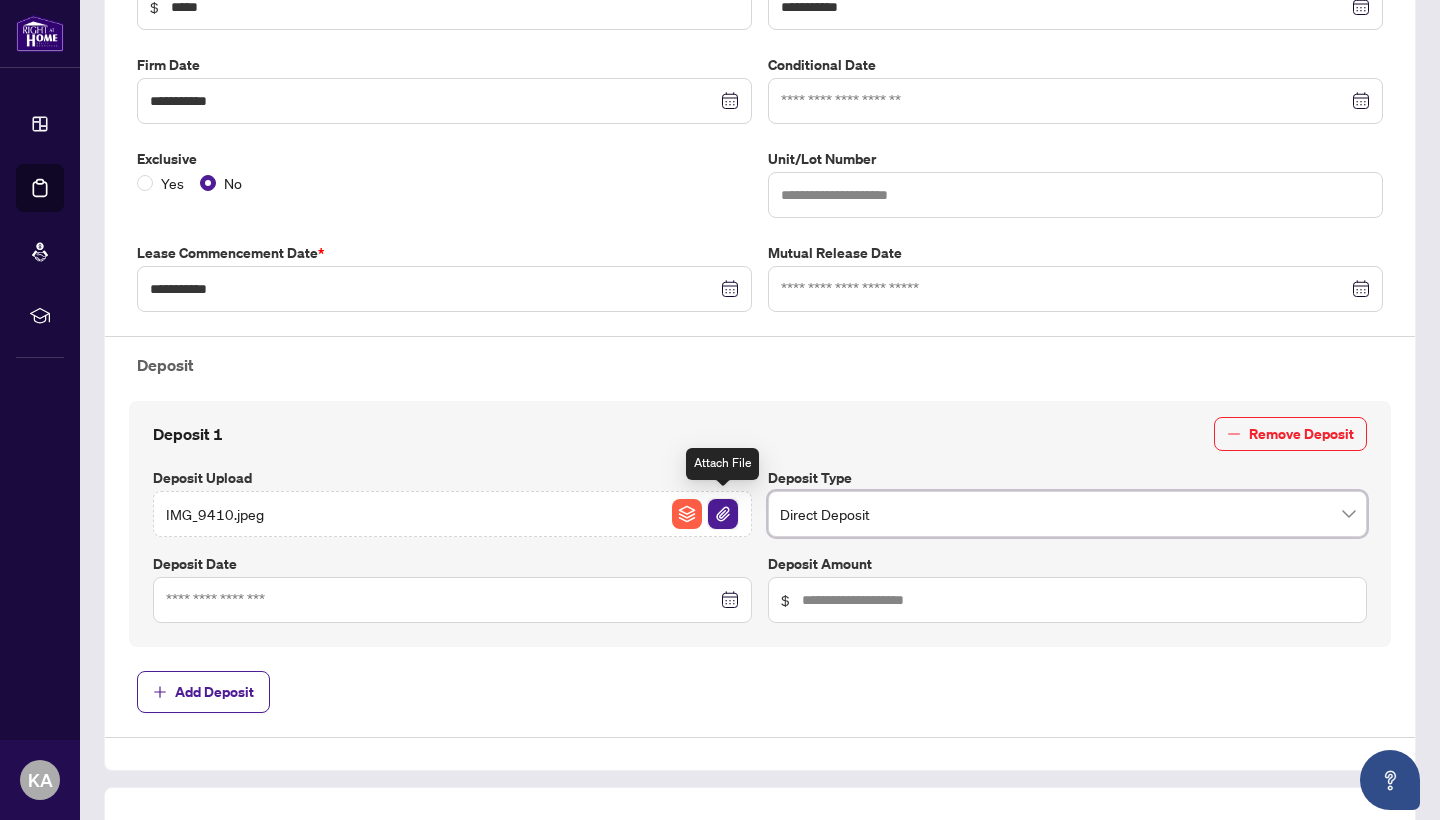 click at bounding box center [723, 514] 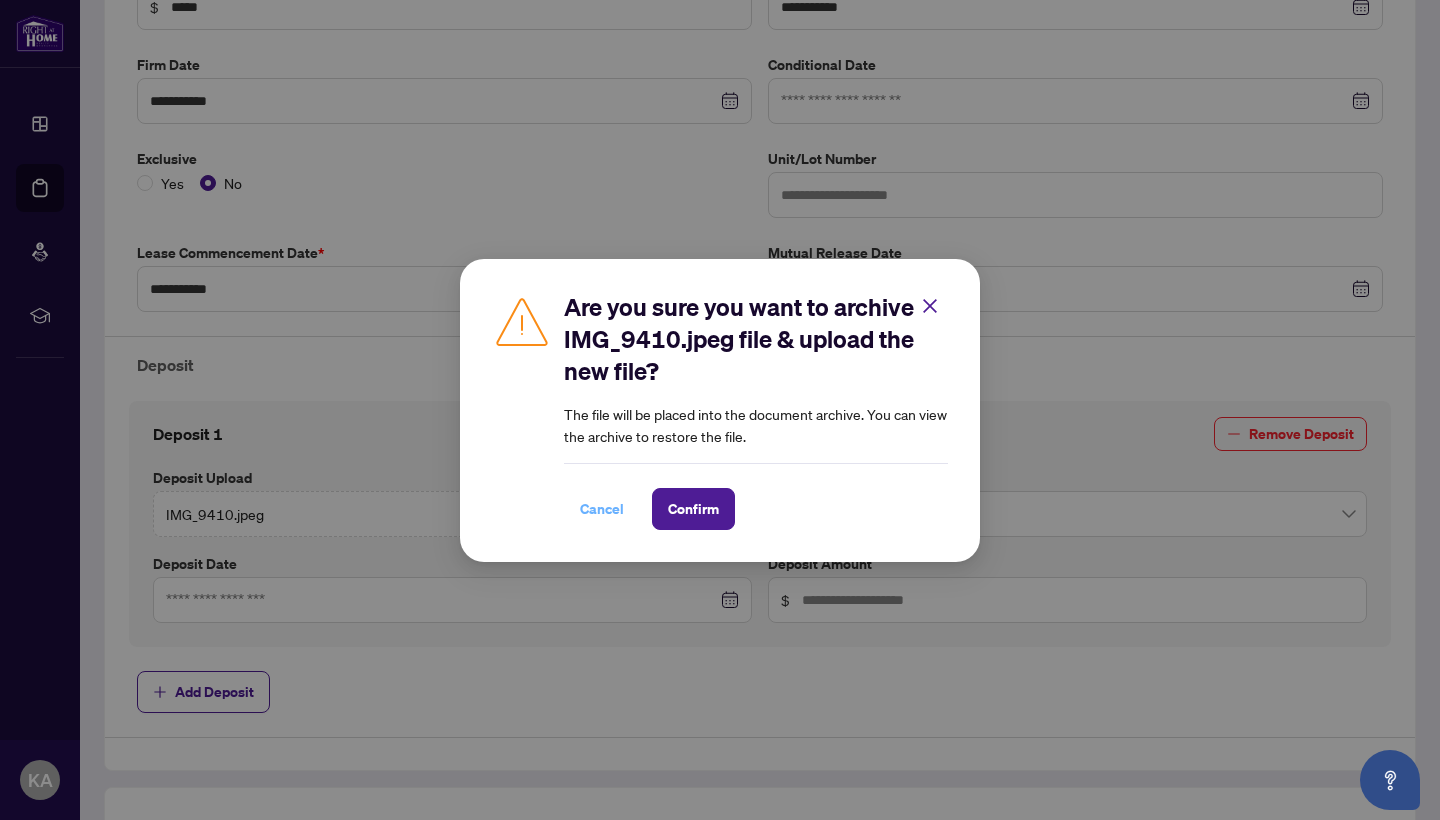 click on "Cancel" at bounding box center [602, 509] 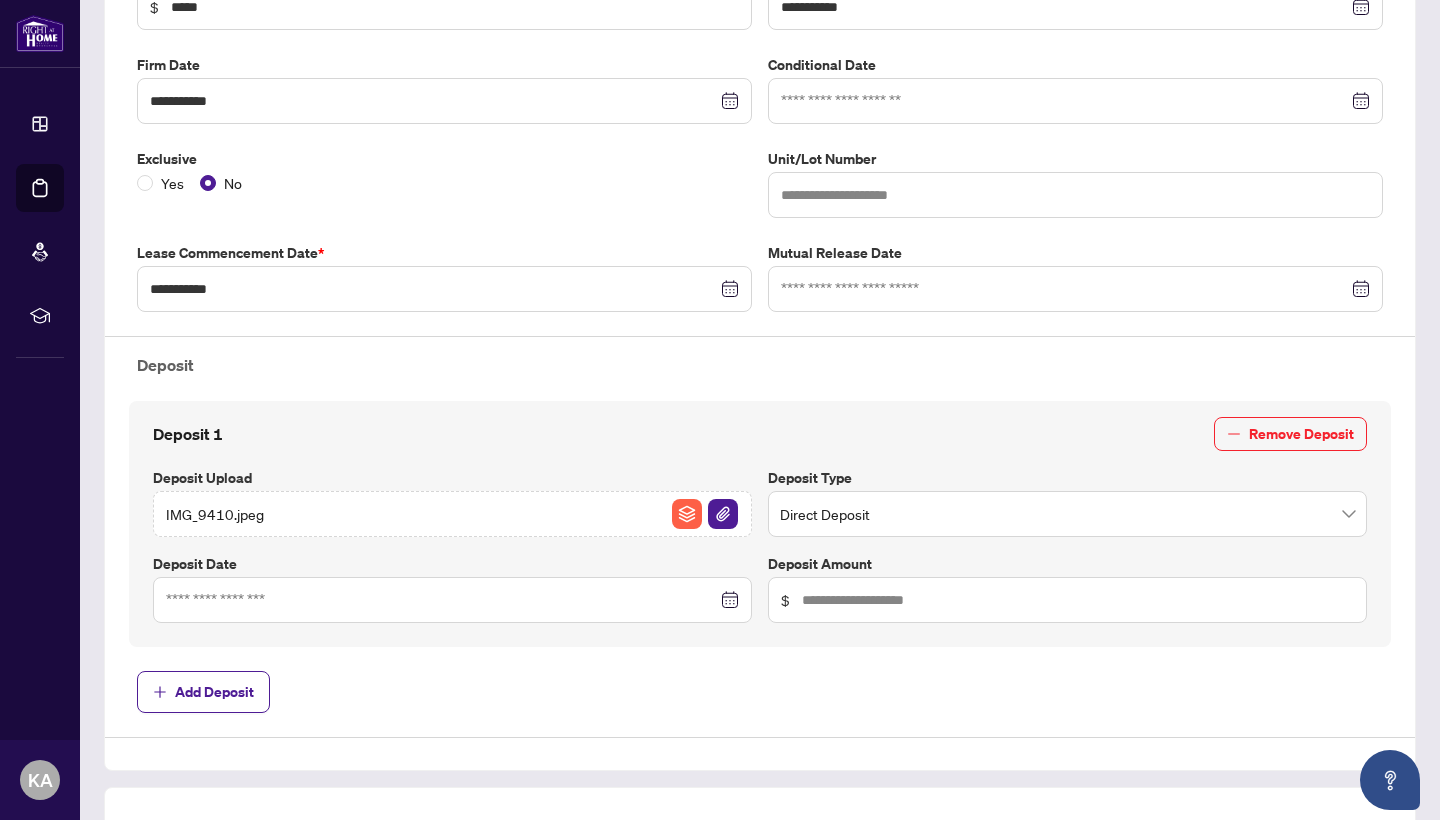 click at bounding box center [452, 600] 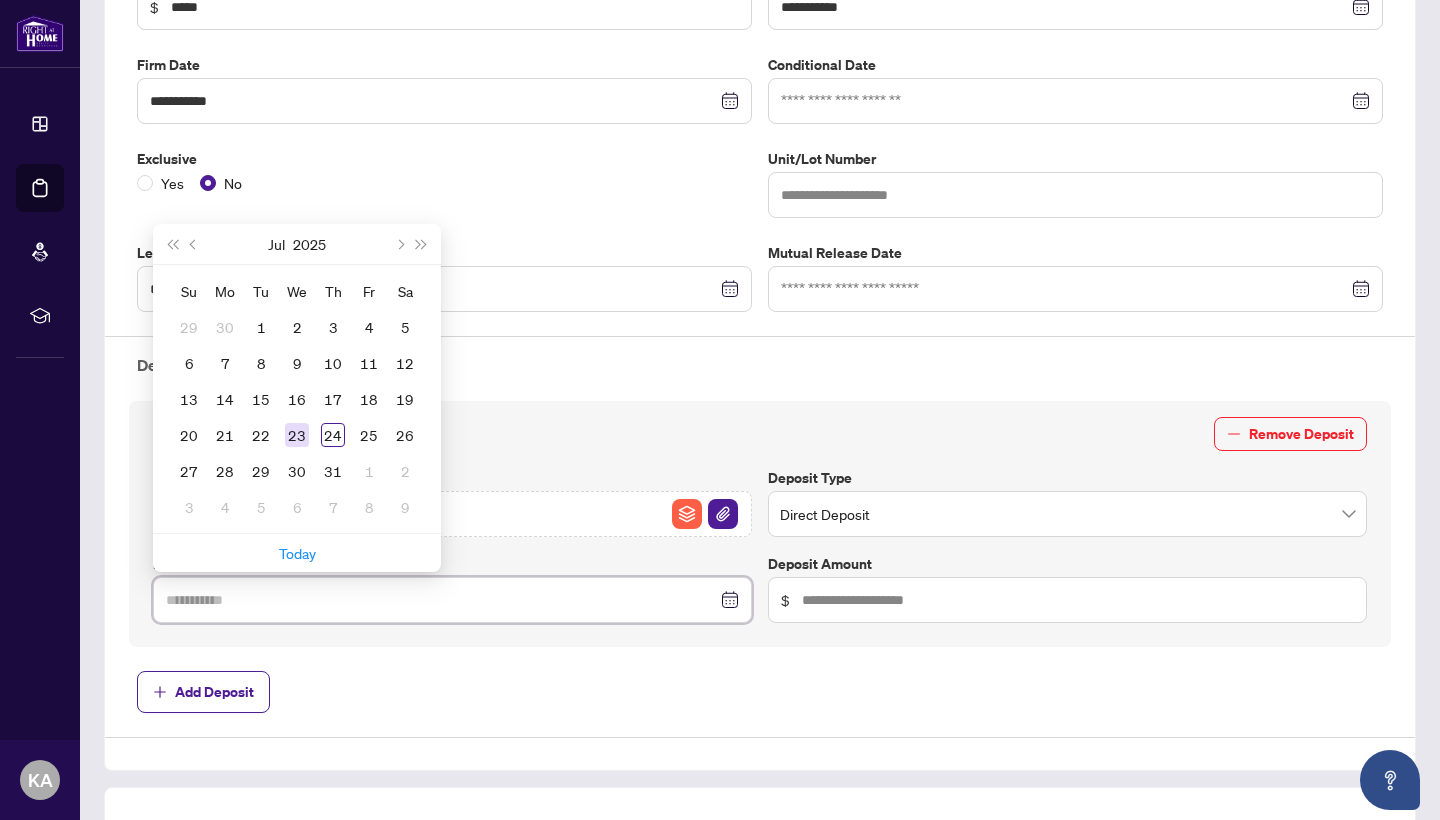 type on "**********" 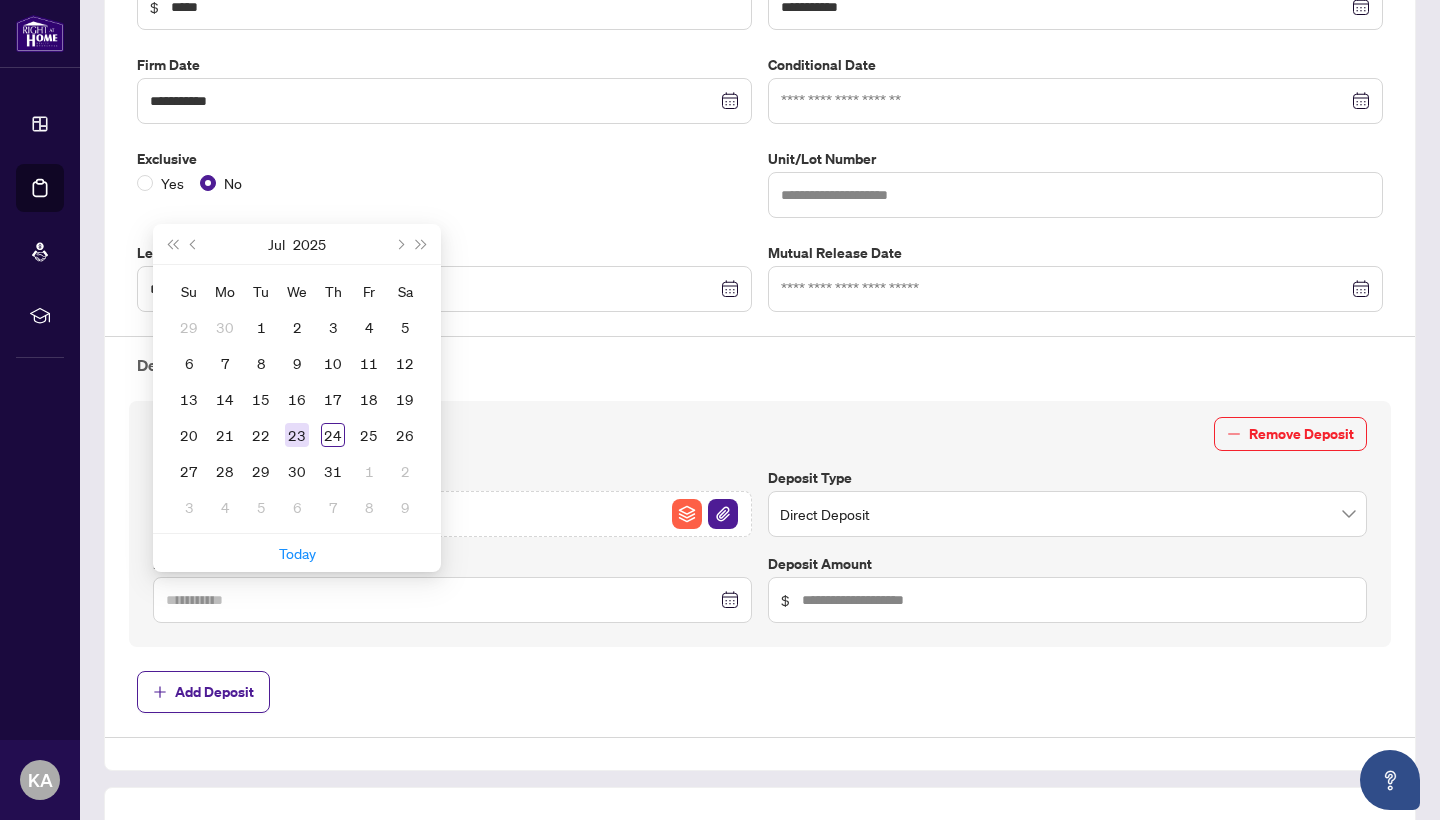 click on "23" at bounding box center [297, 435] 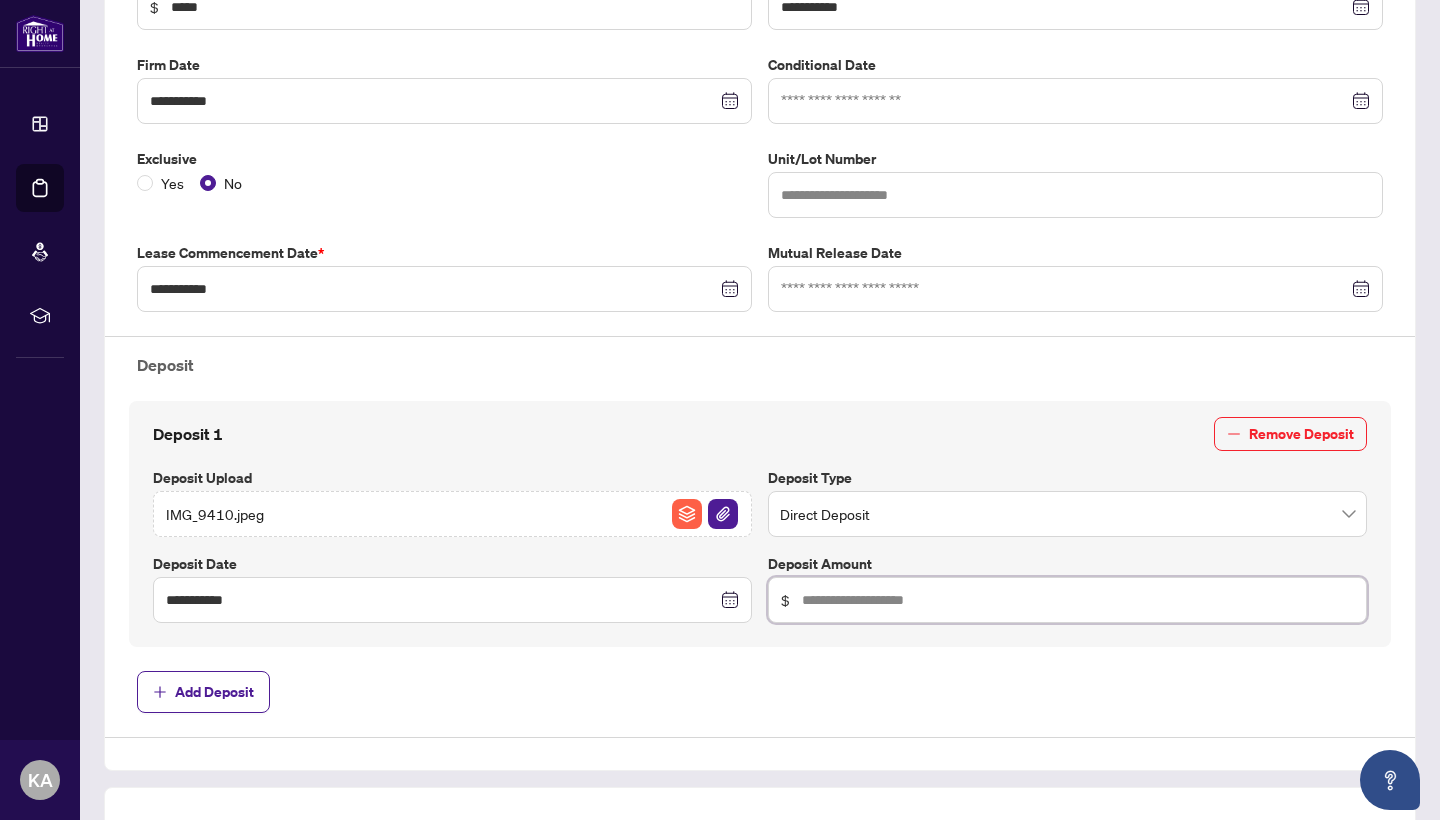 click at bounding box center [1078, 600] 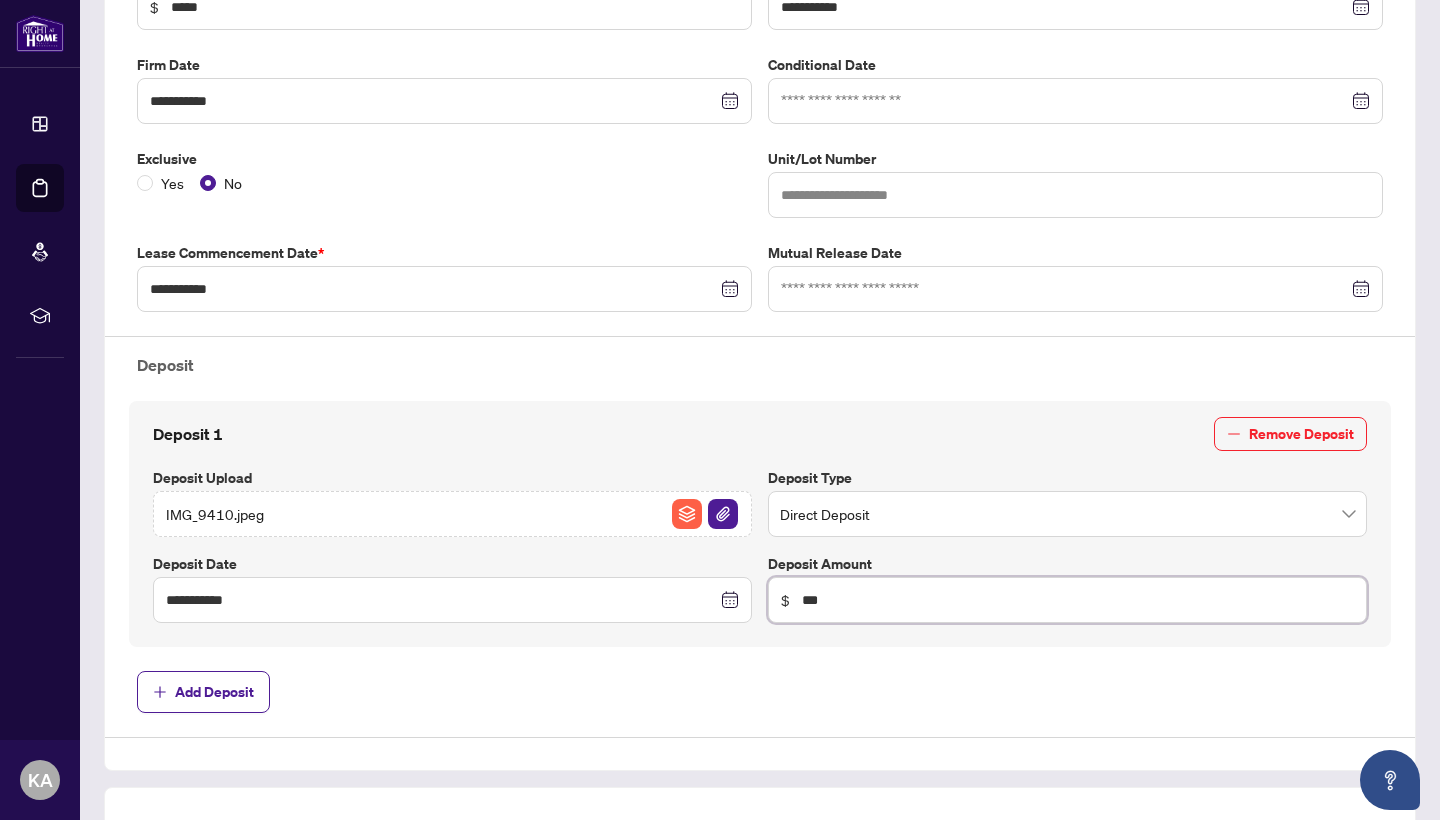 type on "*****" 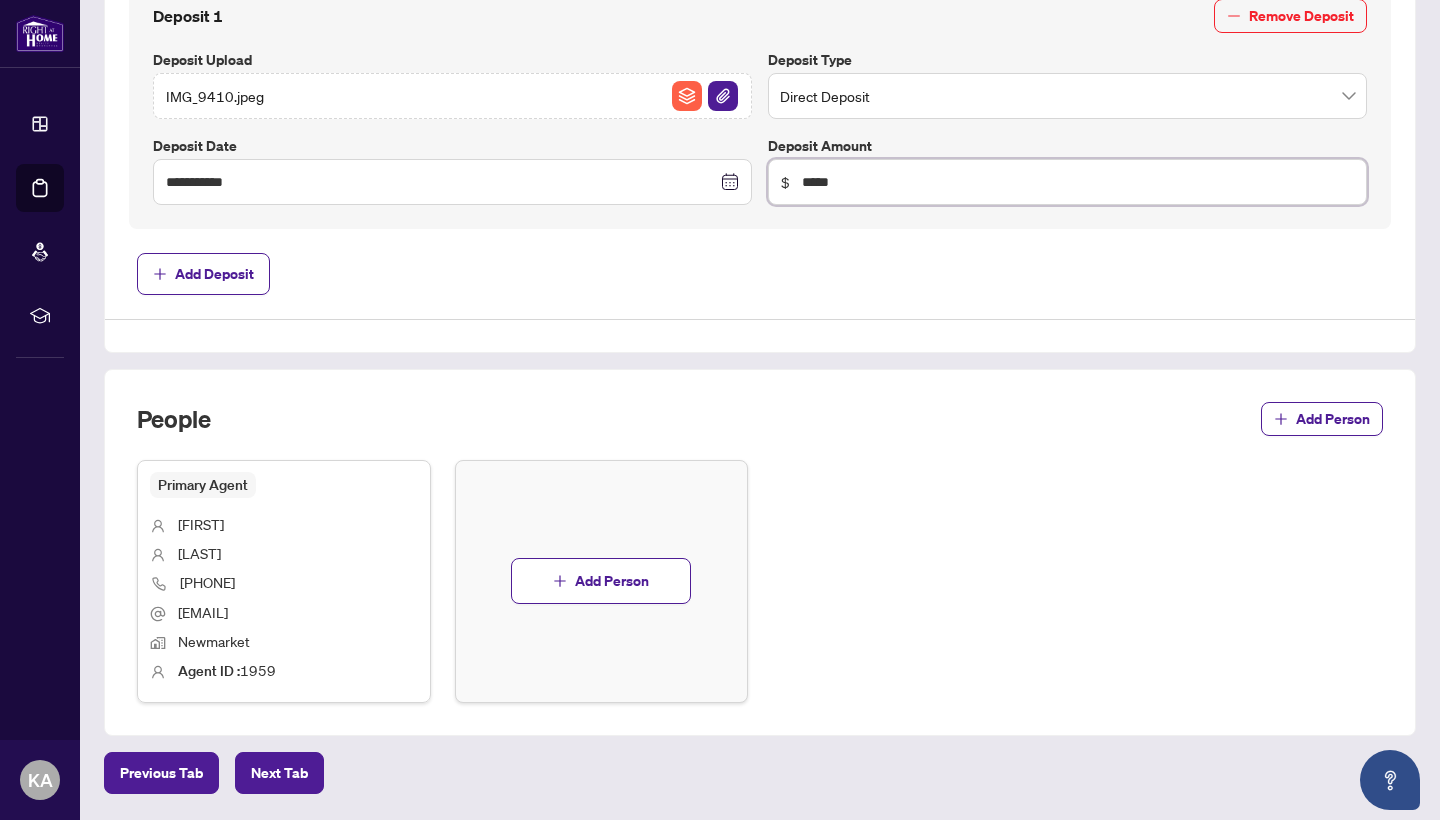 scroll, scrollTop: 842, scrollLeft: 0, axis: vertical 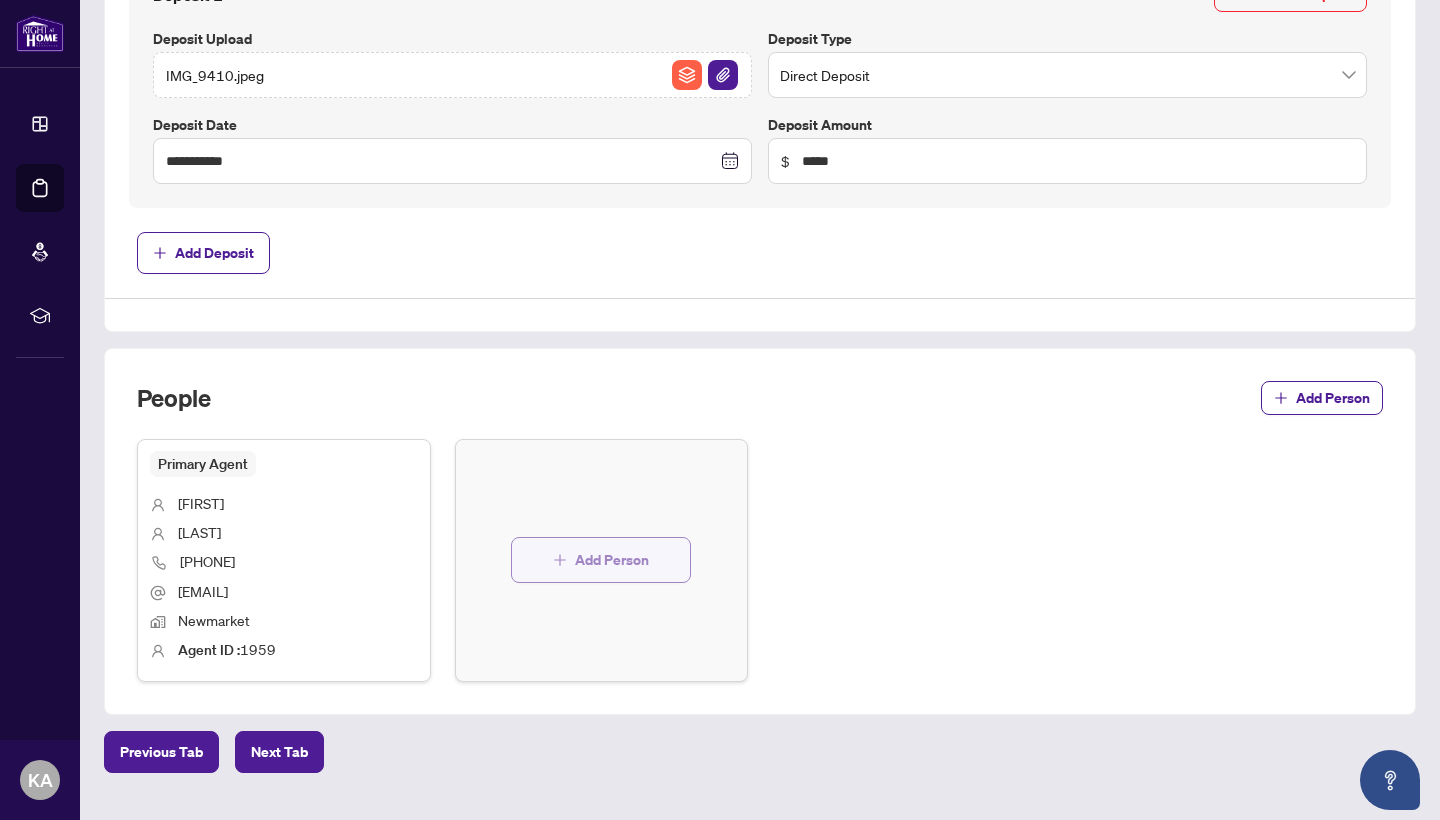 click on "Add Person" at bounding box center [612, 560] 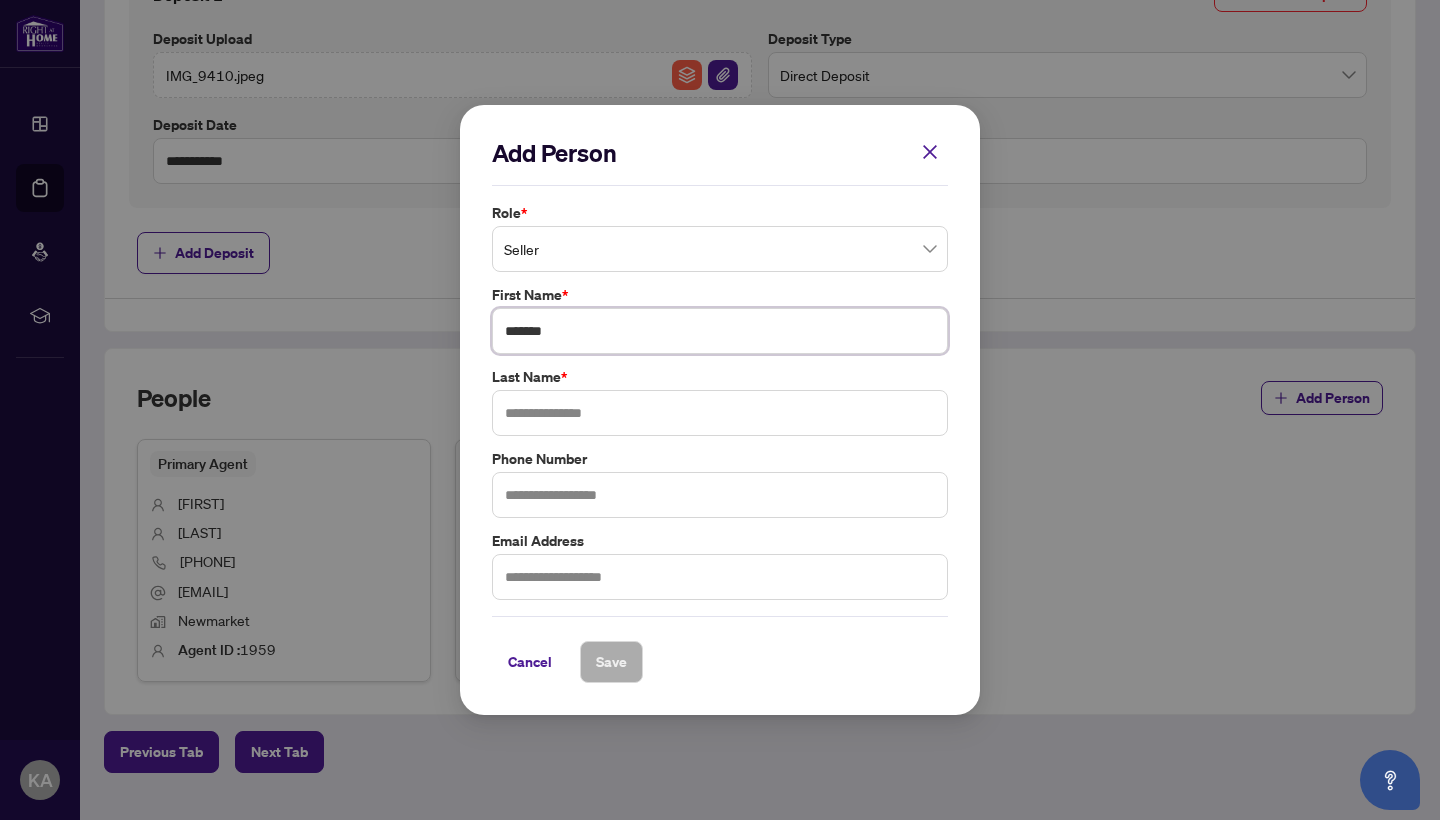 type on "*******" 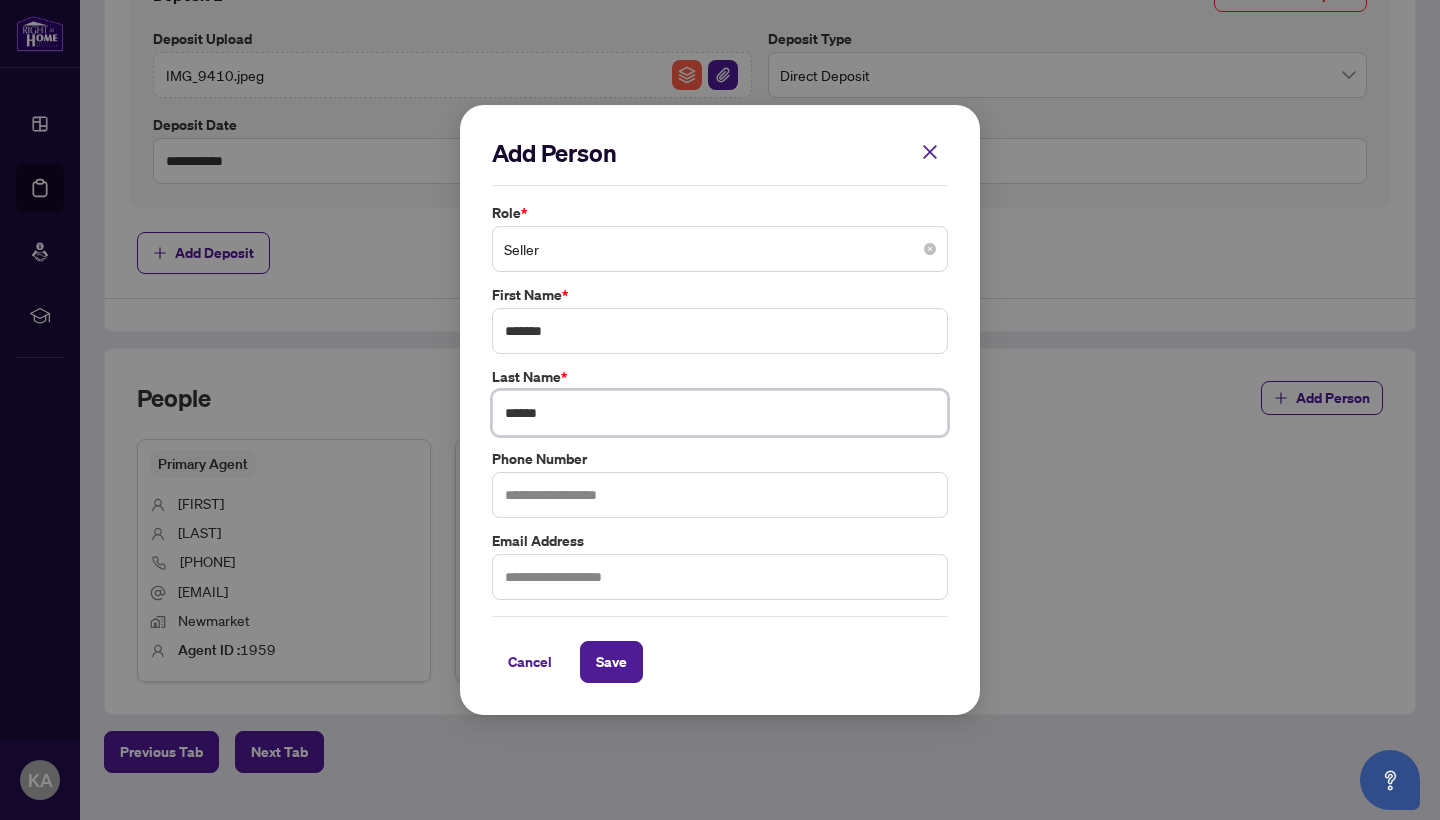 click on "Seller" at bounding box center (720, 249) 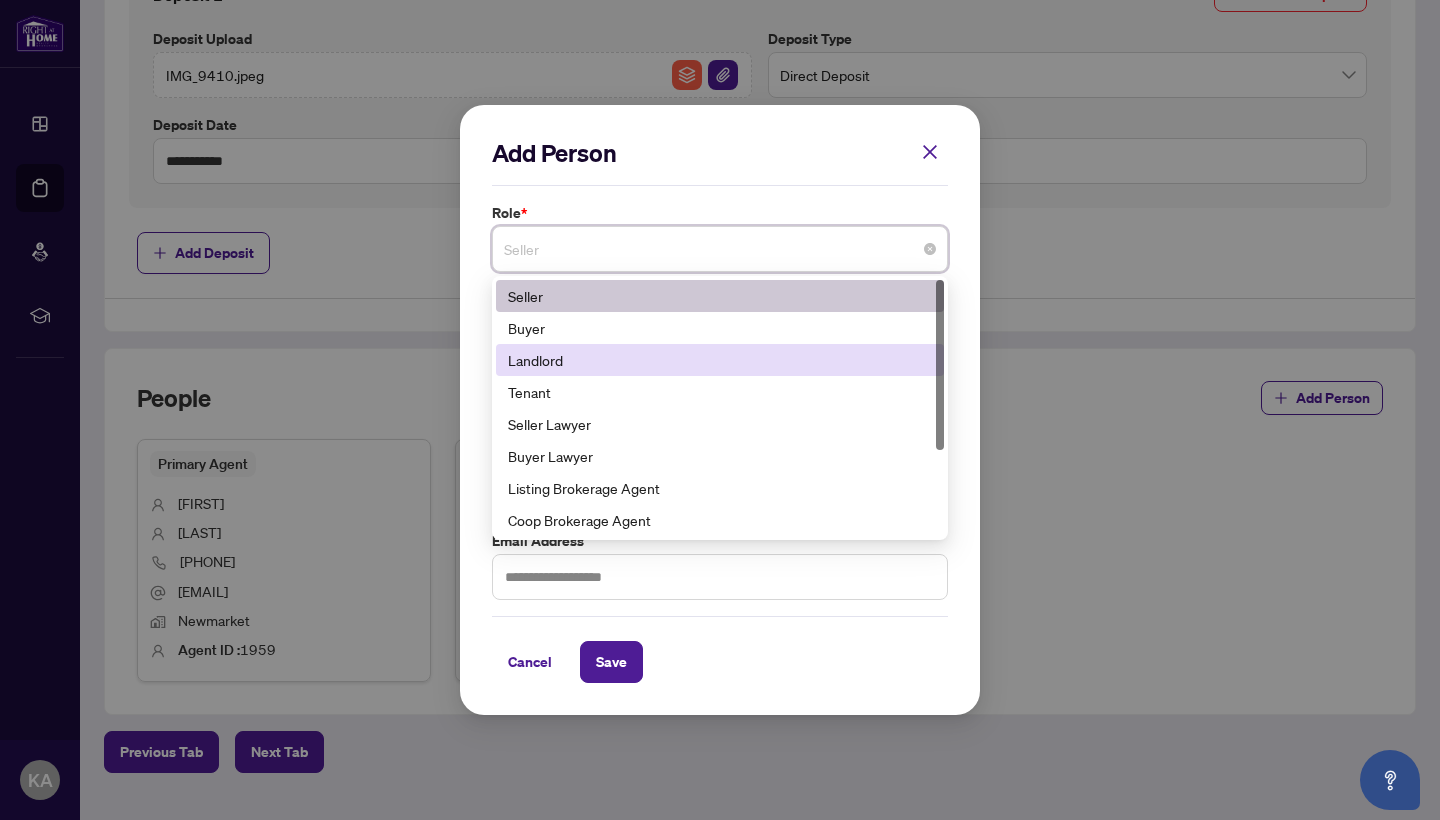 click on "Landlord" at bounding box center [720, 360] 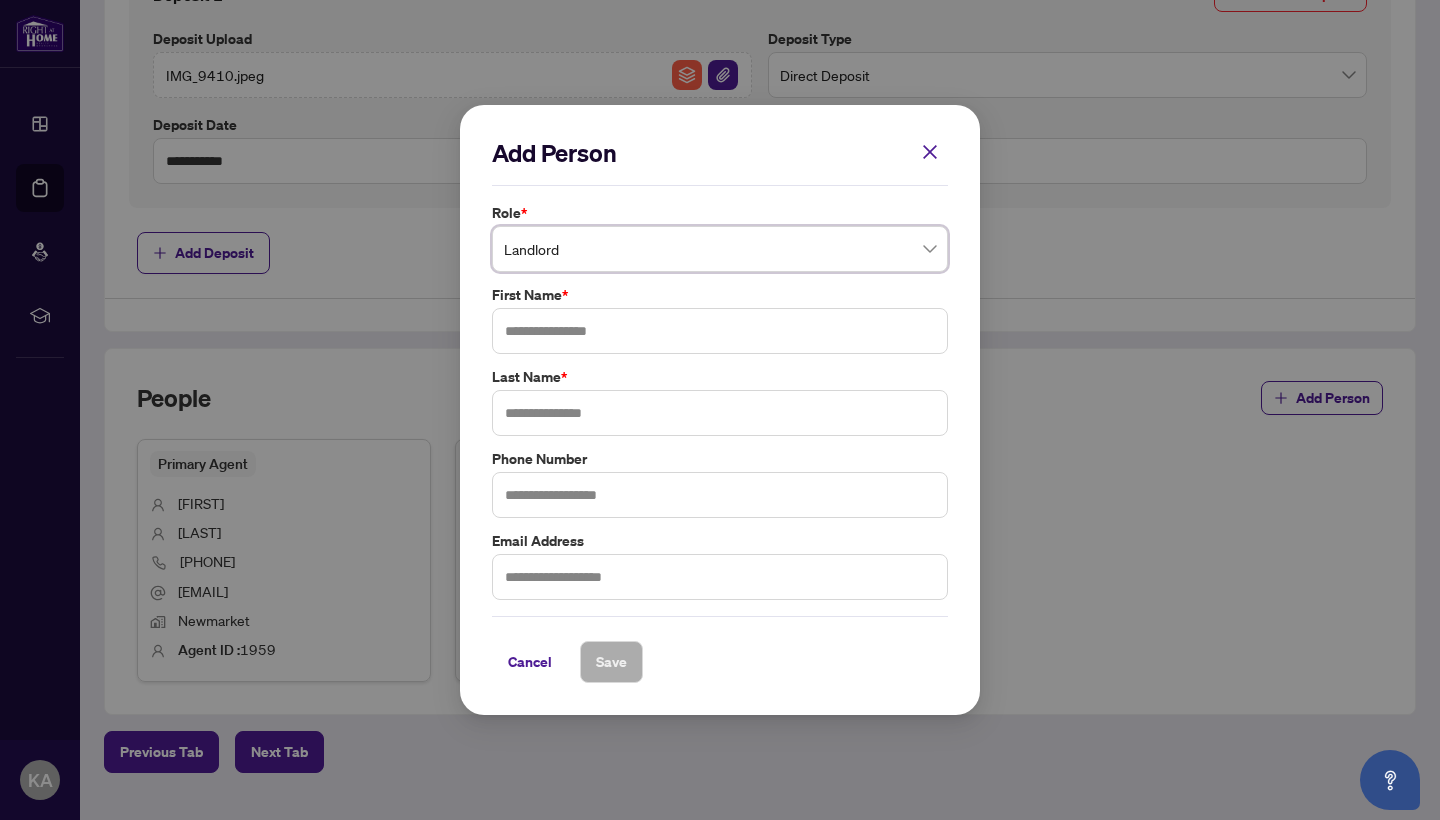 scroll, scrollTop: 0, scrollLeft: 0, axis: both 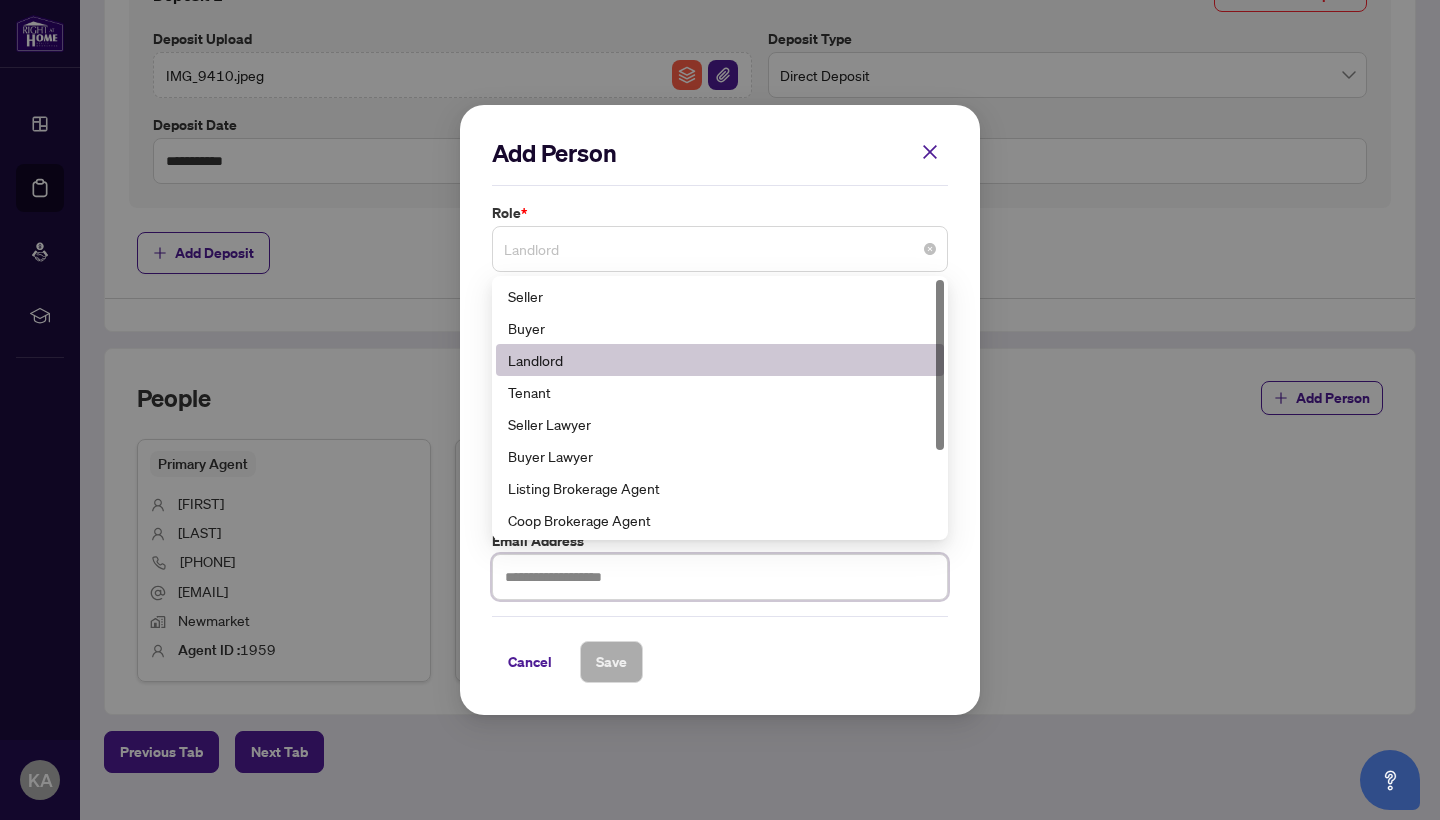 click on "Landlord" at bounding box center [720, 249] 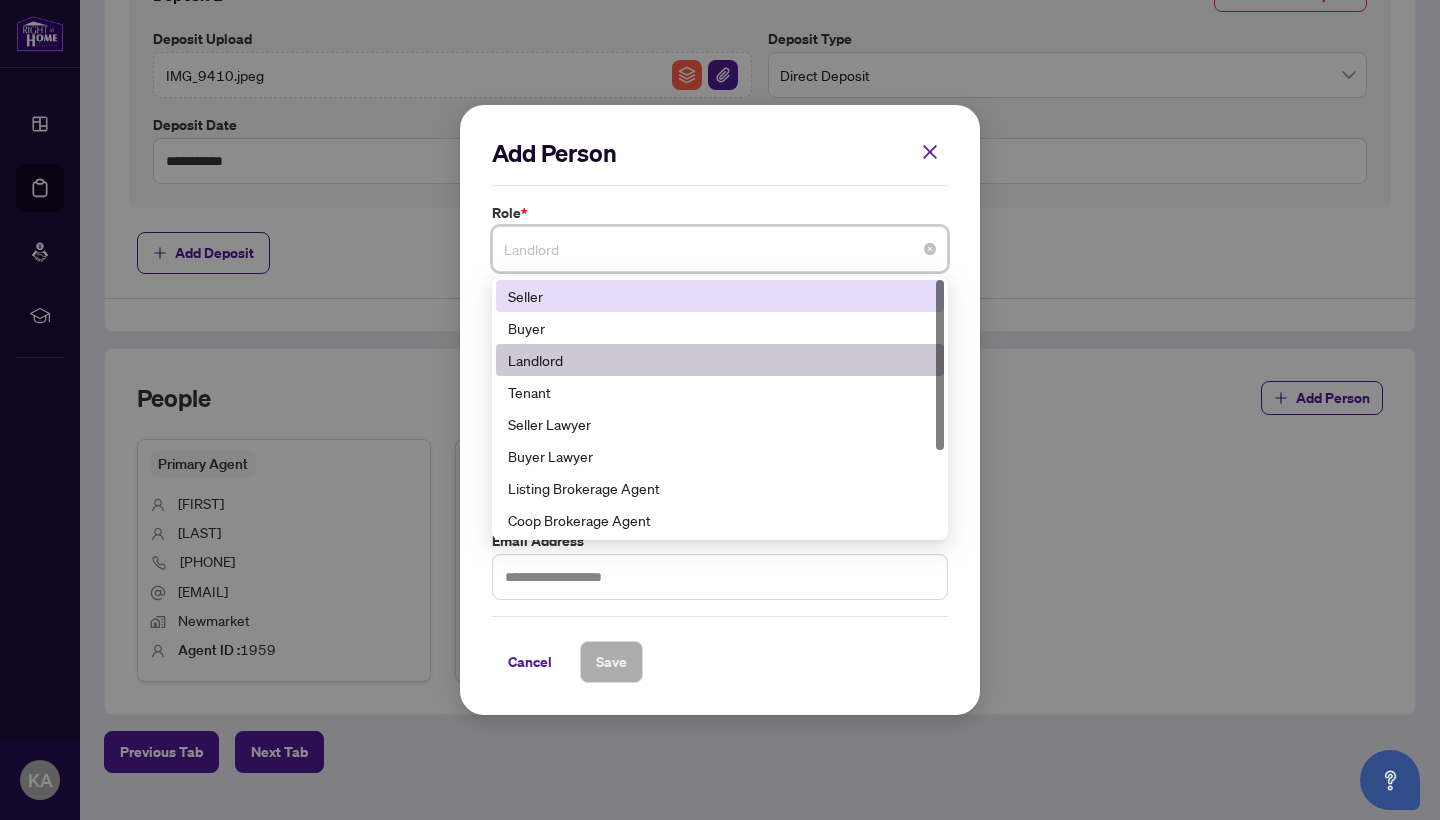 click on "Seller" at bounding box center (720, 296) 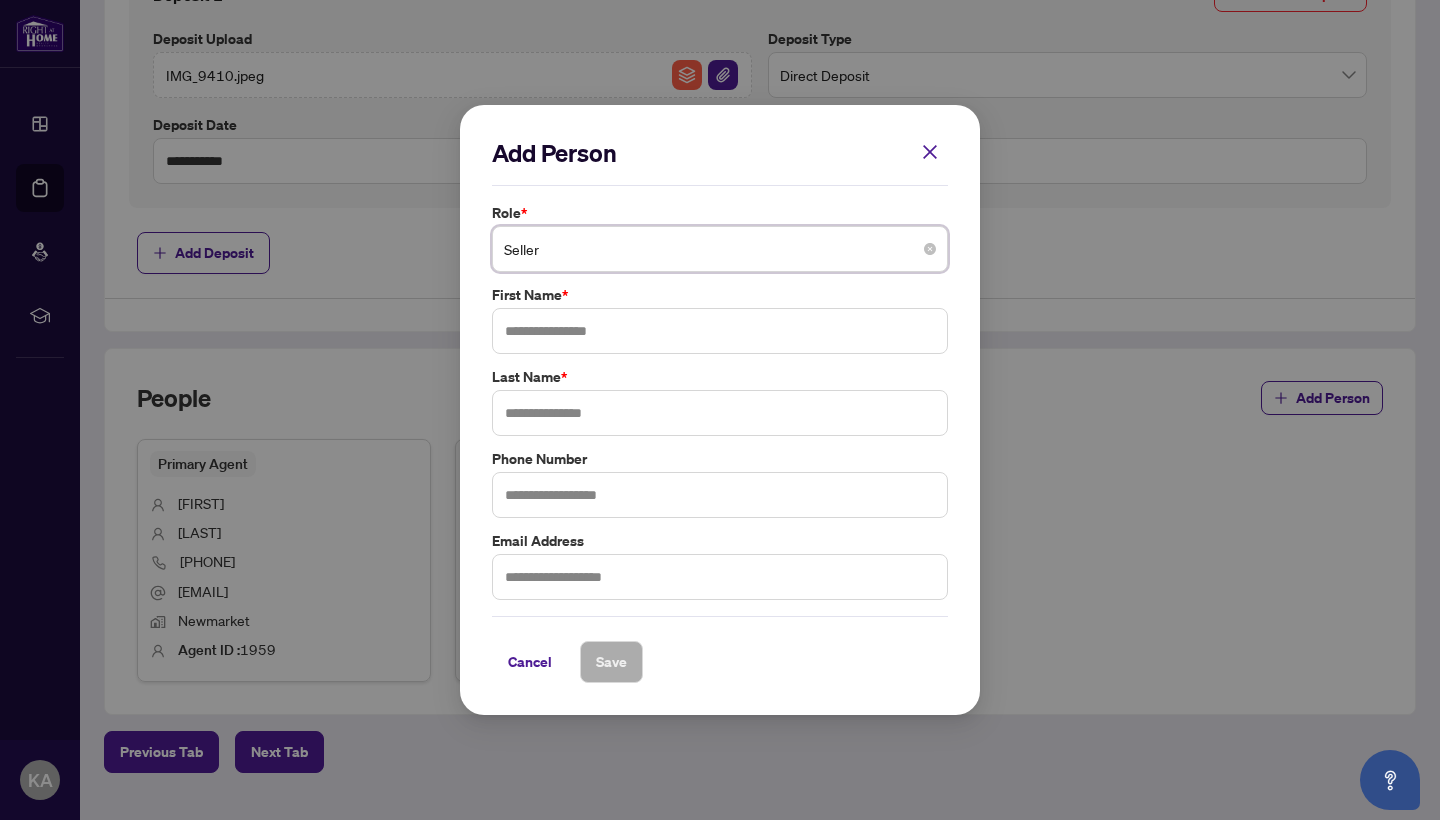 click on "Seller" at bounding box center [720, 249] 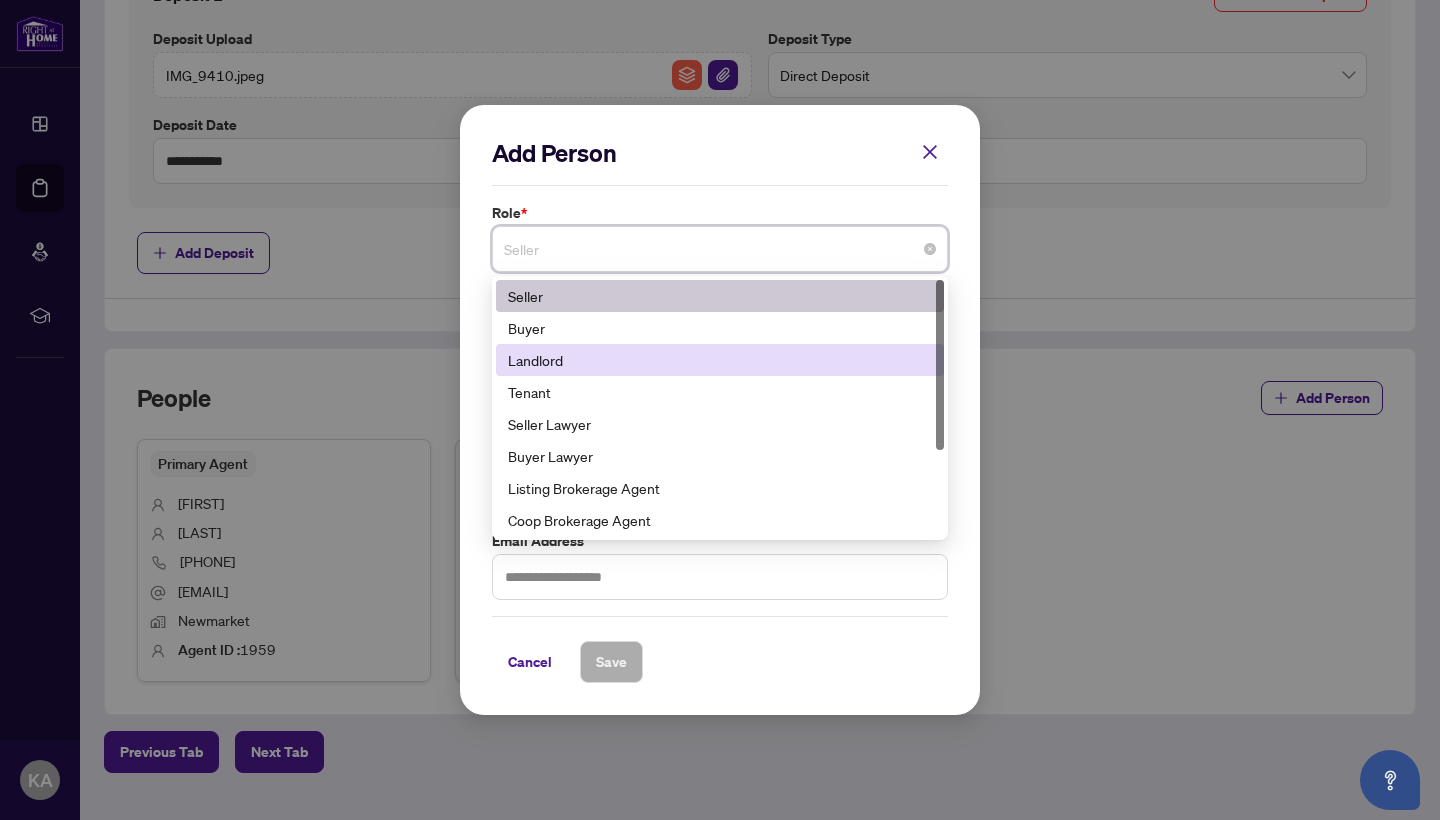 click on "Landlord" at bounding box center [720, 360] 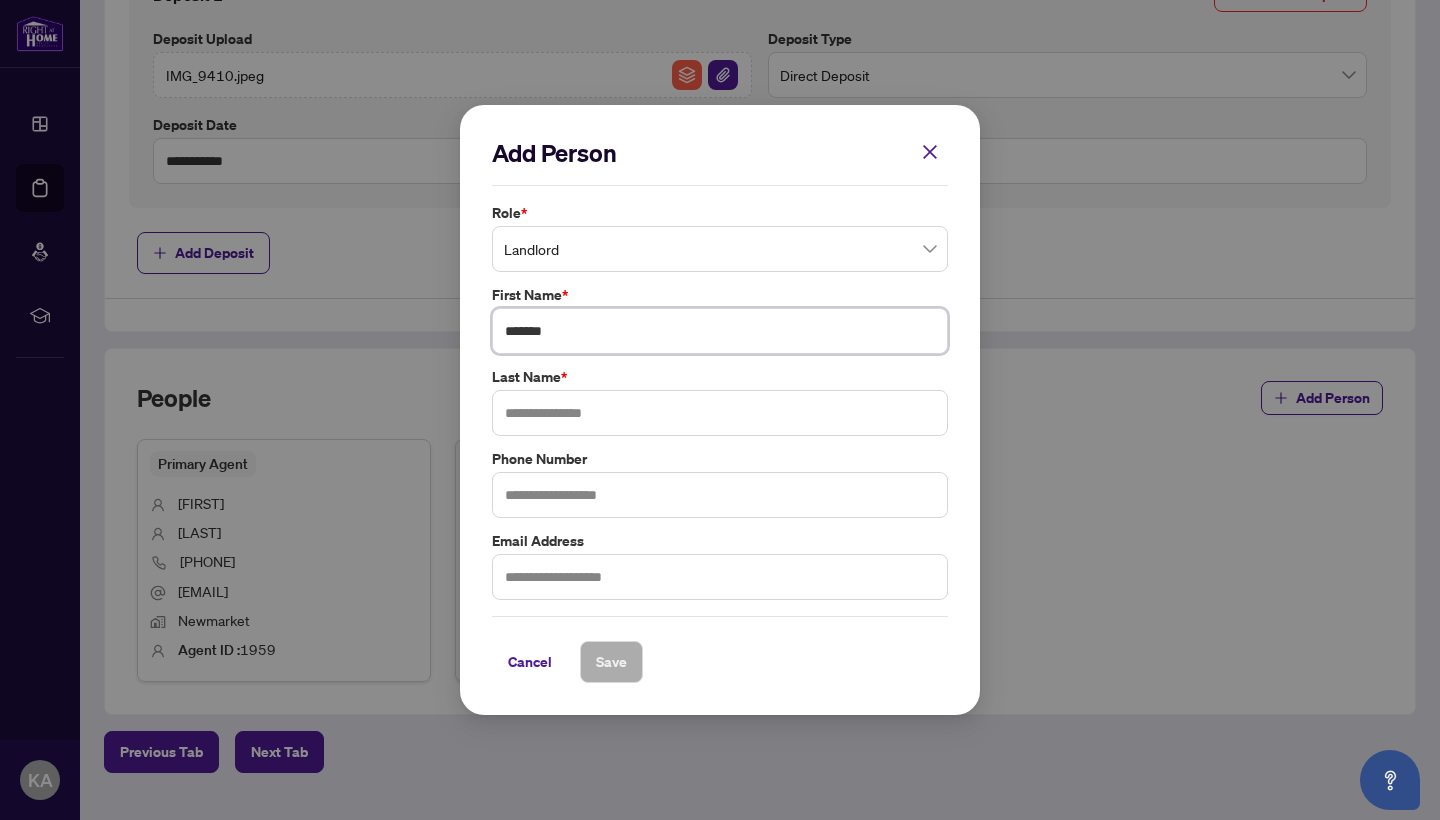 type on "*******" 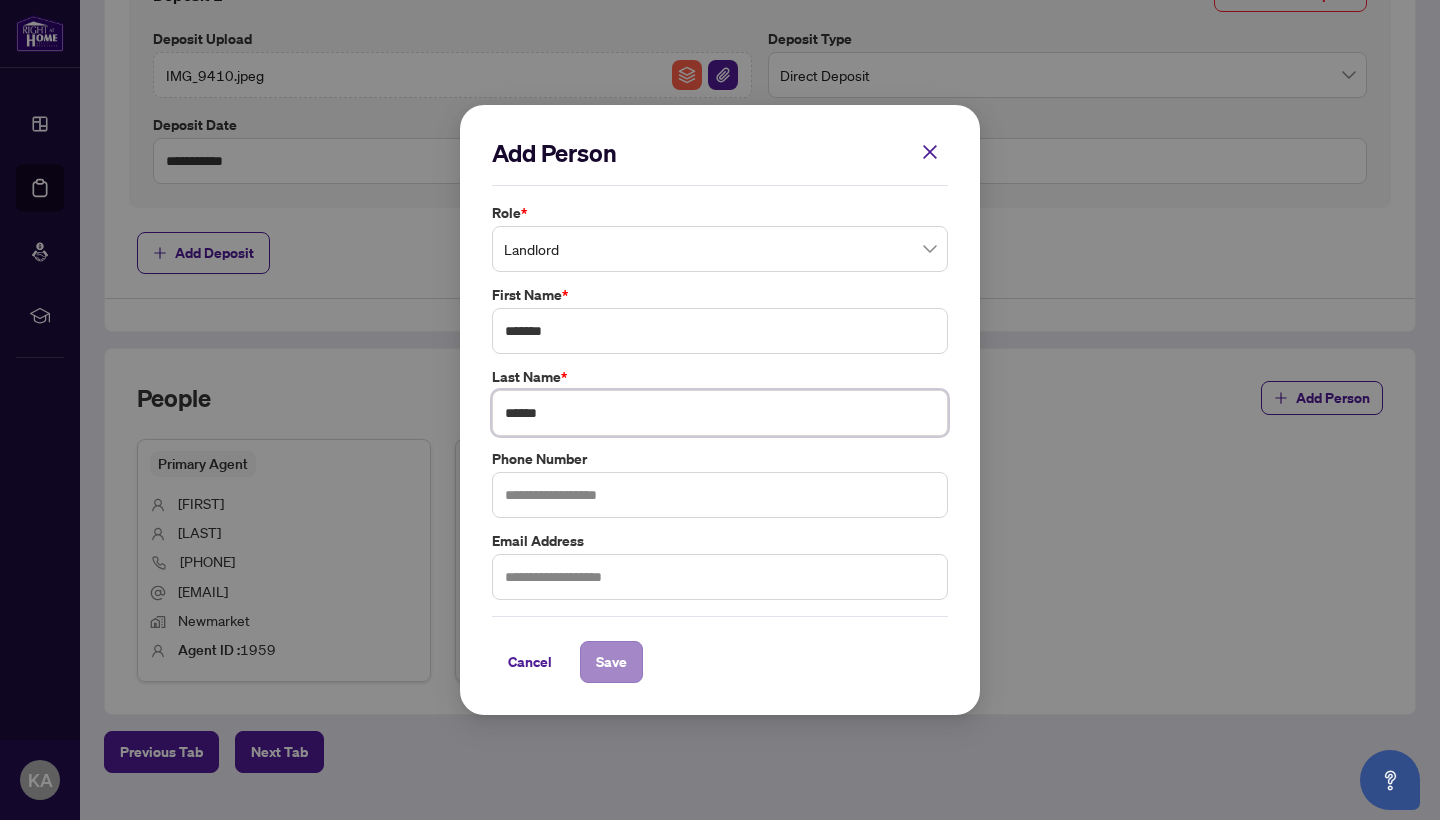 type on "*****" 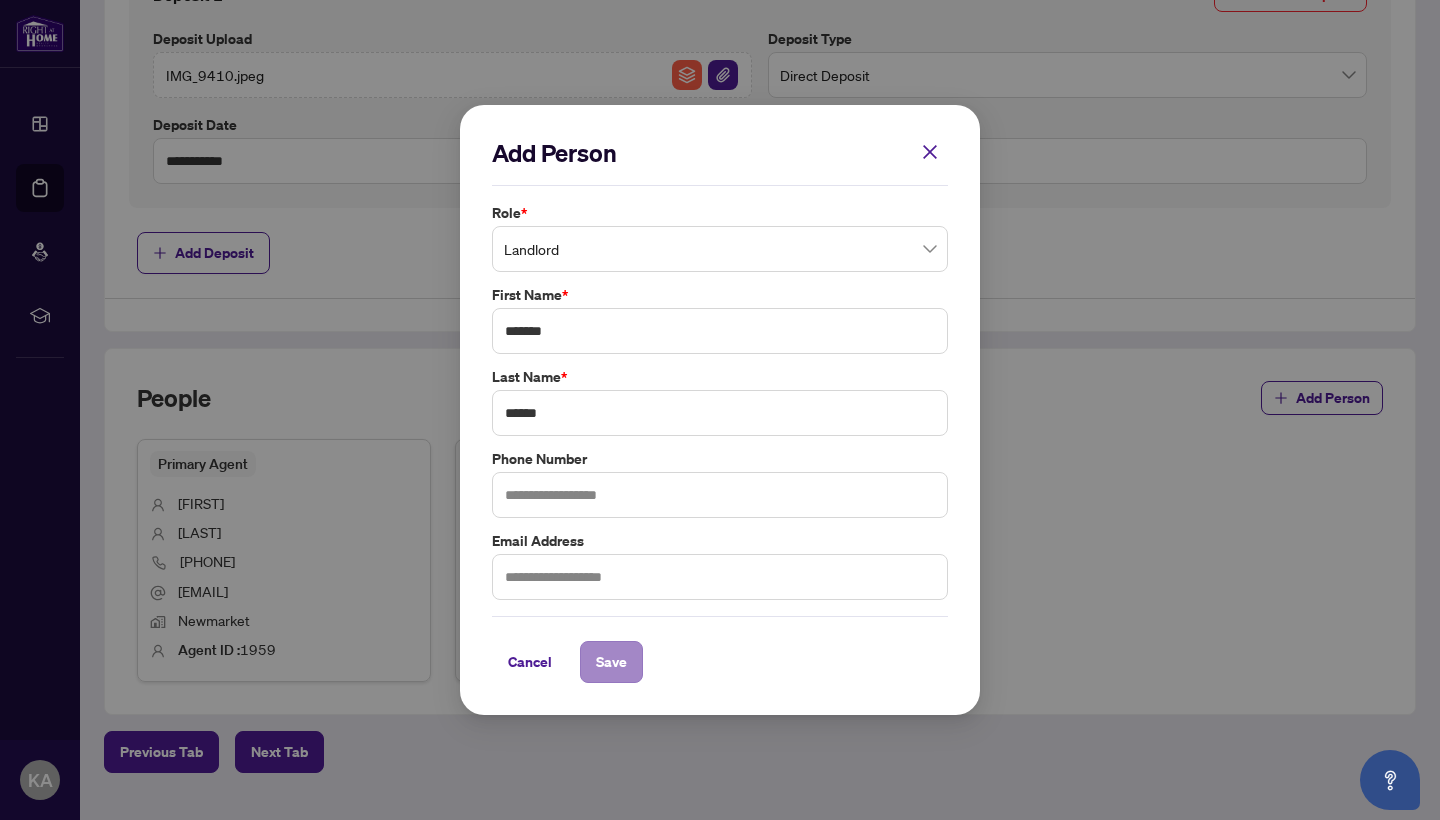 click on "Save" at bounding box center [611, 662] 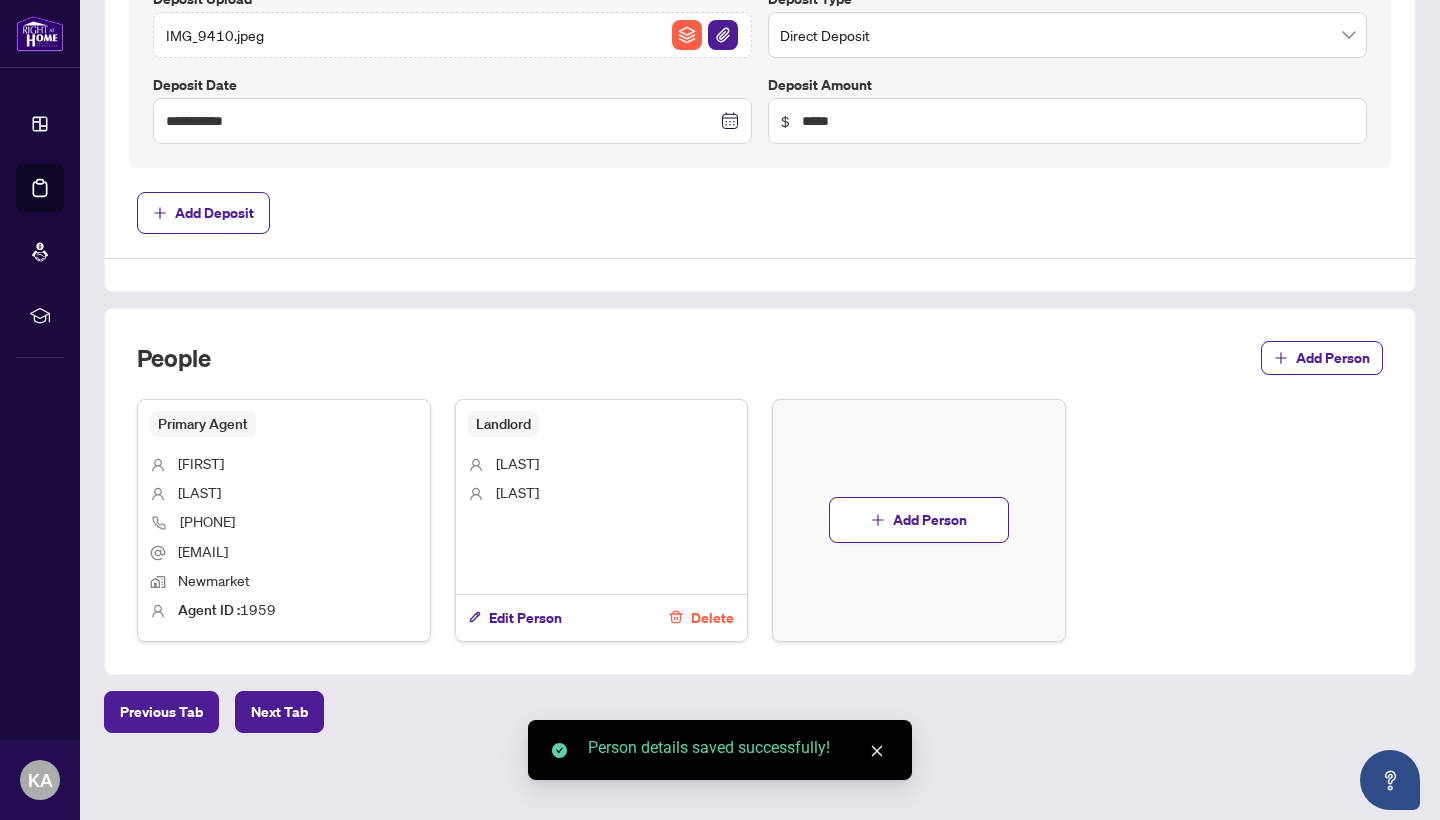 scroll, scrollTop: 880, scrollLeft: 0, axis: vertical 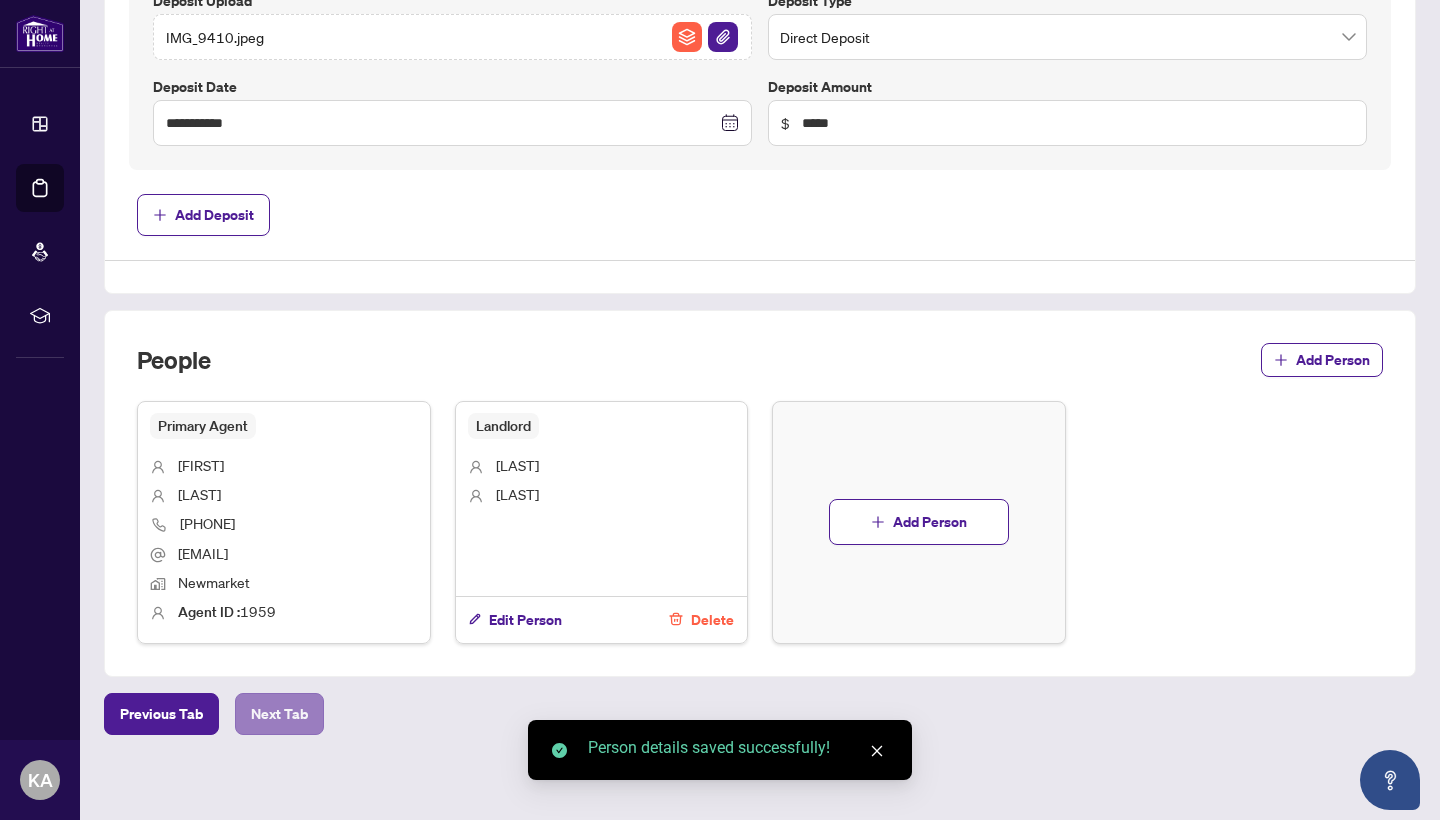 click on "Next Tab" at bounding box center (279, 714) 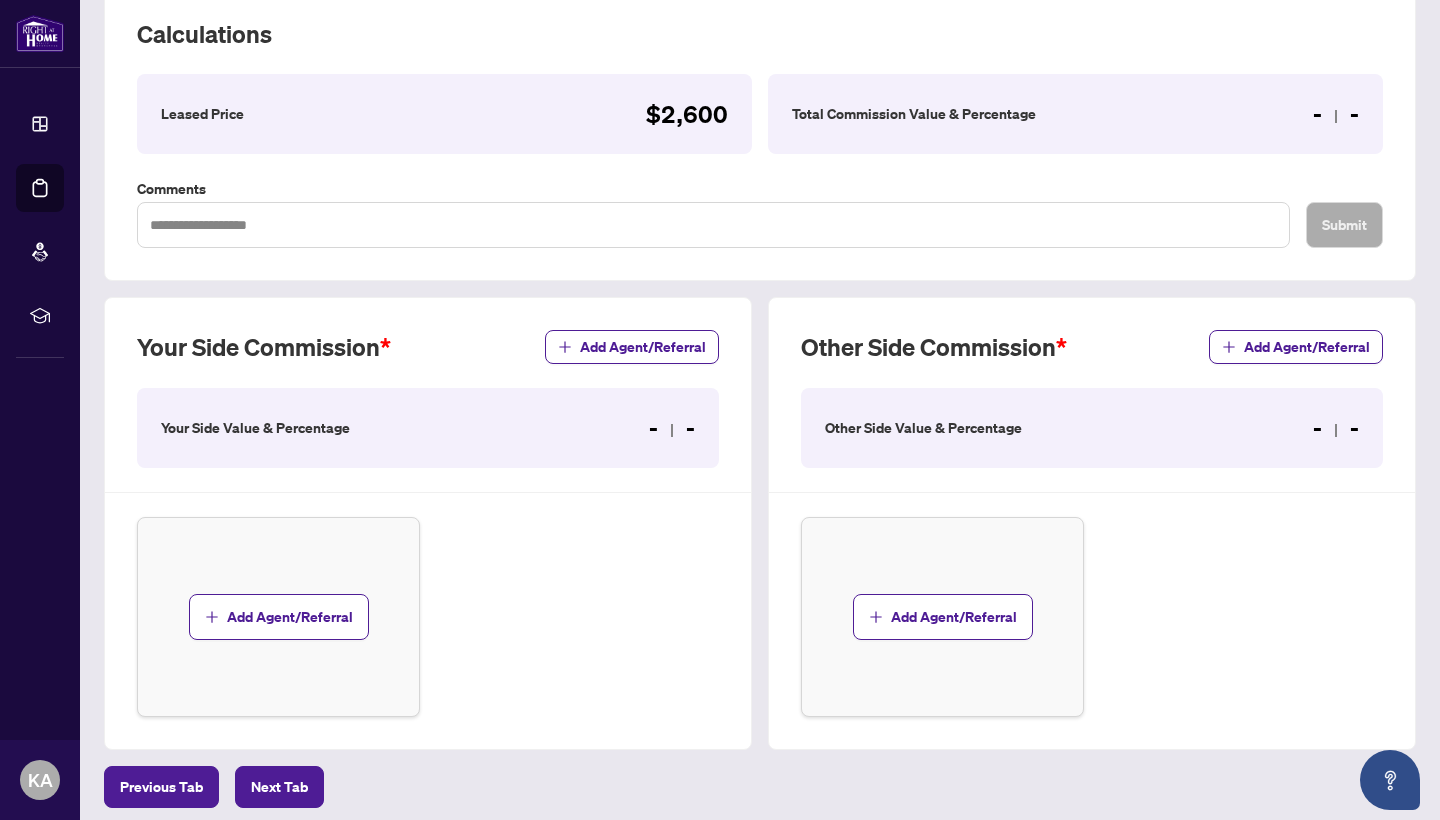 scroll, scrollTop: 294, scrollLeft: 0, axis: vertical 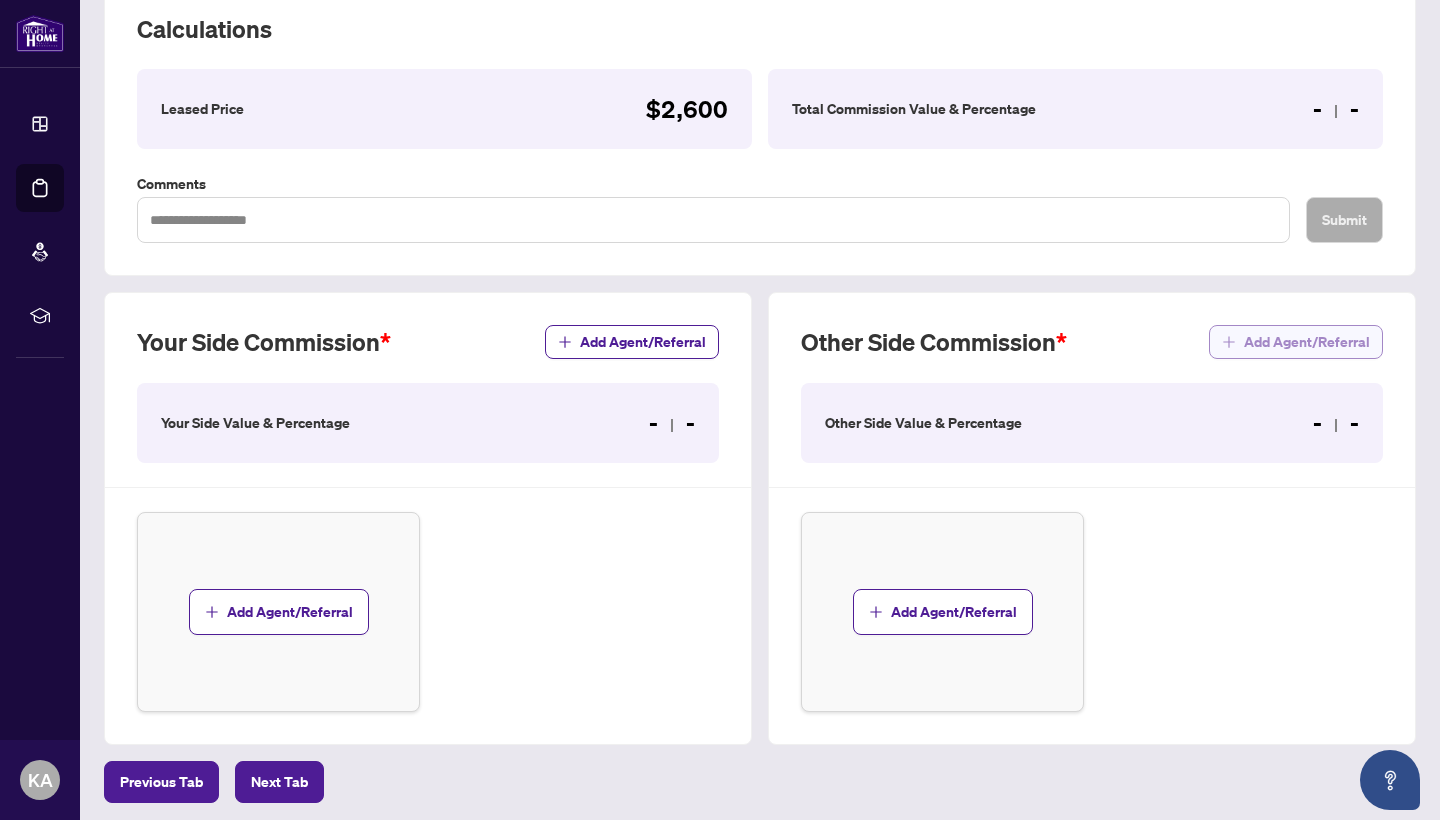click on "Add Agent/Referral" at bounding box center (1307, 342) 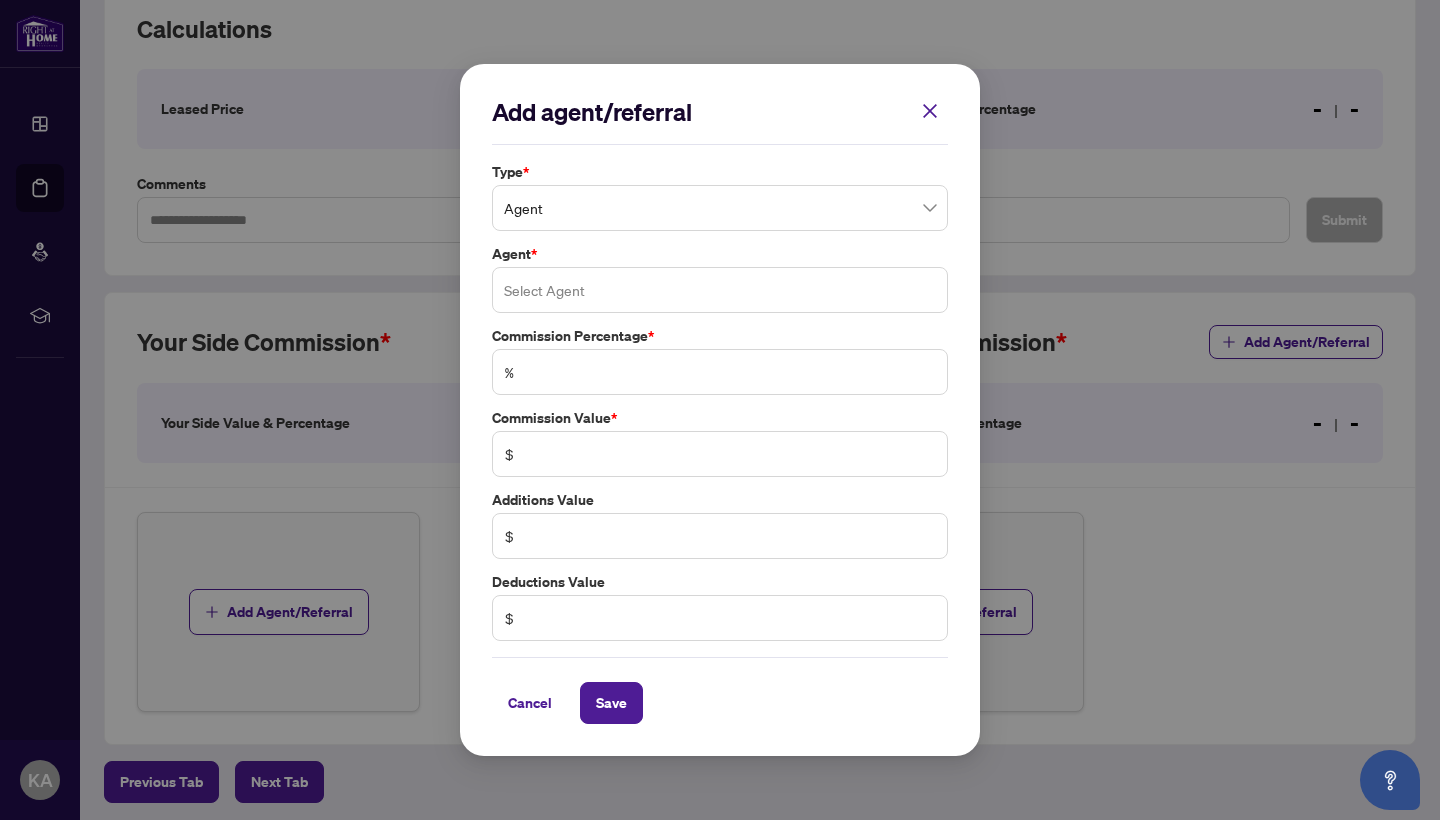 click at bounding box center (720, 290) 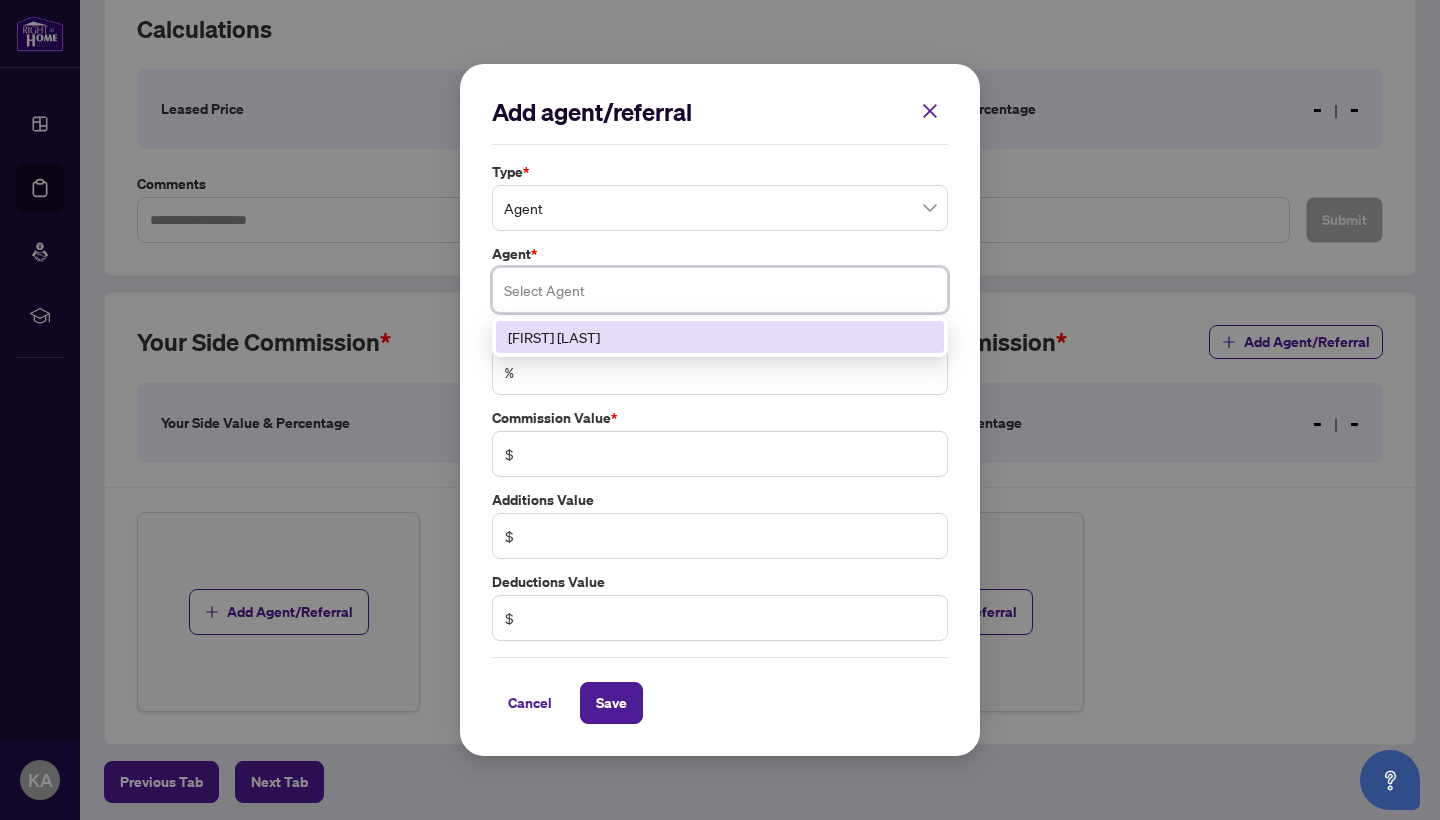 click on "[FIRST] [LAST]" at bounding box center [720, 337] 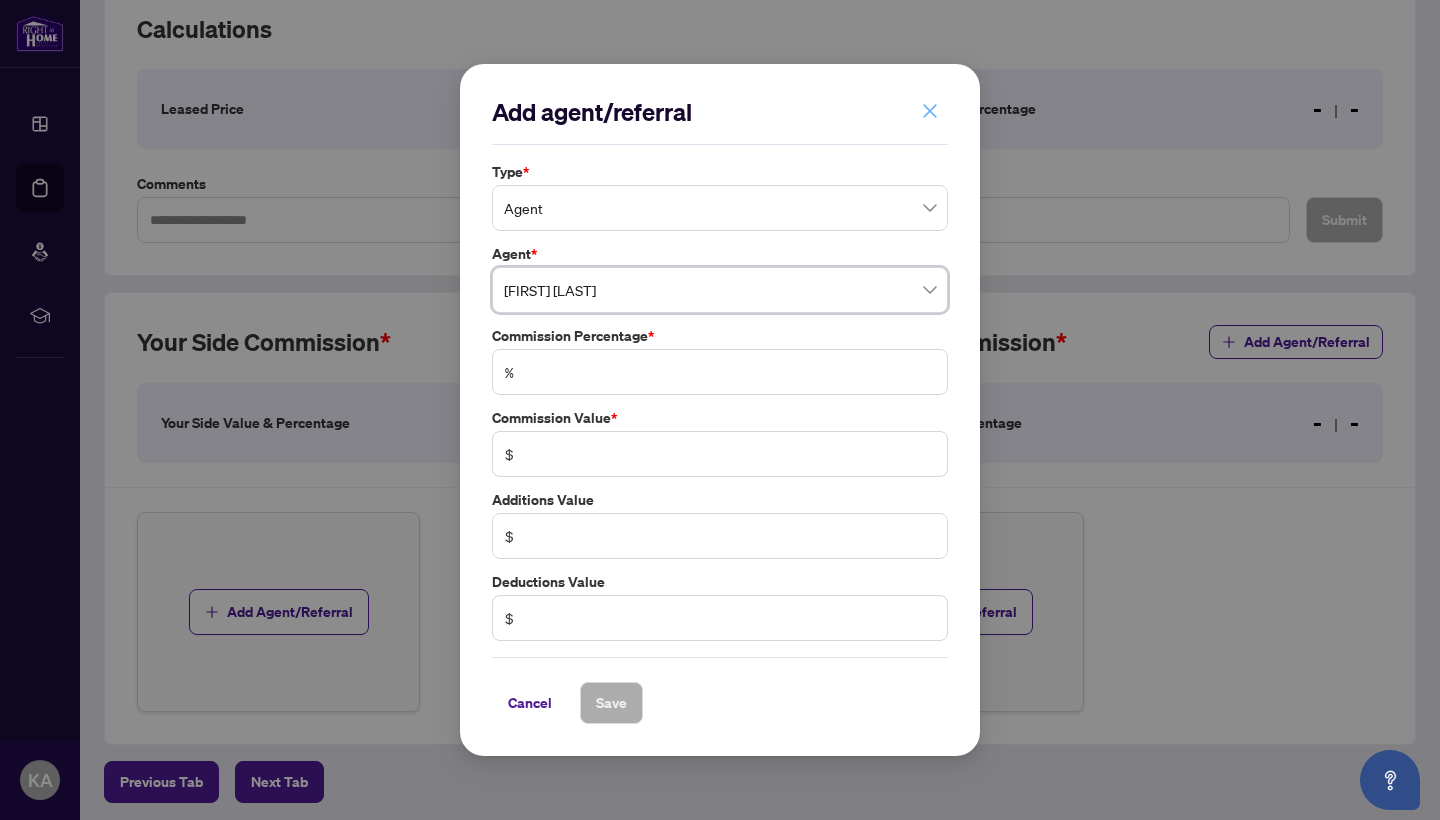 click 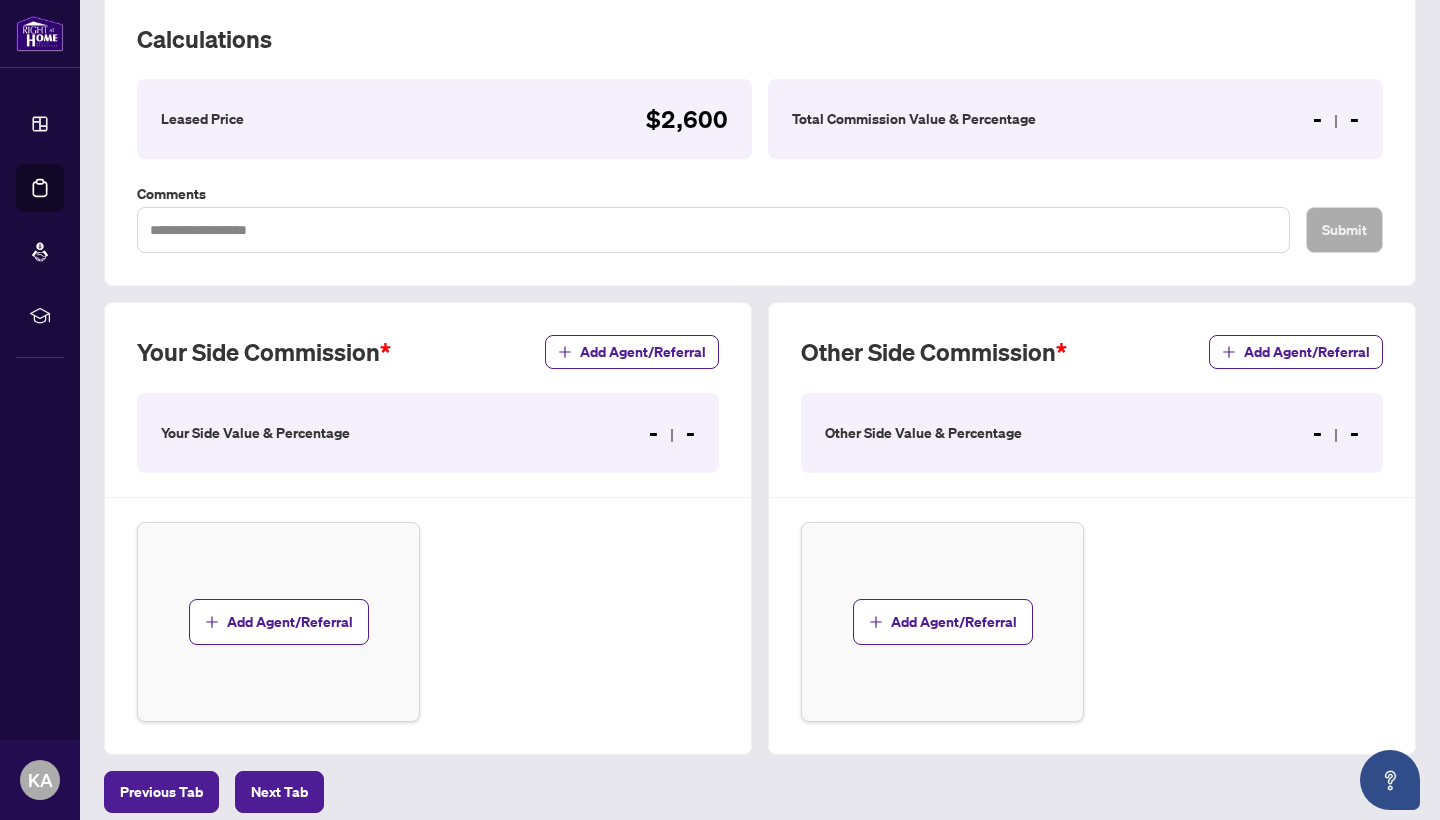scroll, scrollTop: 279, scrollLeft: 0, axis: vertical 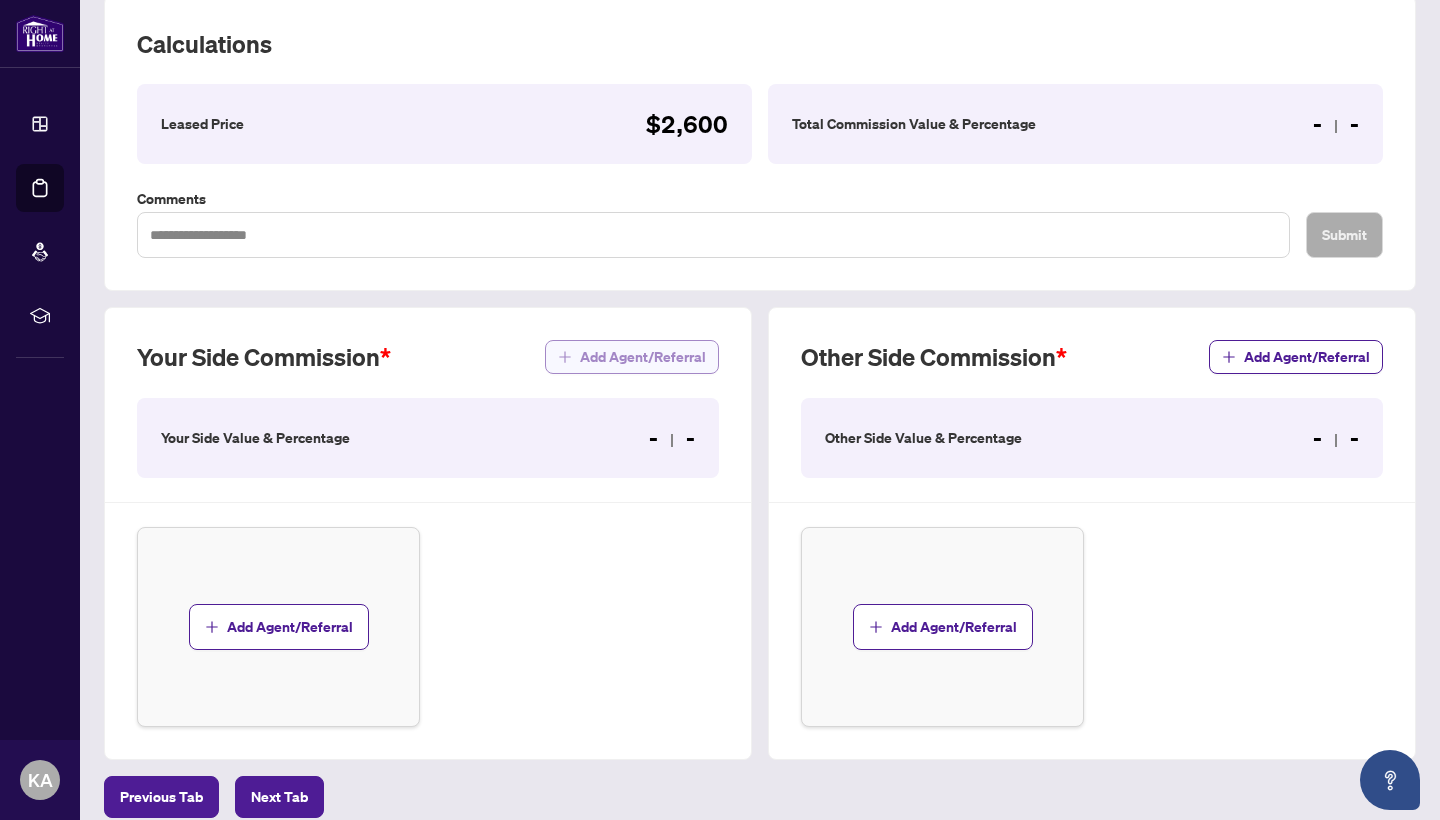 click on "Add Agent/Referral" at bounding box center (643, 357) 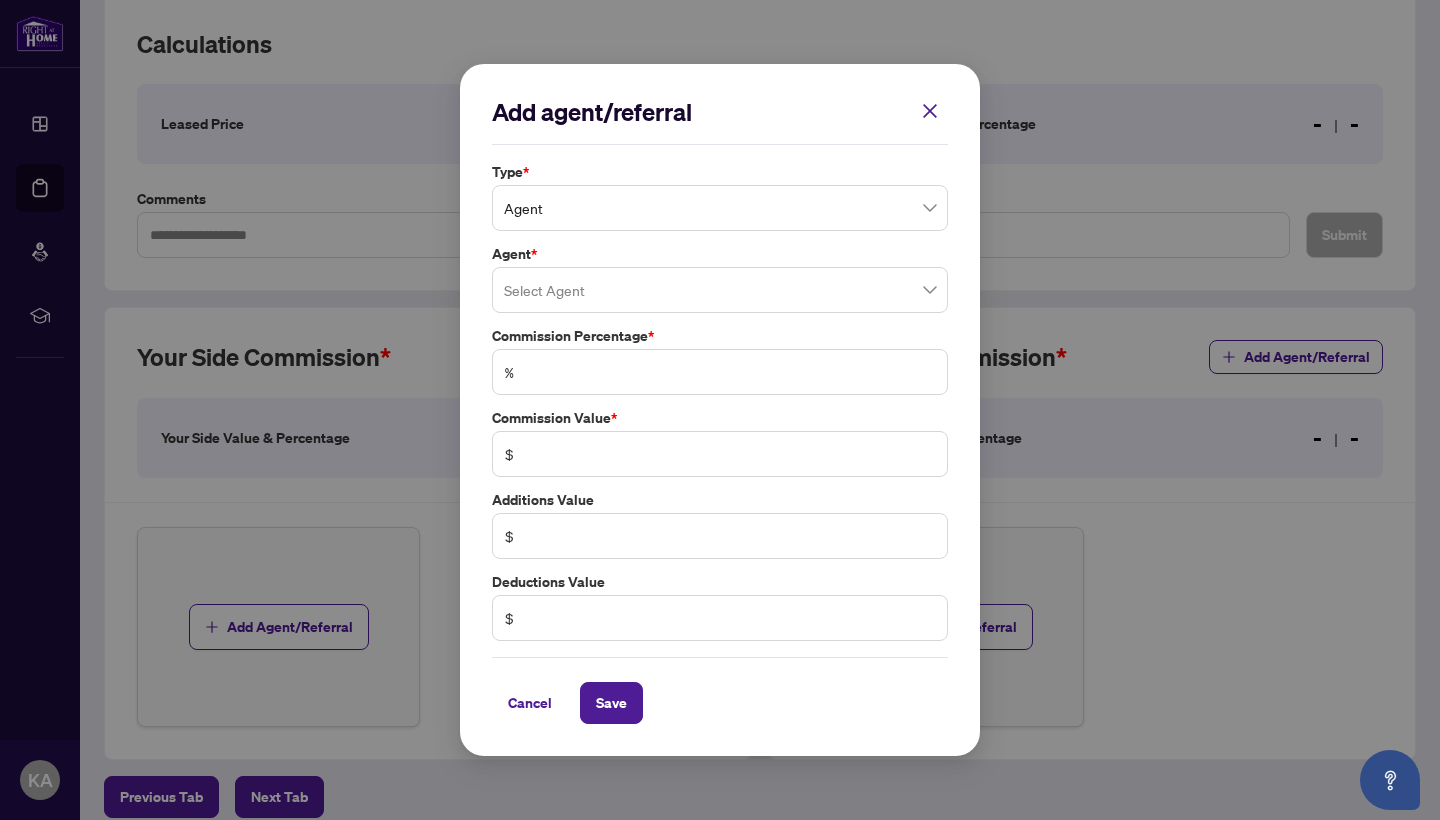 click at bounding box center (720, 290) 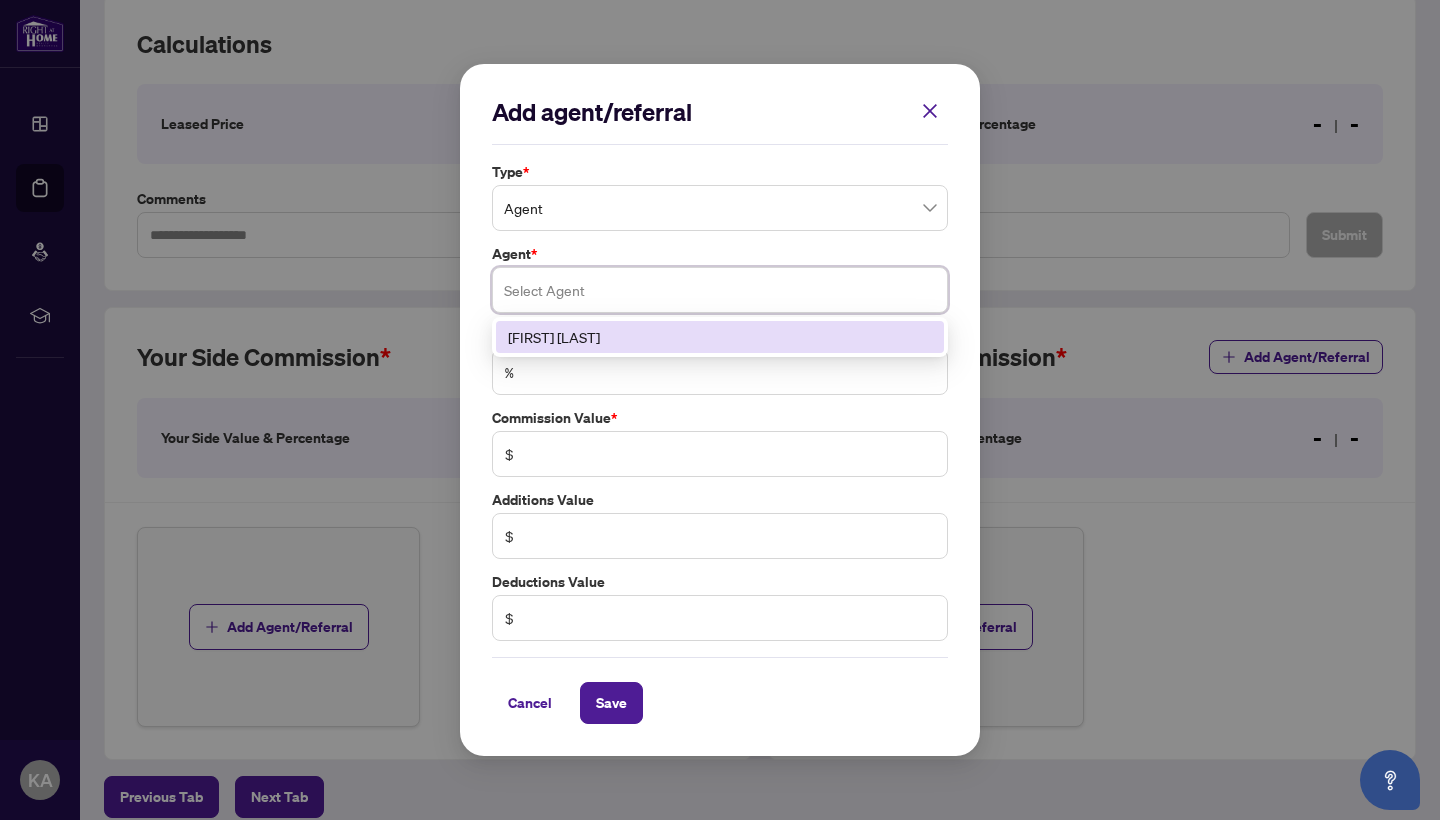 click on "[FIRST] [LAST]" at bounding box center (720, 337) 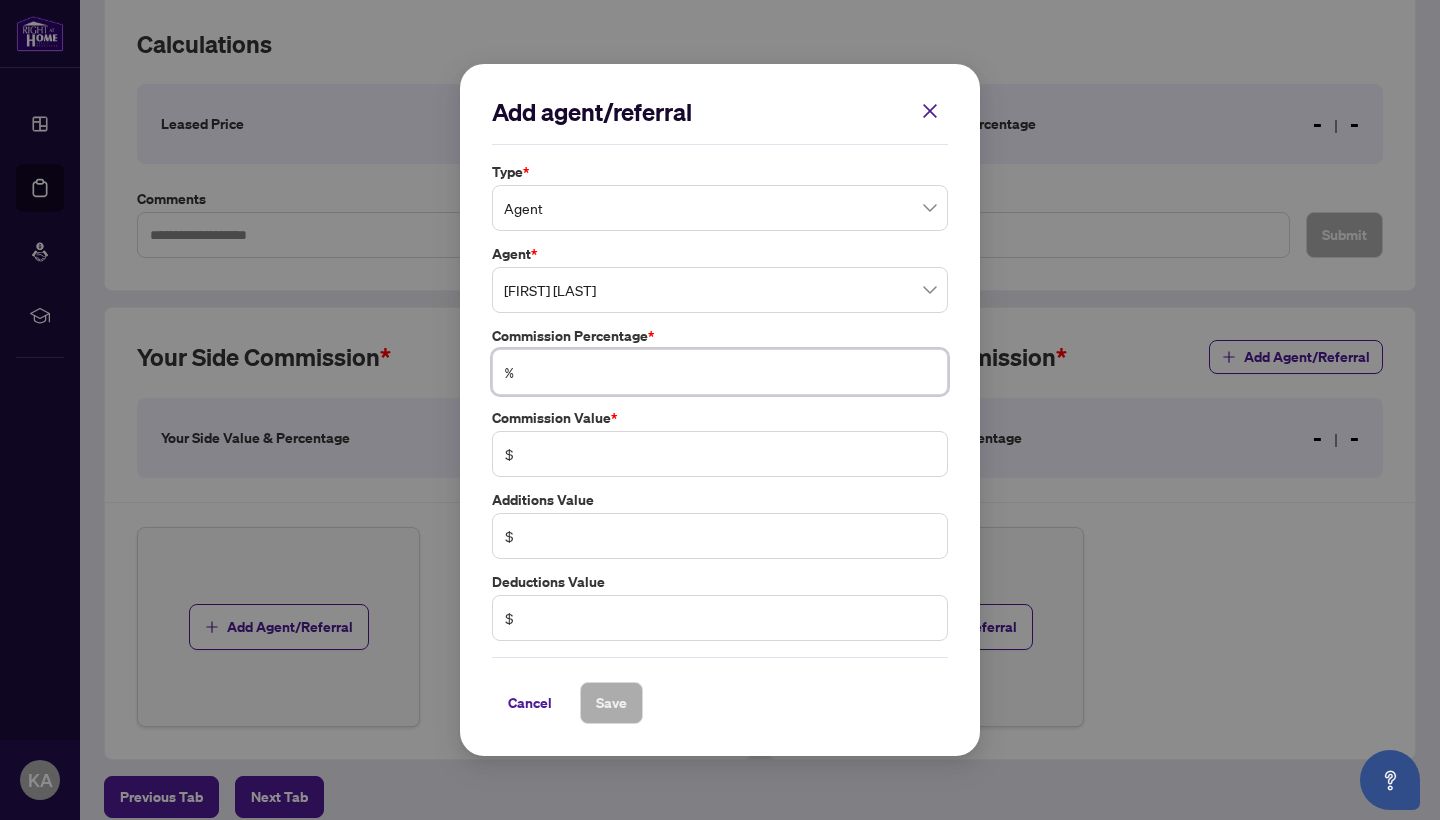 click at bounding box center [730, 372] 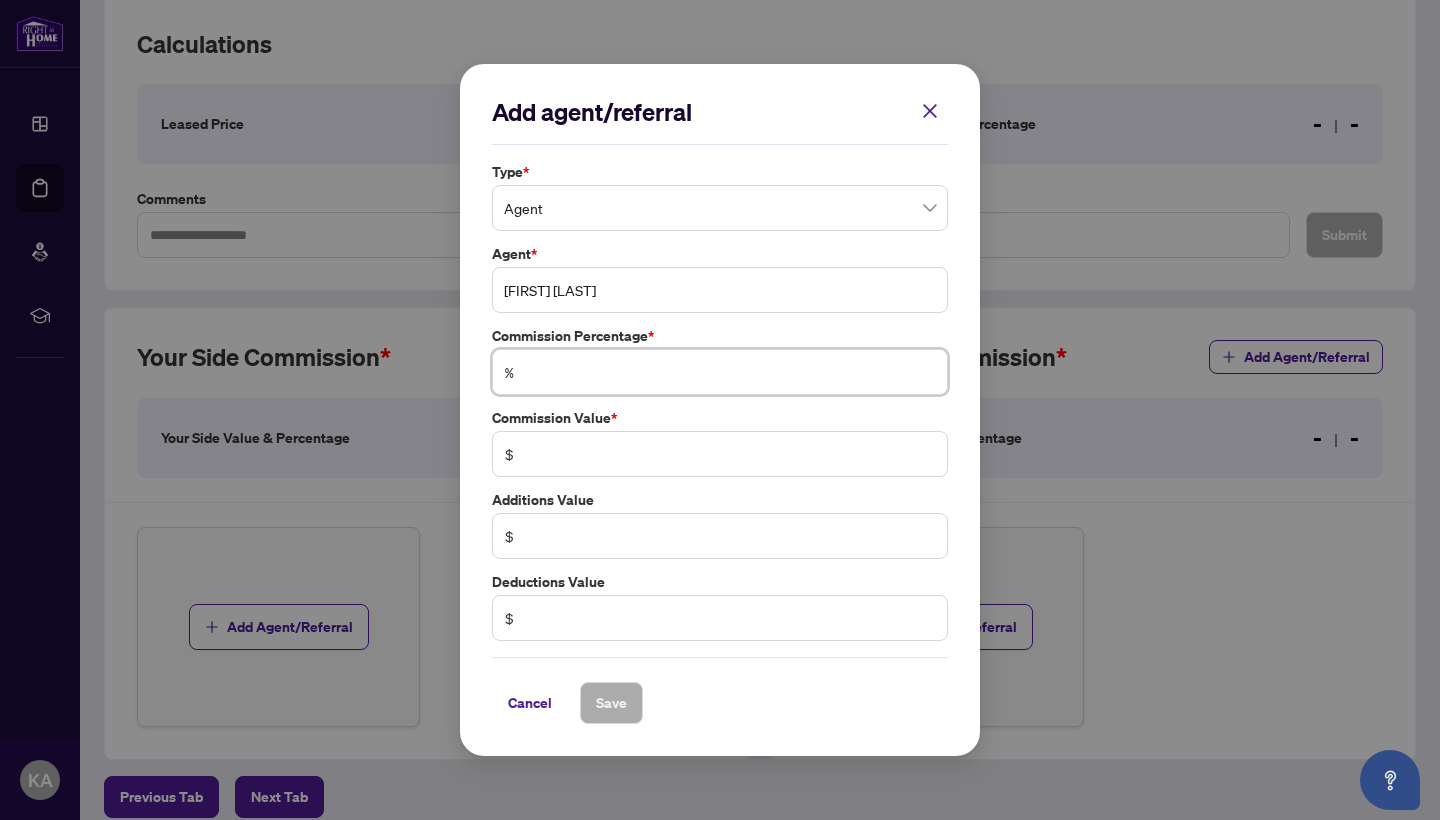 type on "*" 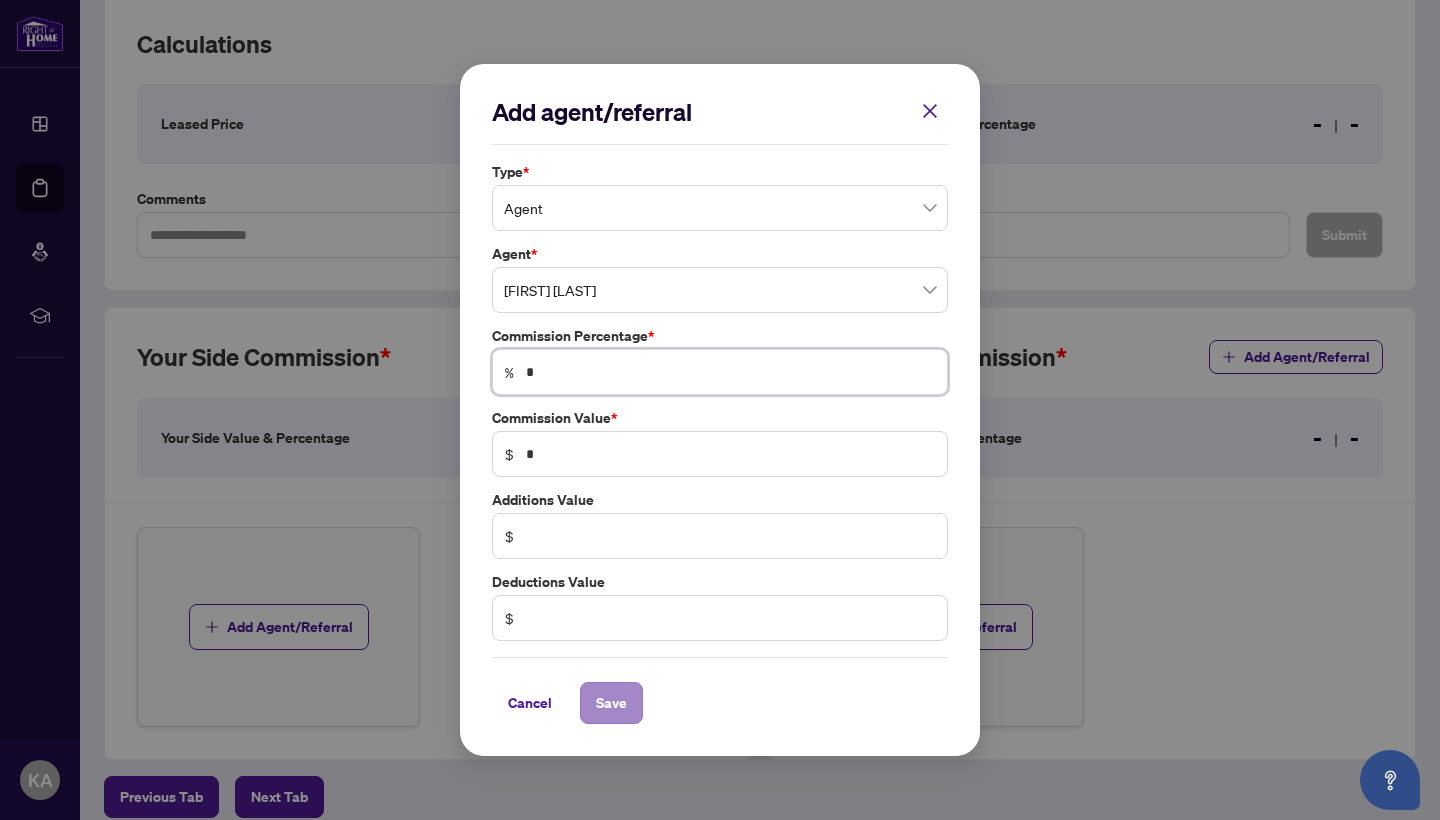 type on "*" 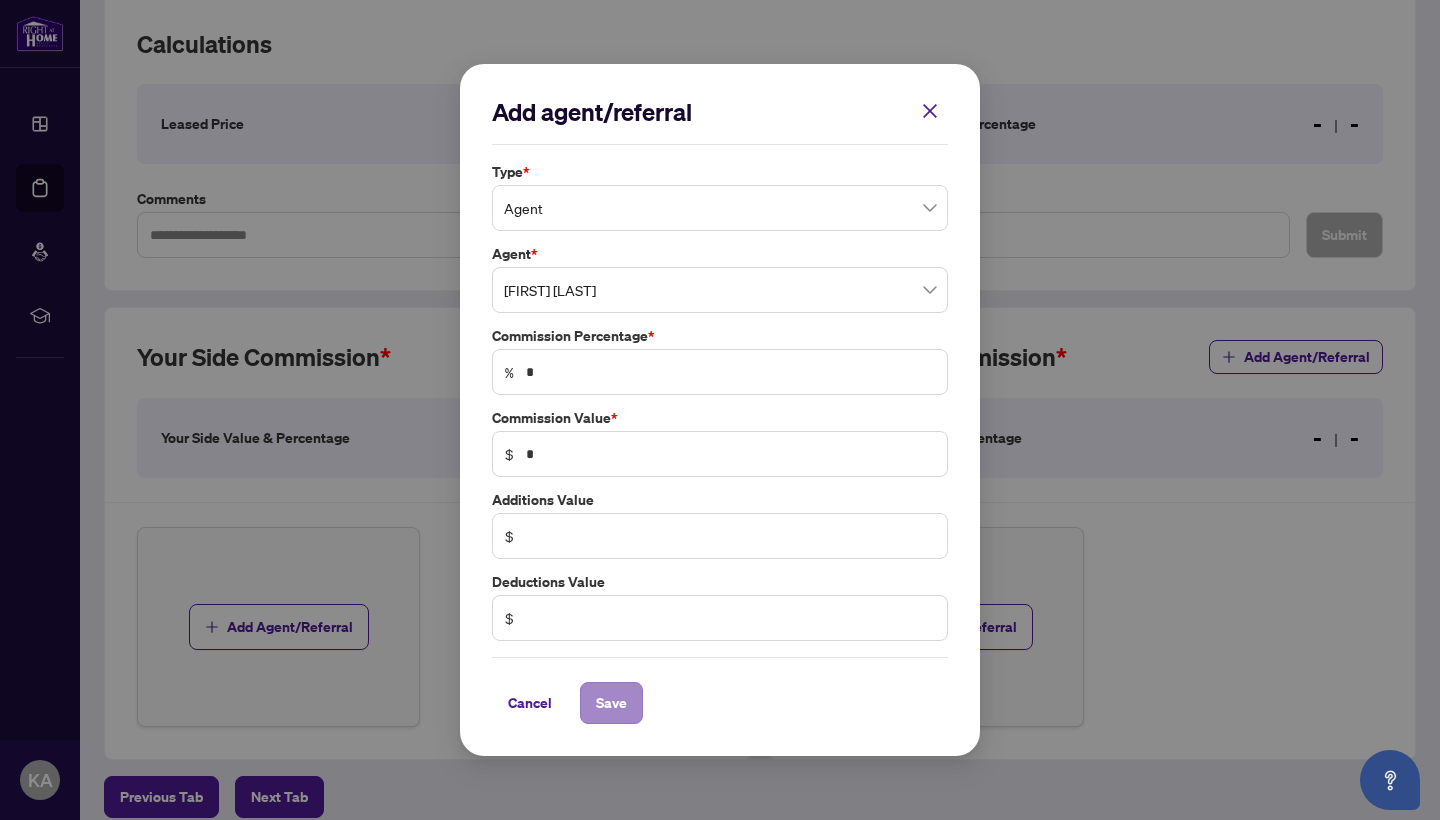 click on "Save" at bounding box center [611, 703] 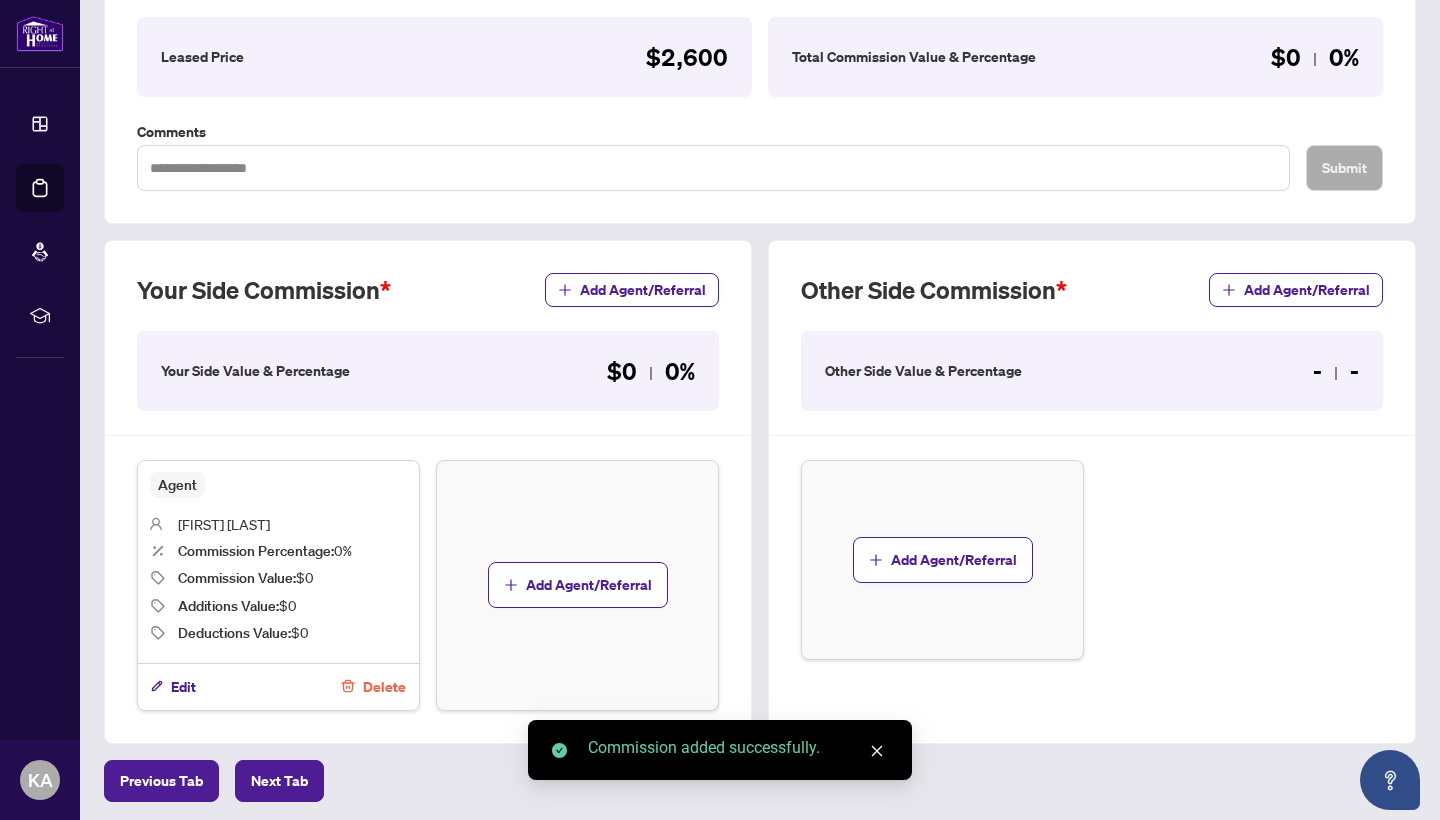 scroll, scrollTop: 345, scrollLeft: 0, axis: vertical 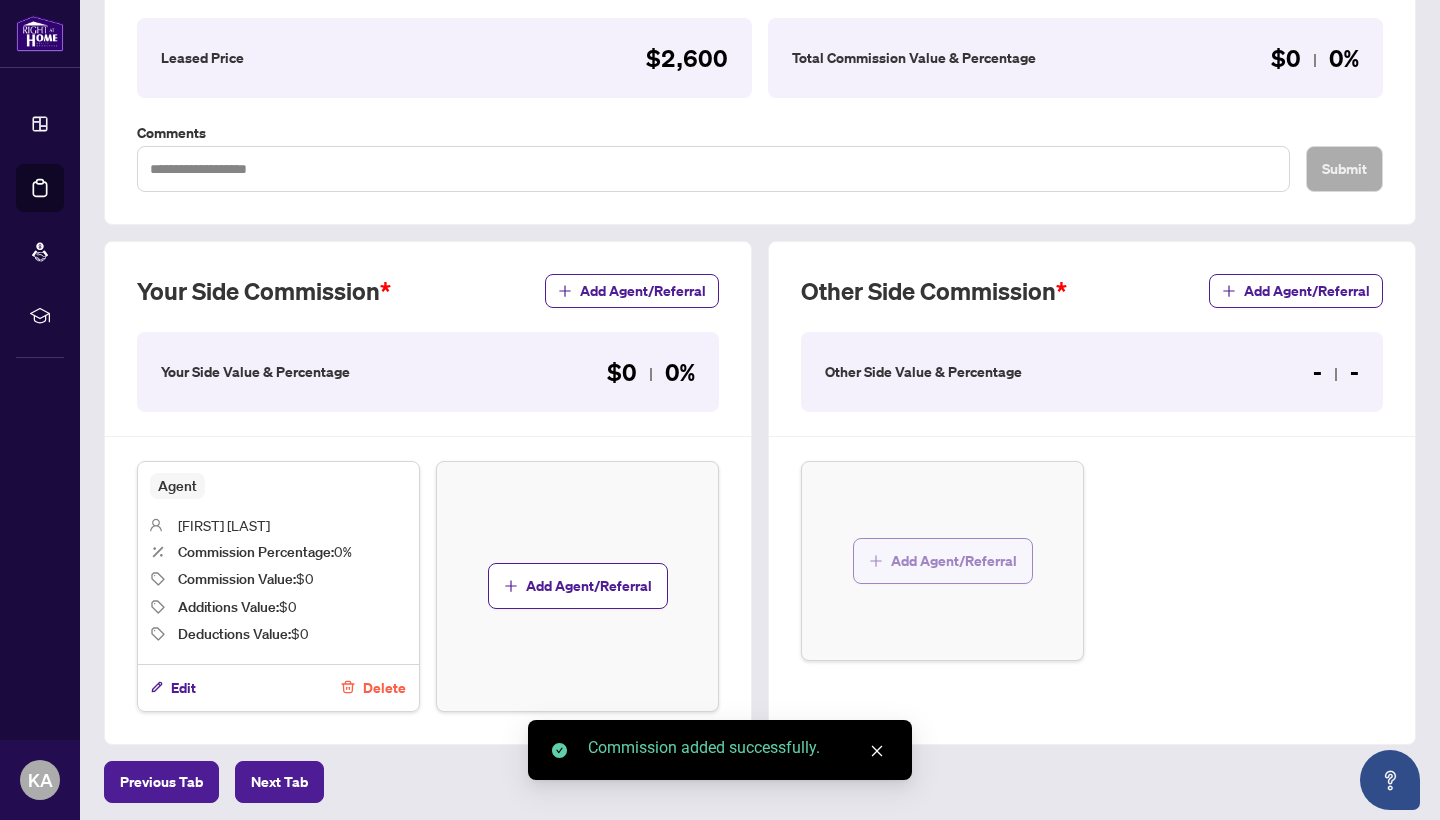 click on "Add Agent/Referral" at bounding box center [954, 561] 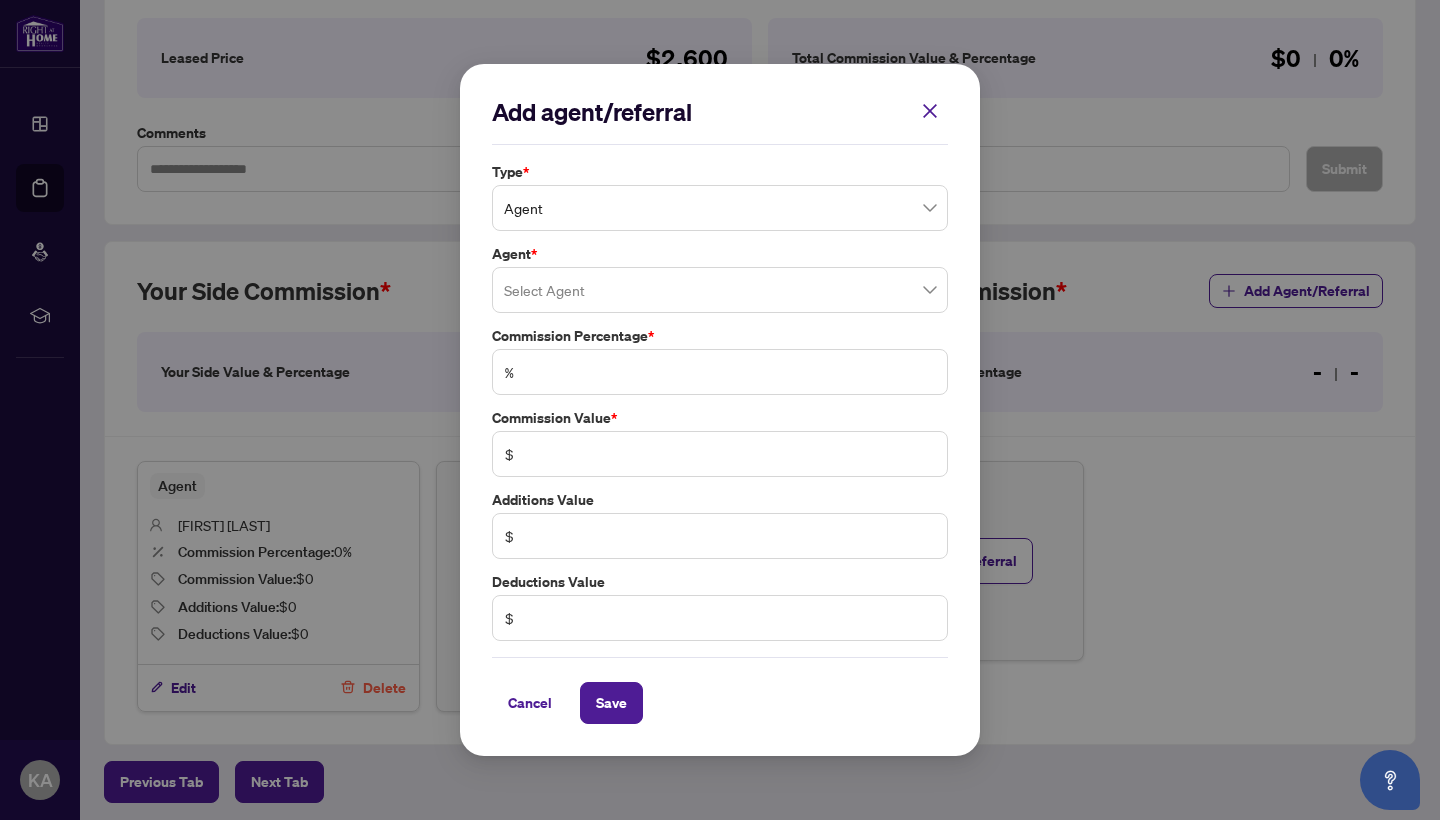 click at bounding box center (720, 290) 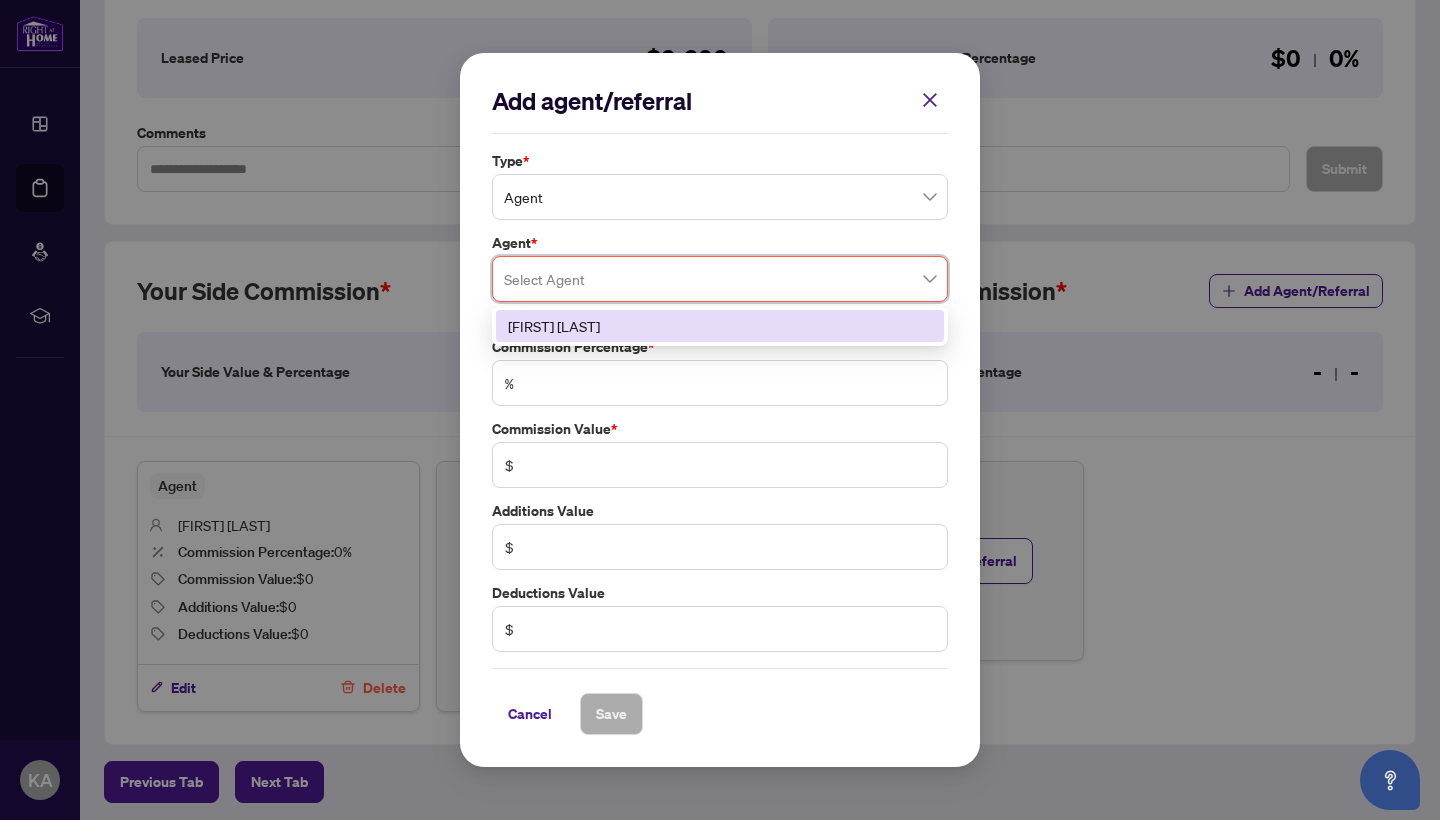 click on "Agent * Select Agent [NUMBER] [FIRST] [LAST] Agent is required" at bounding box center (720, 278) 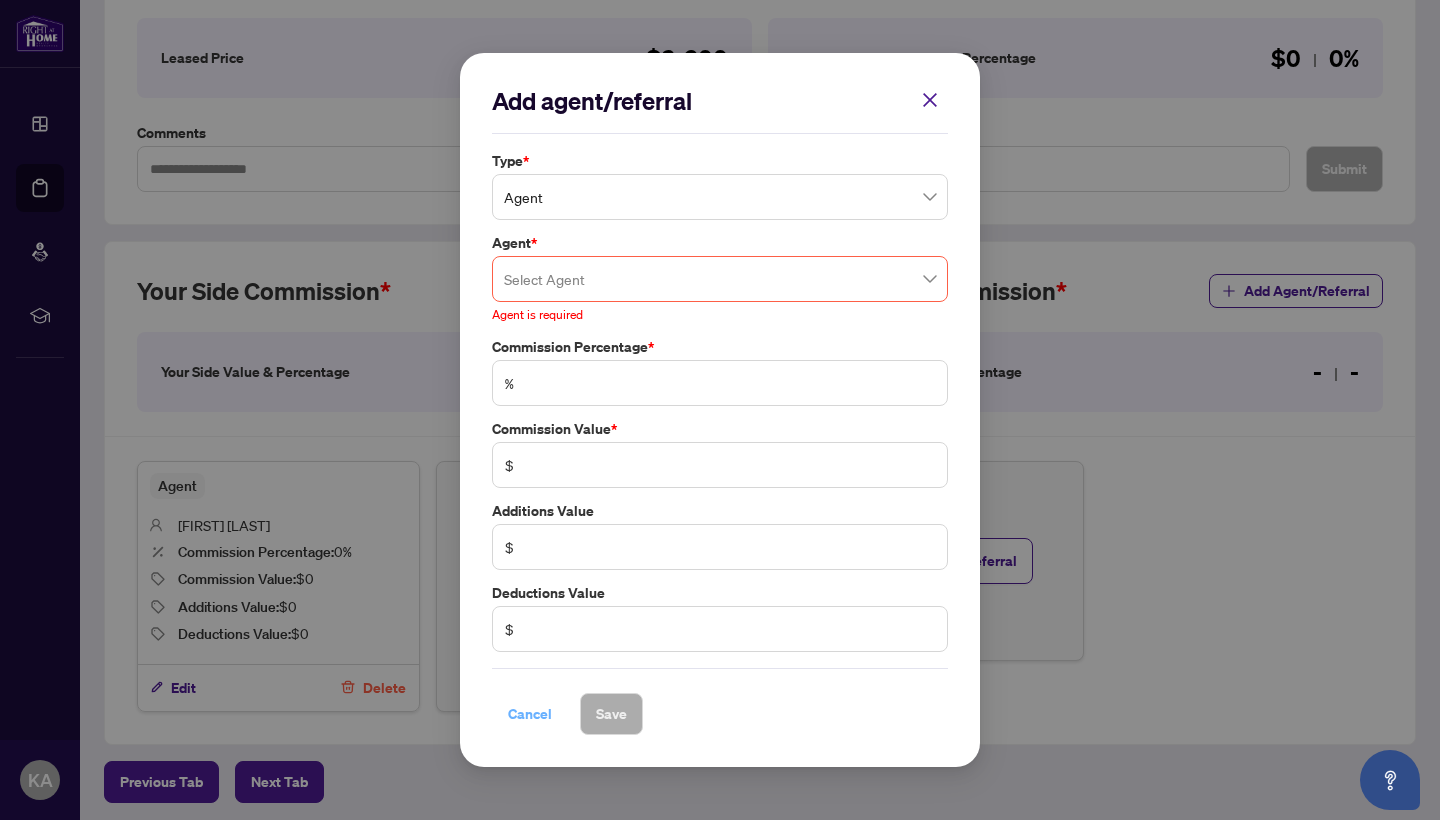 click on "Cancel" at bounding box center [530, 714] 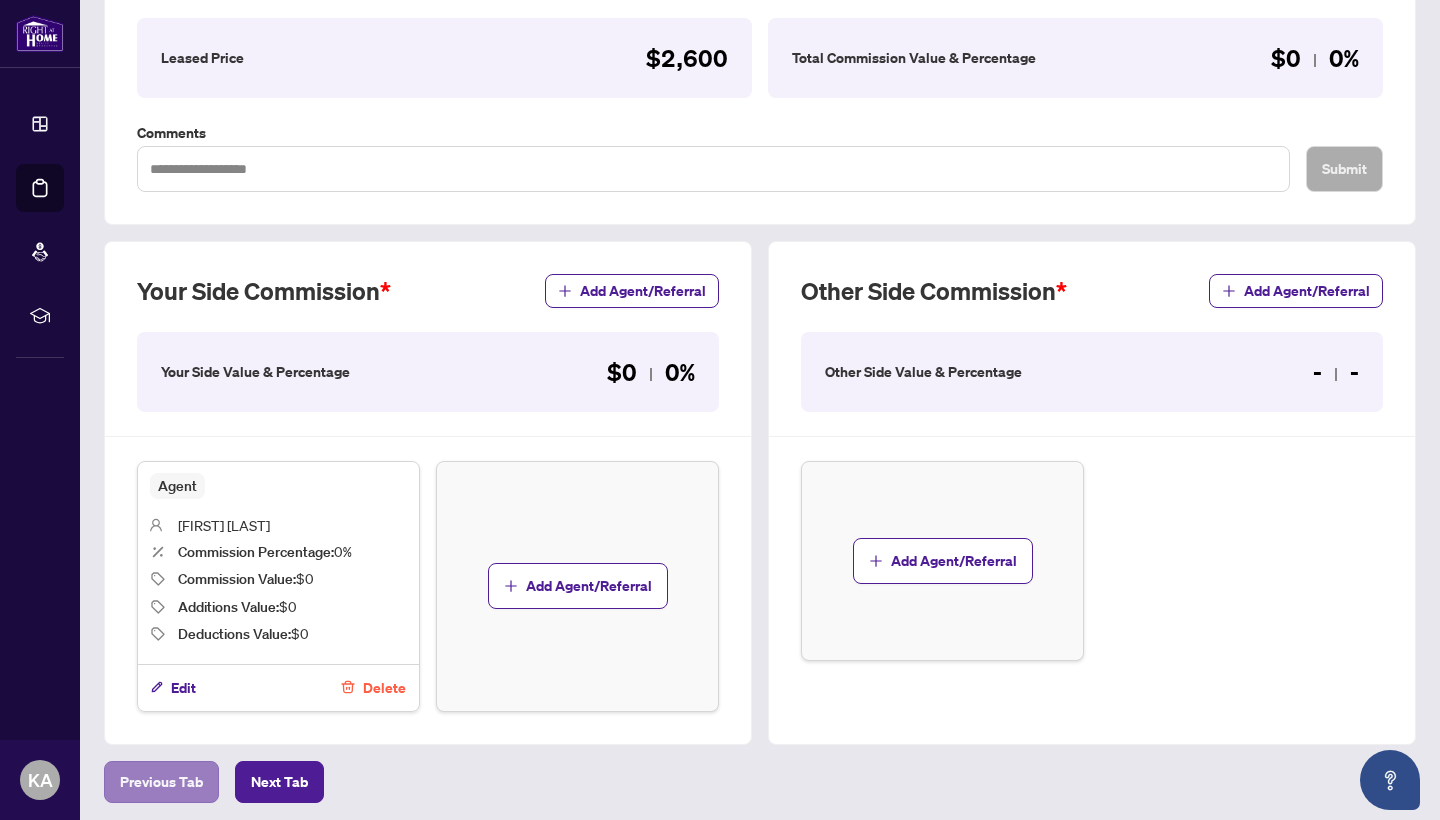 click on "Previous Tab" at bounding box center (161, 782) 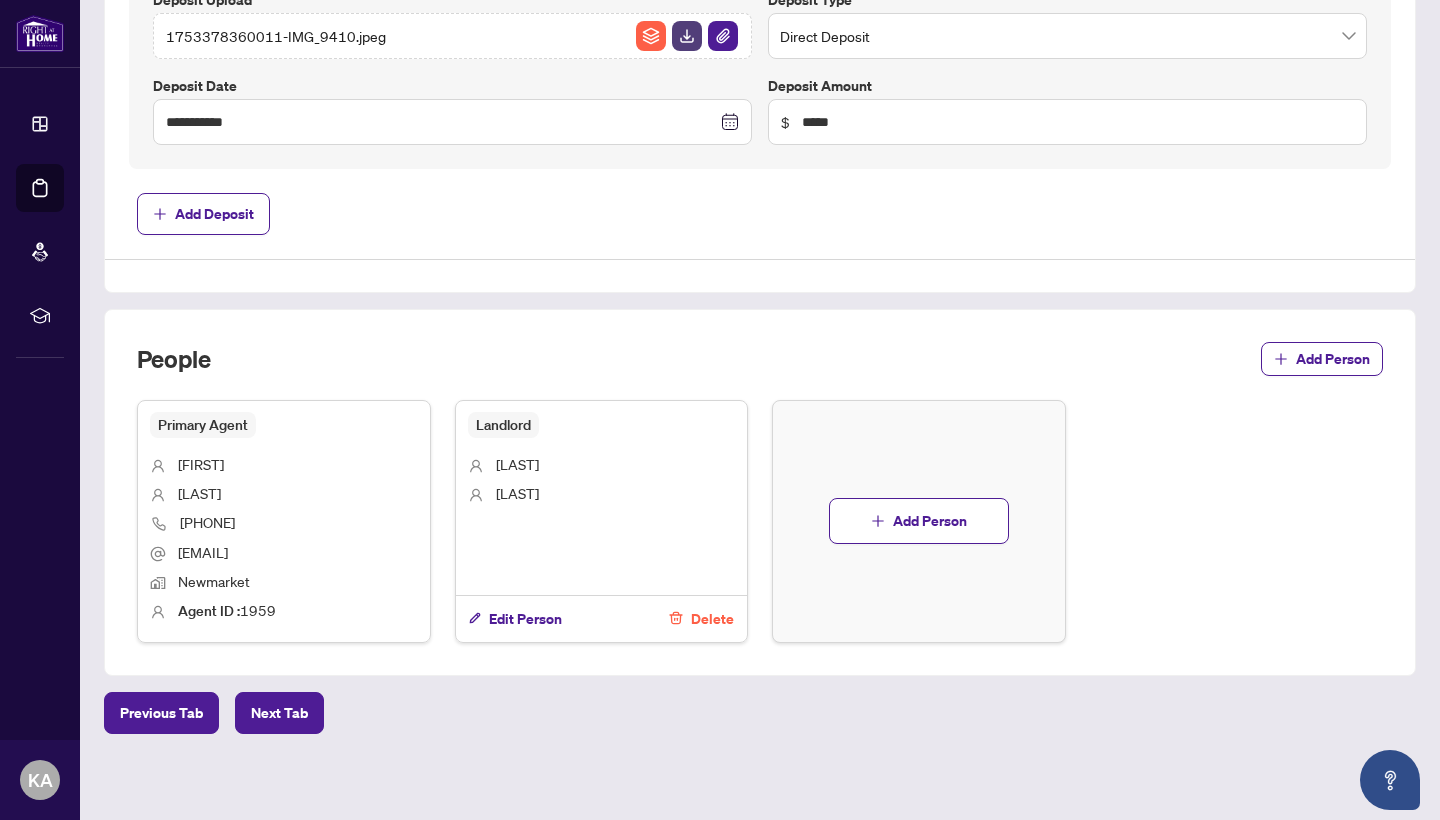 scroll, scrollTop: 880, scrollLeft: 0, axis: vertical 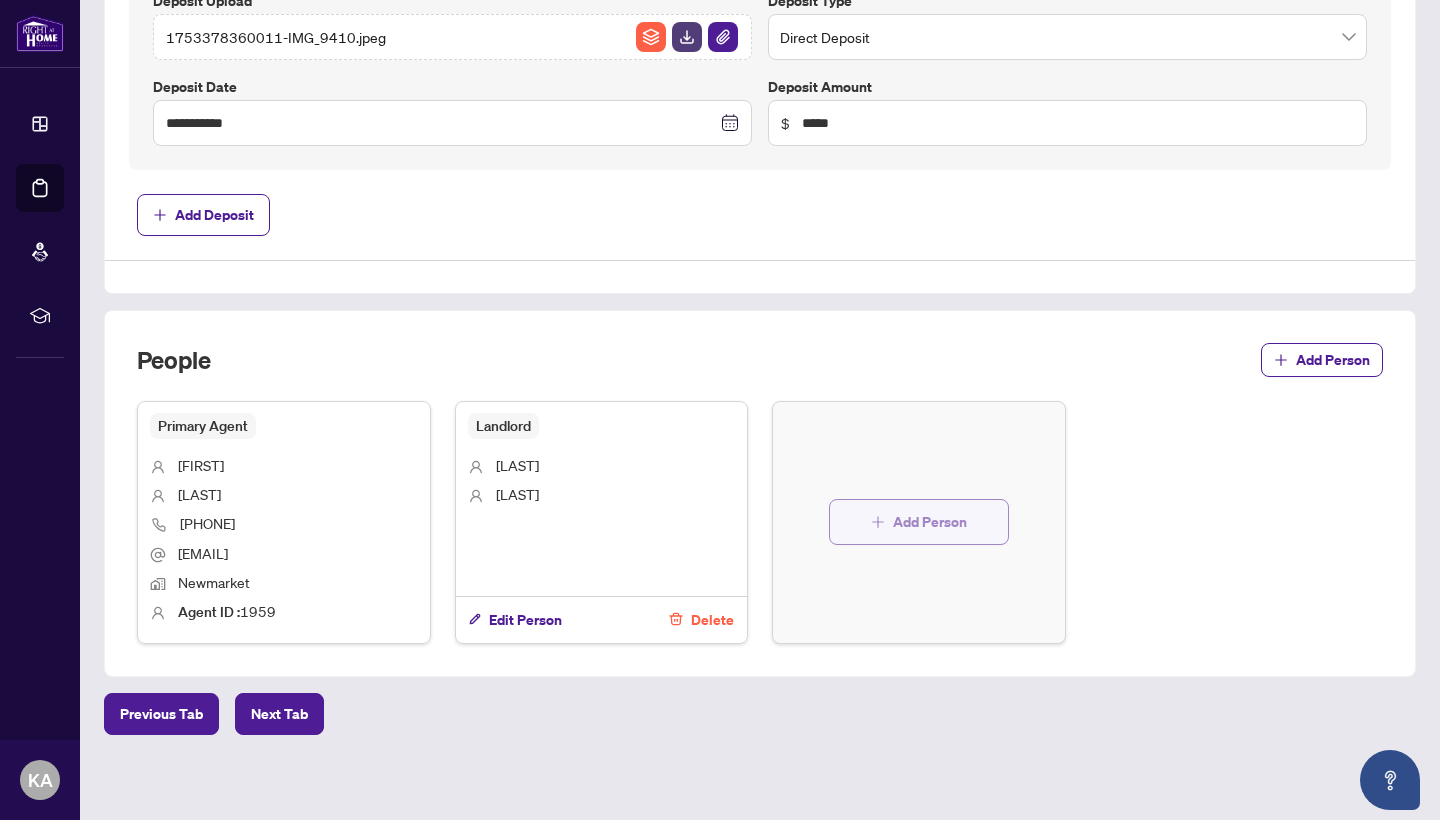 click on "Add Person" at bounding box center [930, 522] 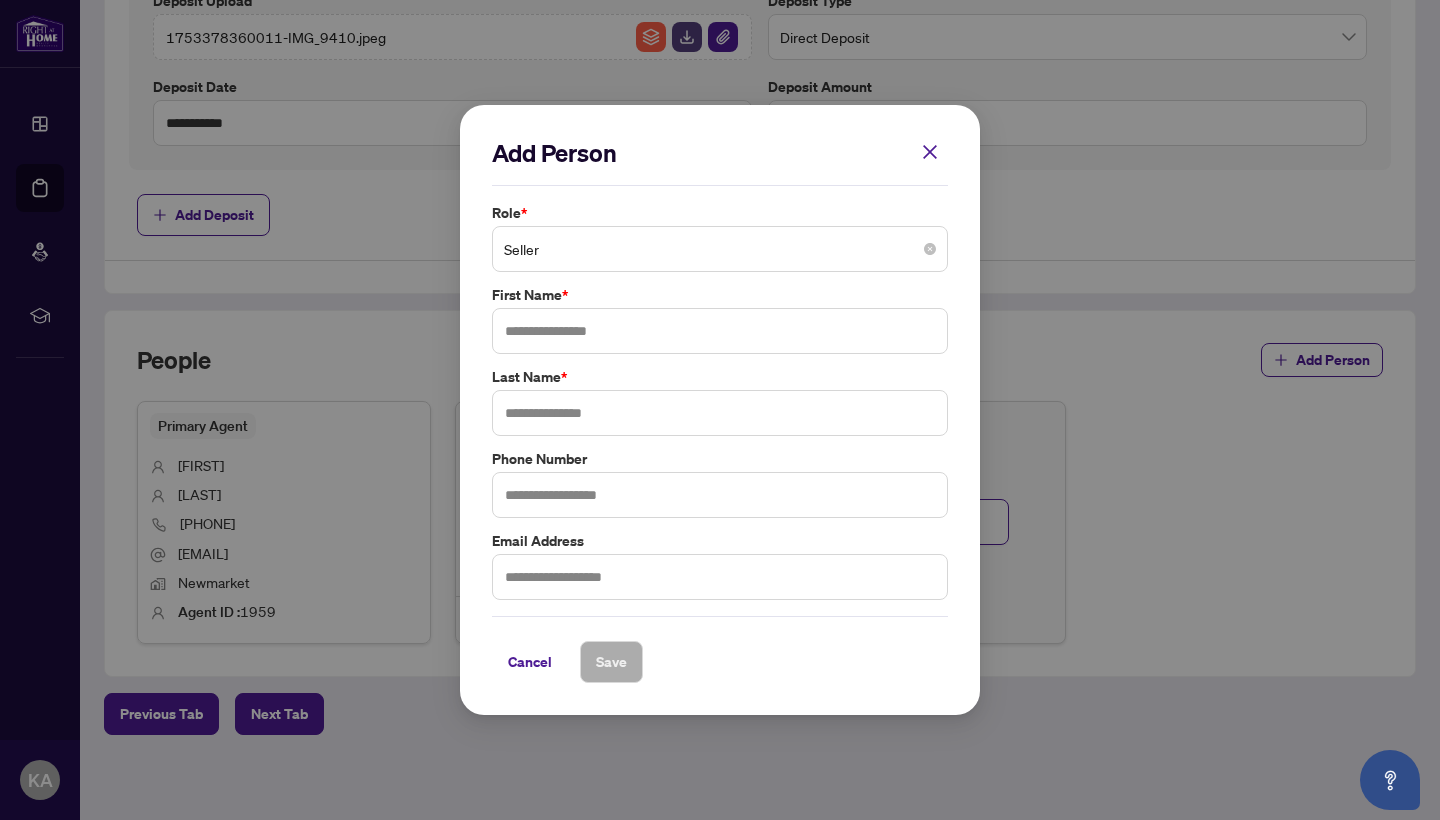 click on "Seller" at bounding box center [720, 249] 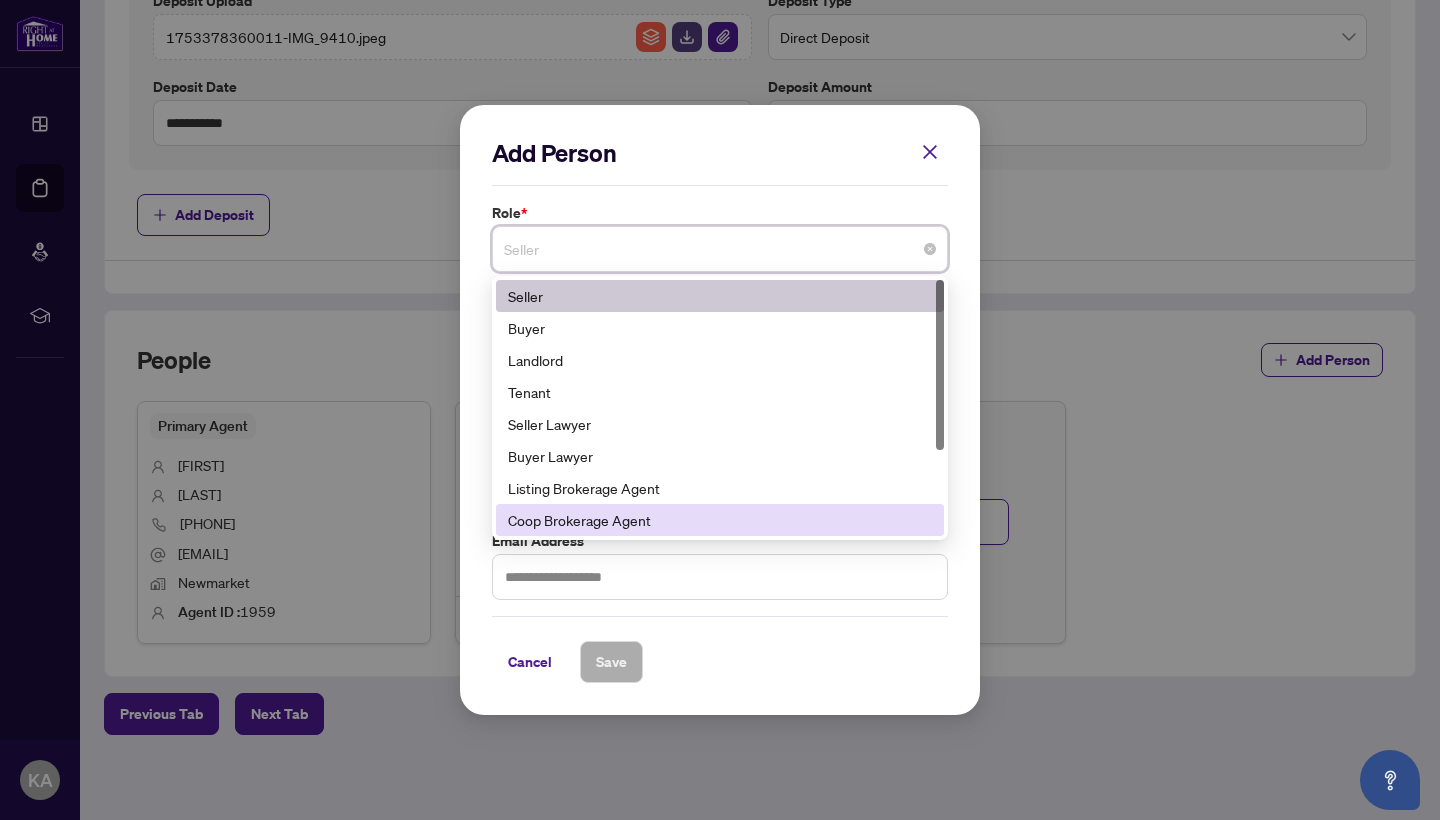 click on "Coop Brokerage Agent" at bounding box center [720, 520] 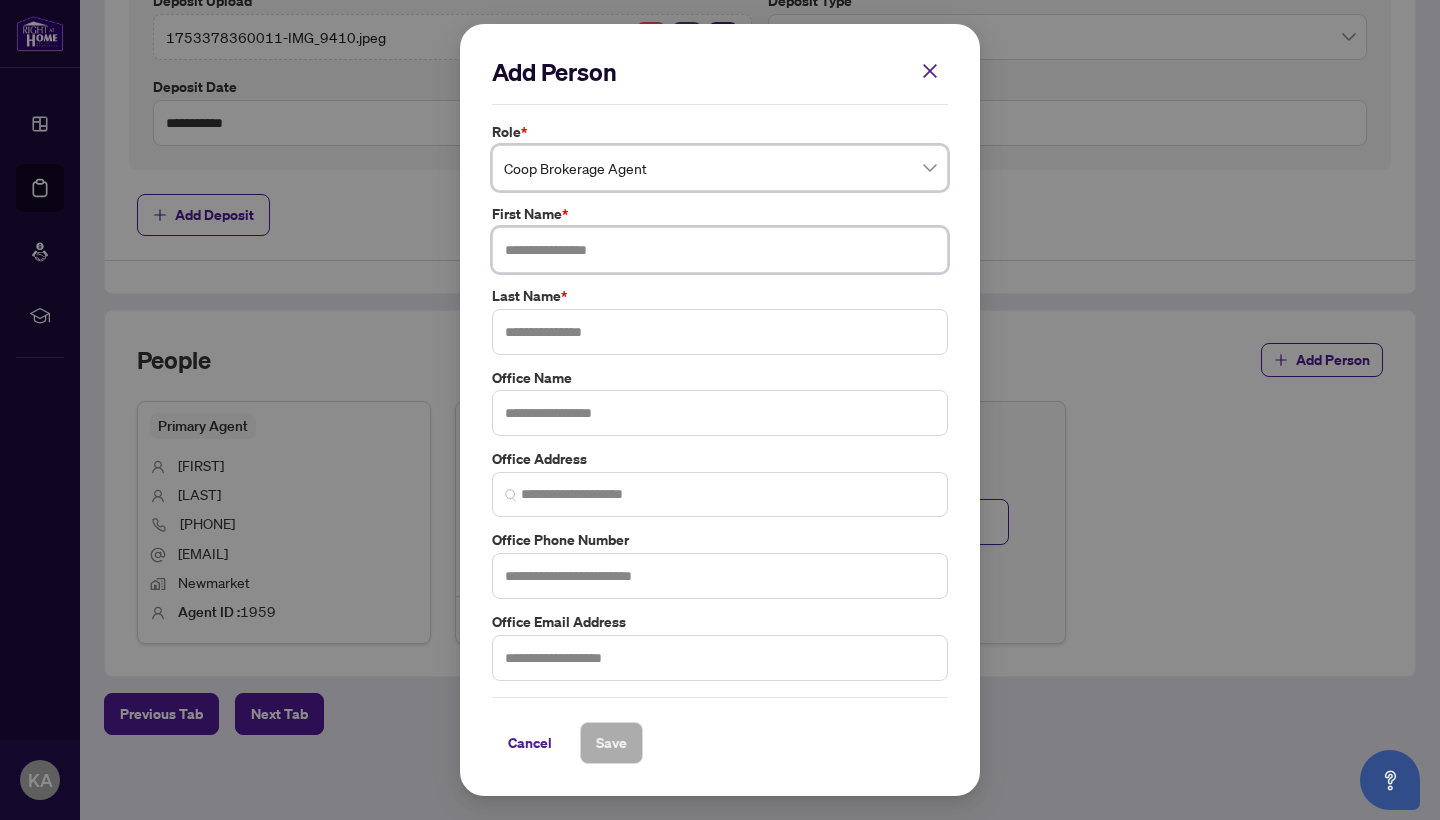click at bounding box center [720, 250] 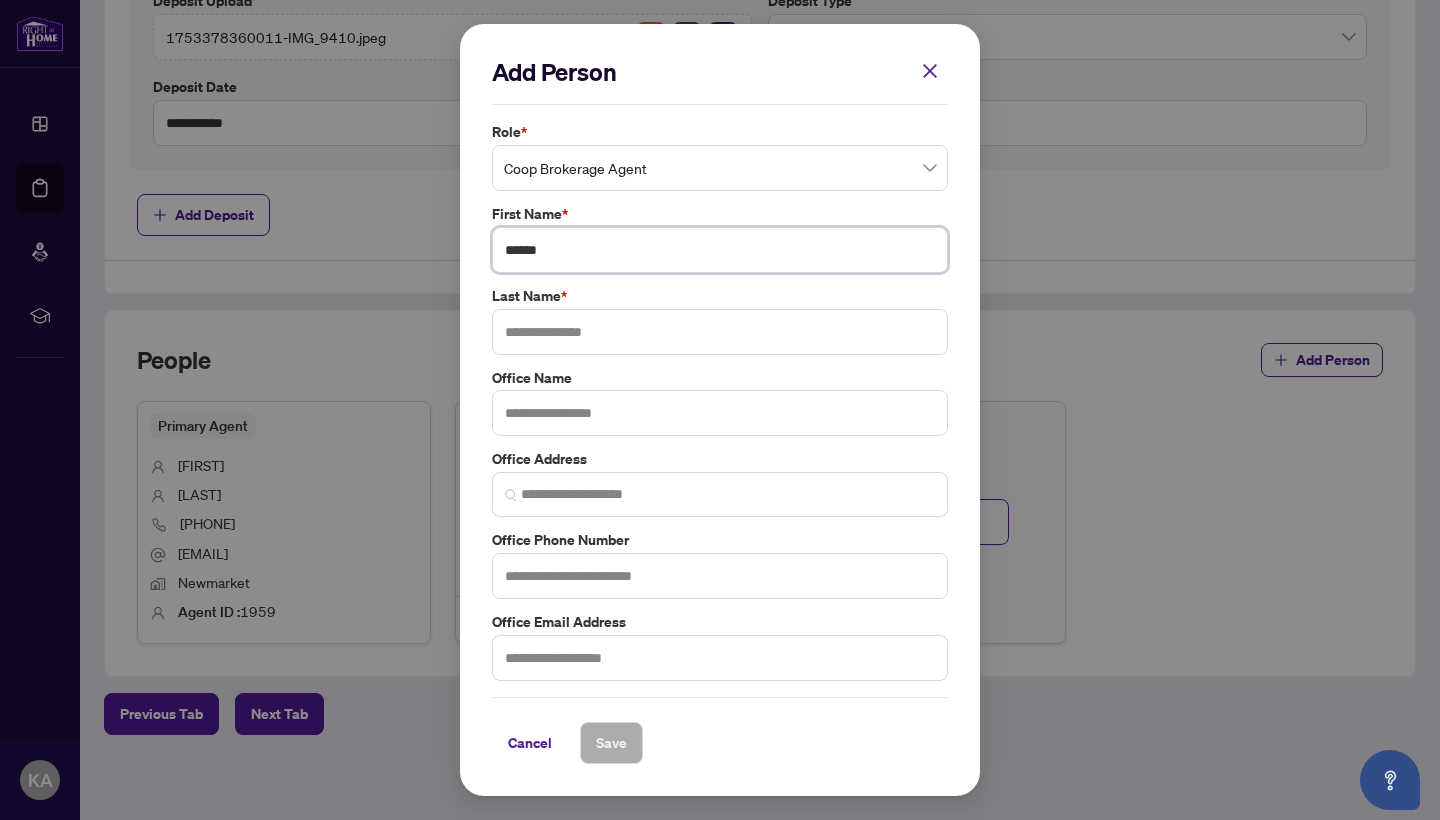 type on "*****" 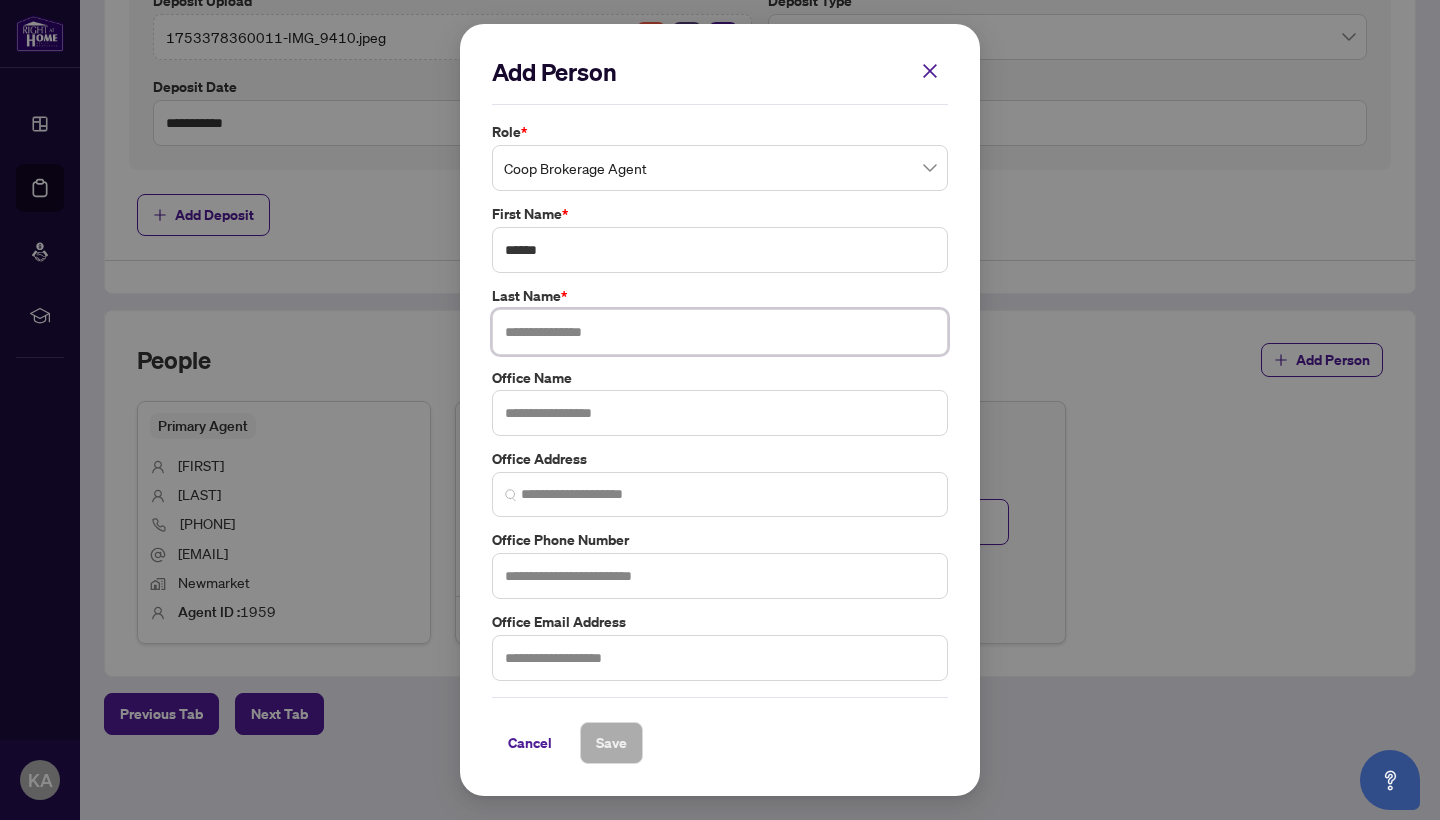 click at bounding box center [720, 332] 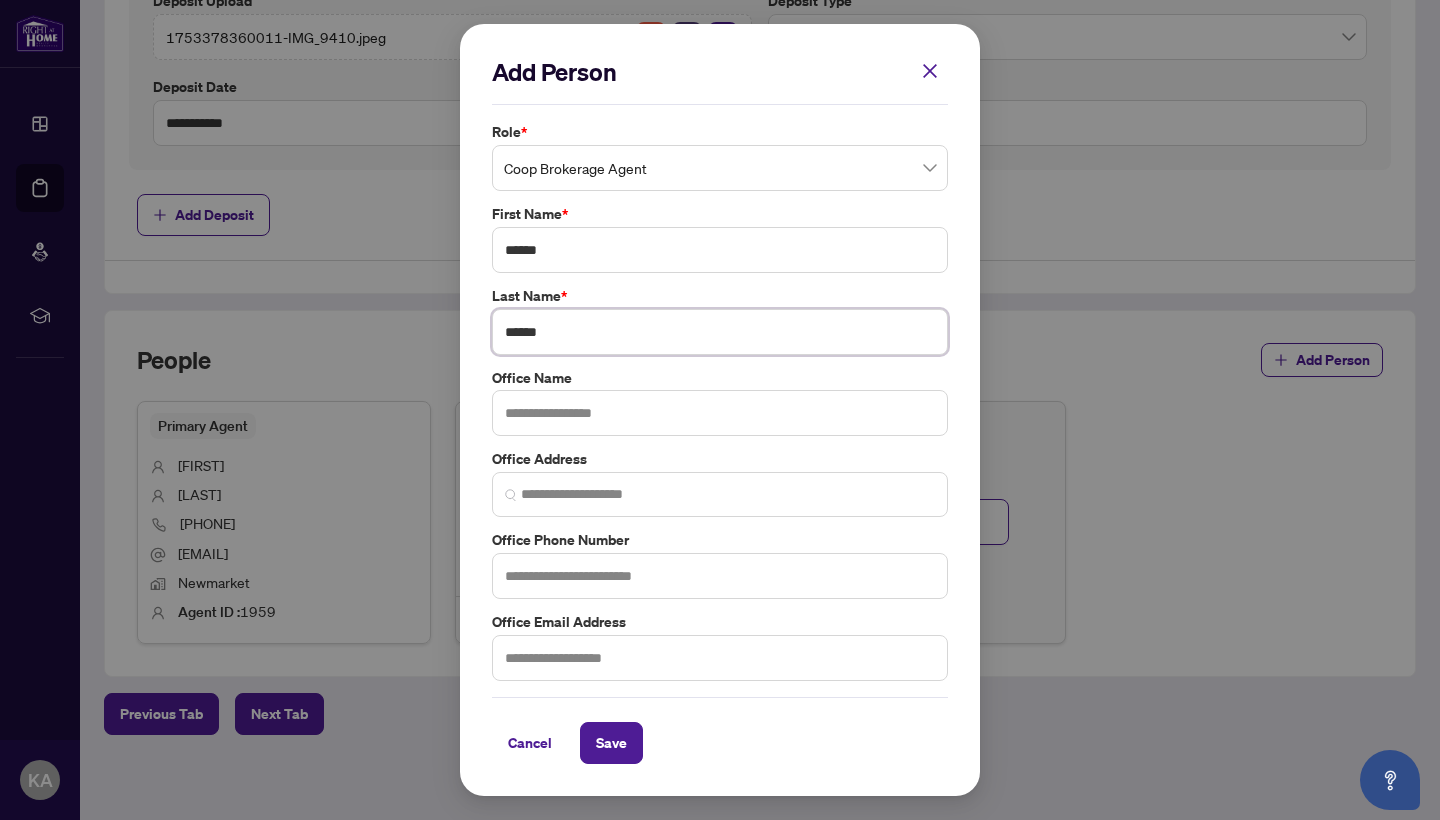 type on "******" 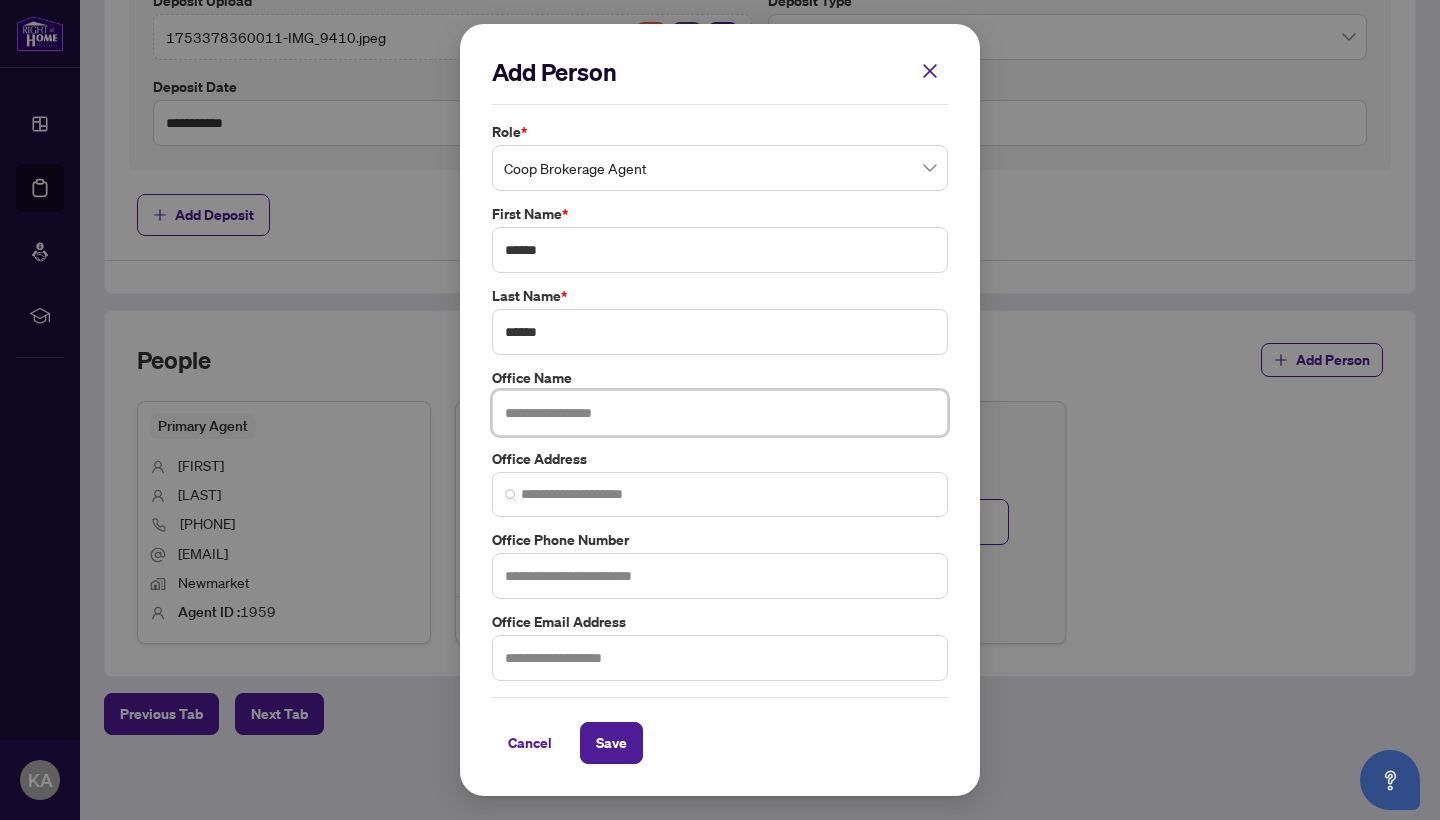 click at bounding box center (720, 413) 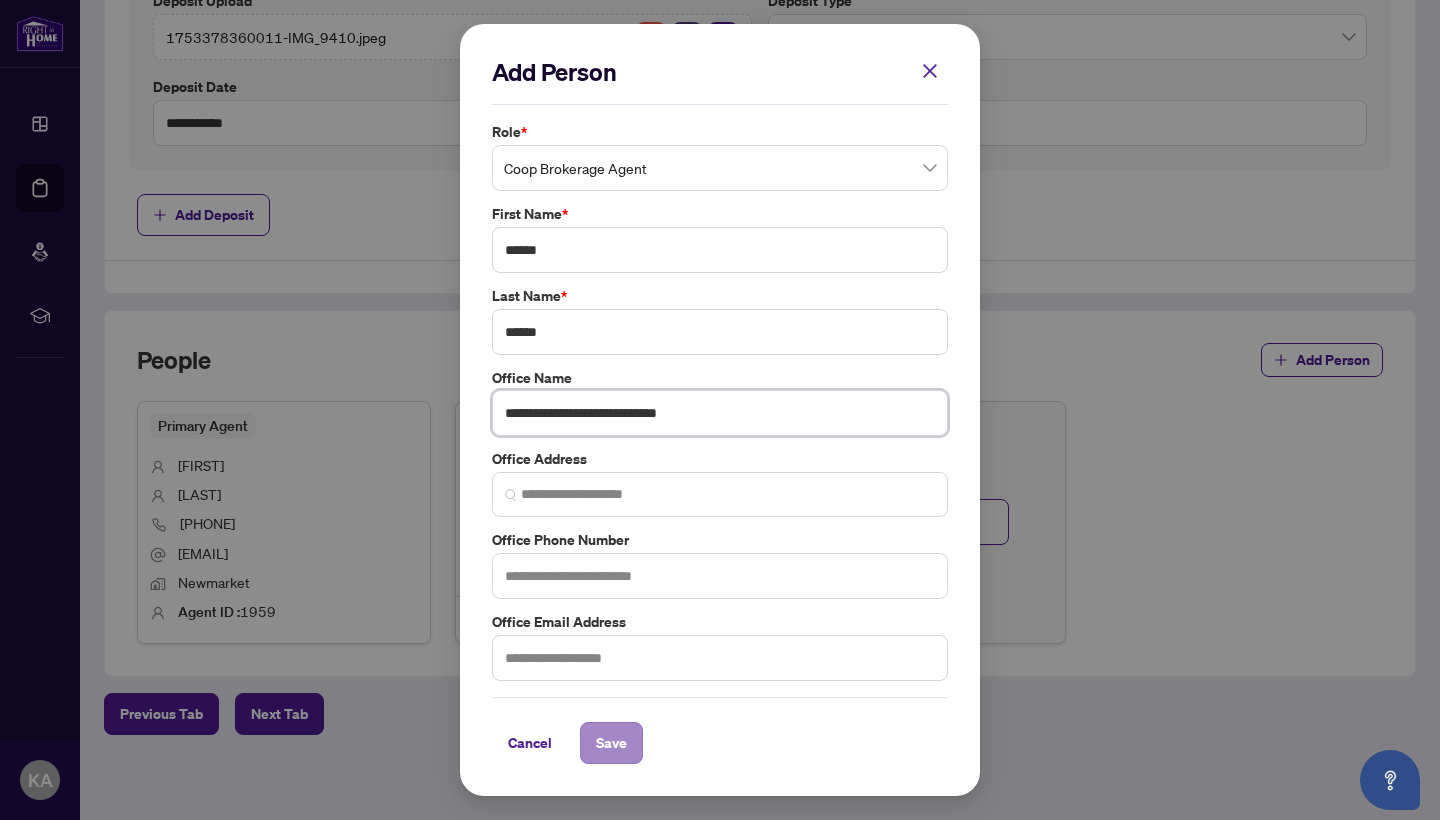 type on "**********" 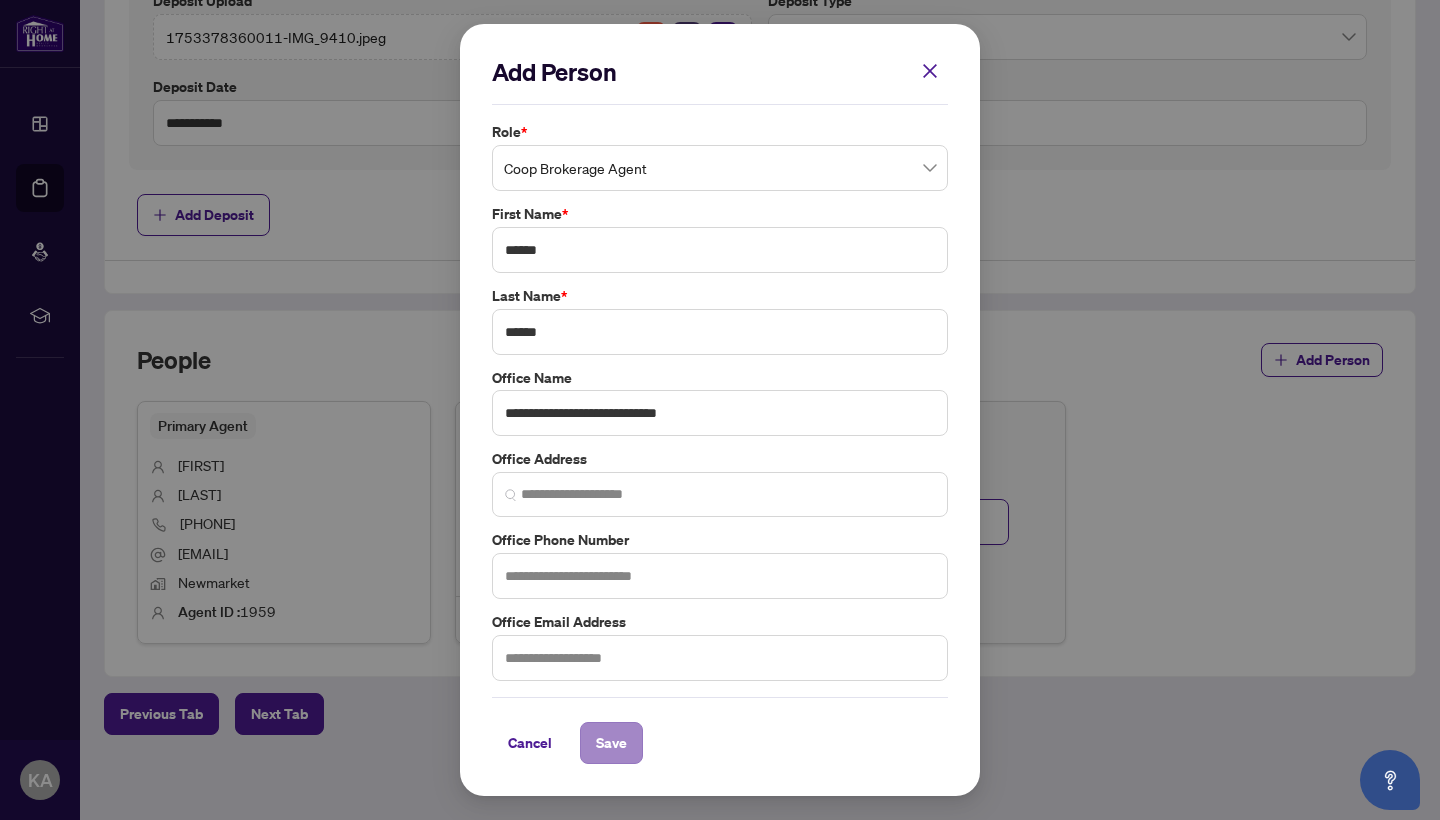 click on "Save" at bounding box center (611, 743) 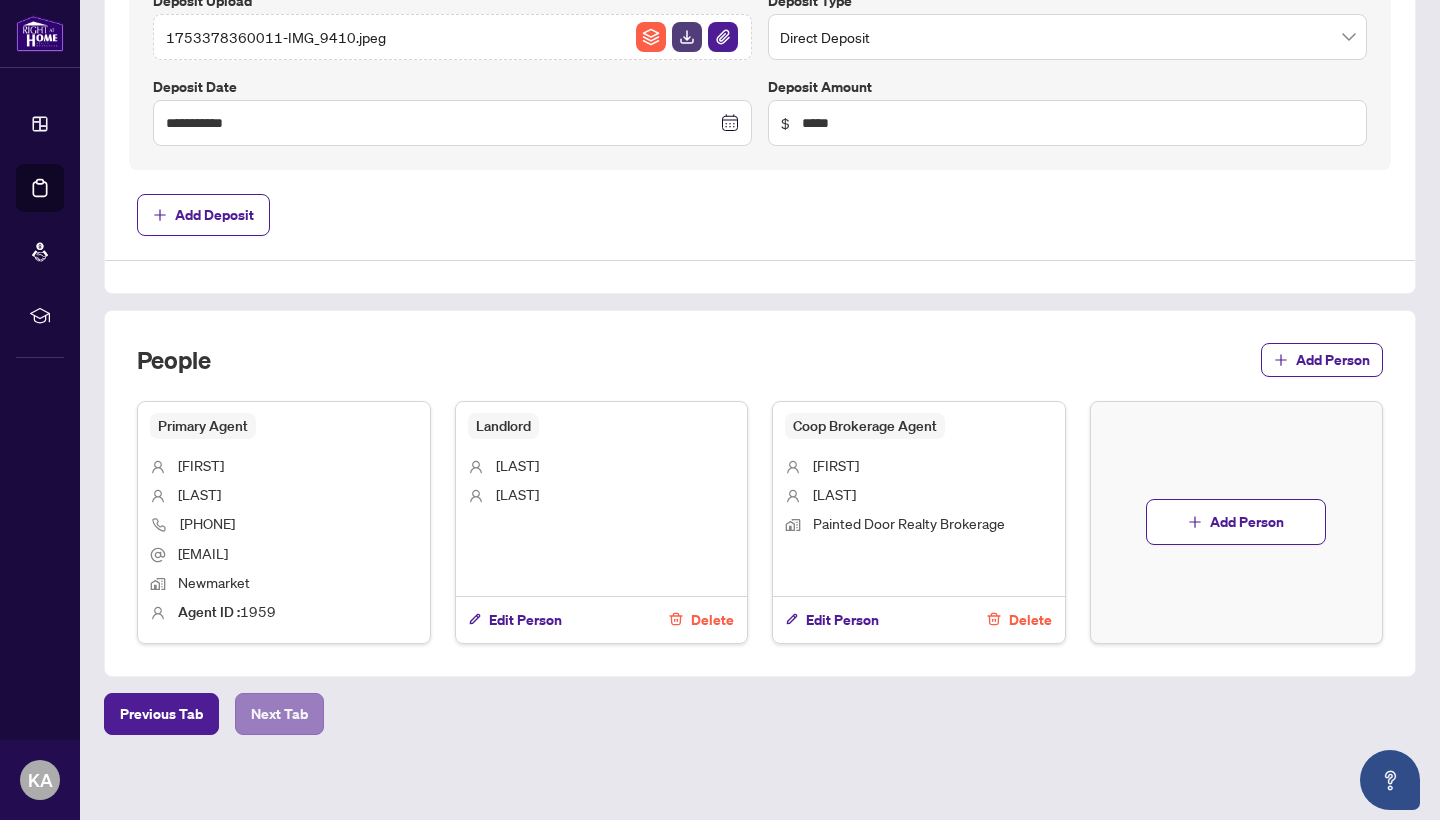 click on "Next Tab" at bounding box center [279, 714] 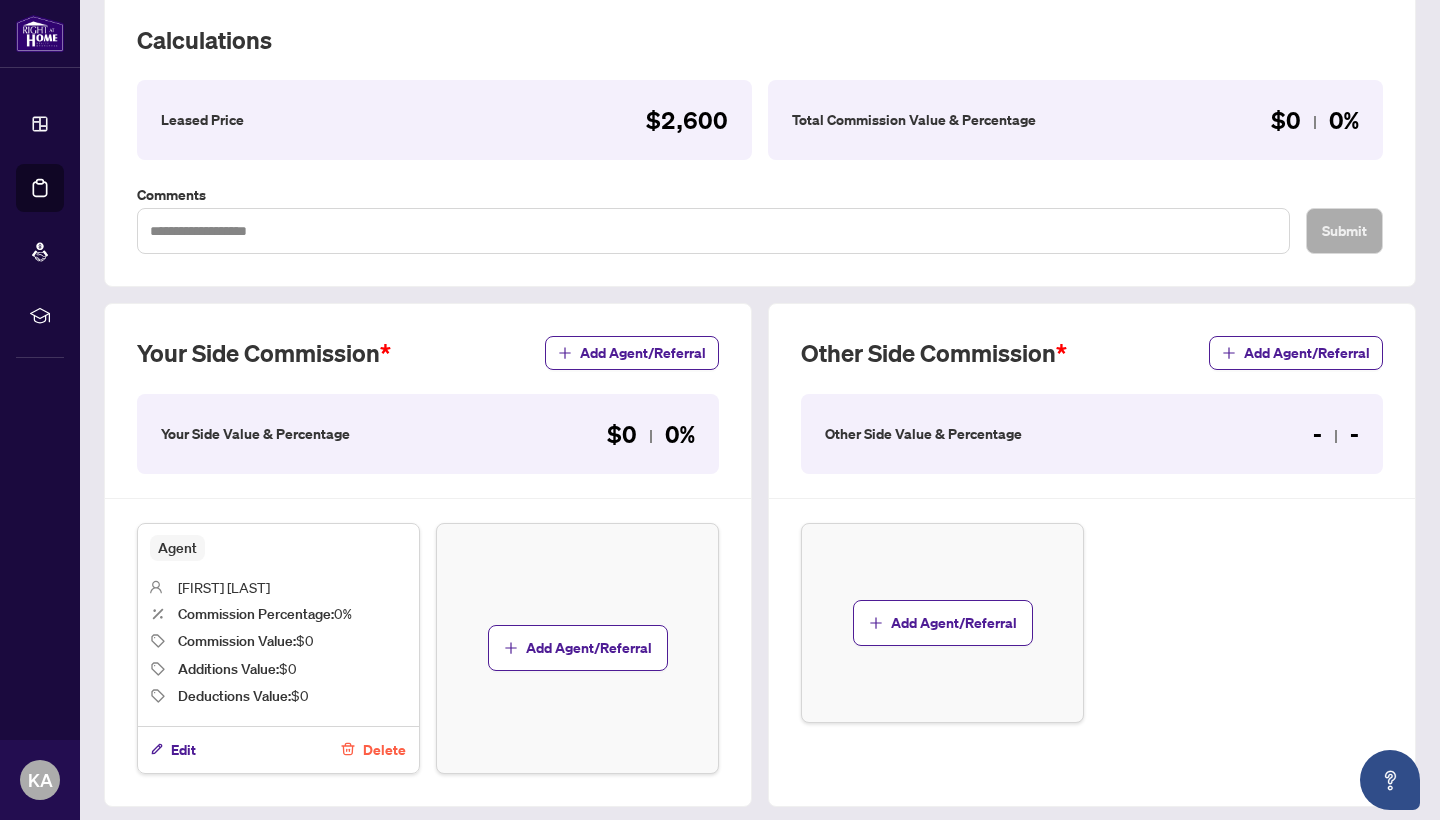 scroll, scrollTop: 340, scrollLeft: 0, axis: vertical 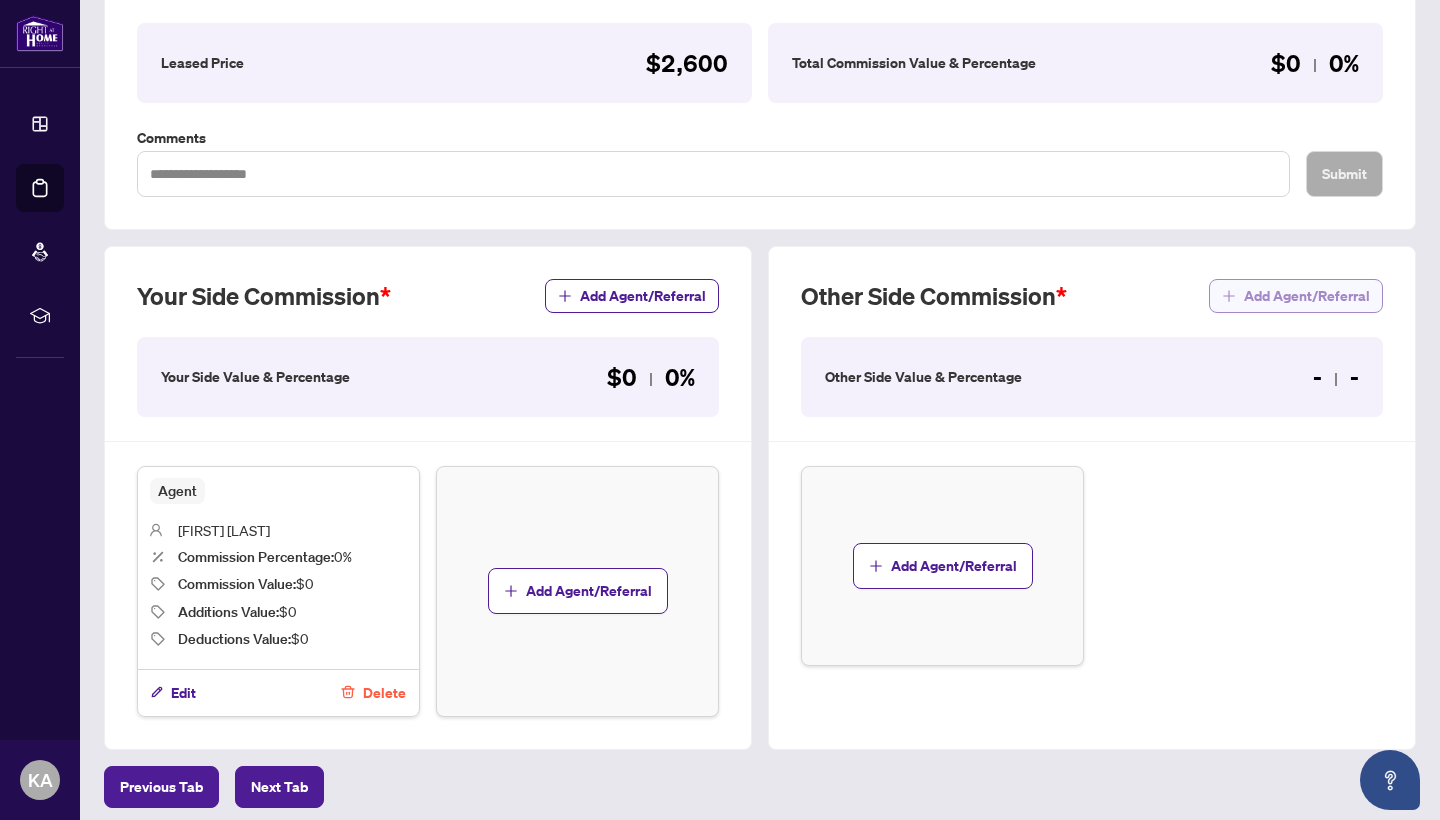 click on "Add Agent/Referral" at bounding box center (1307, 296) 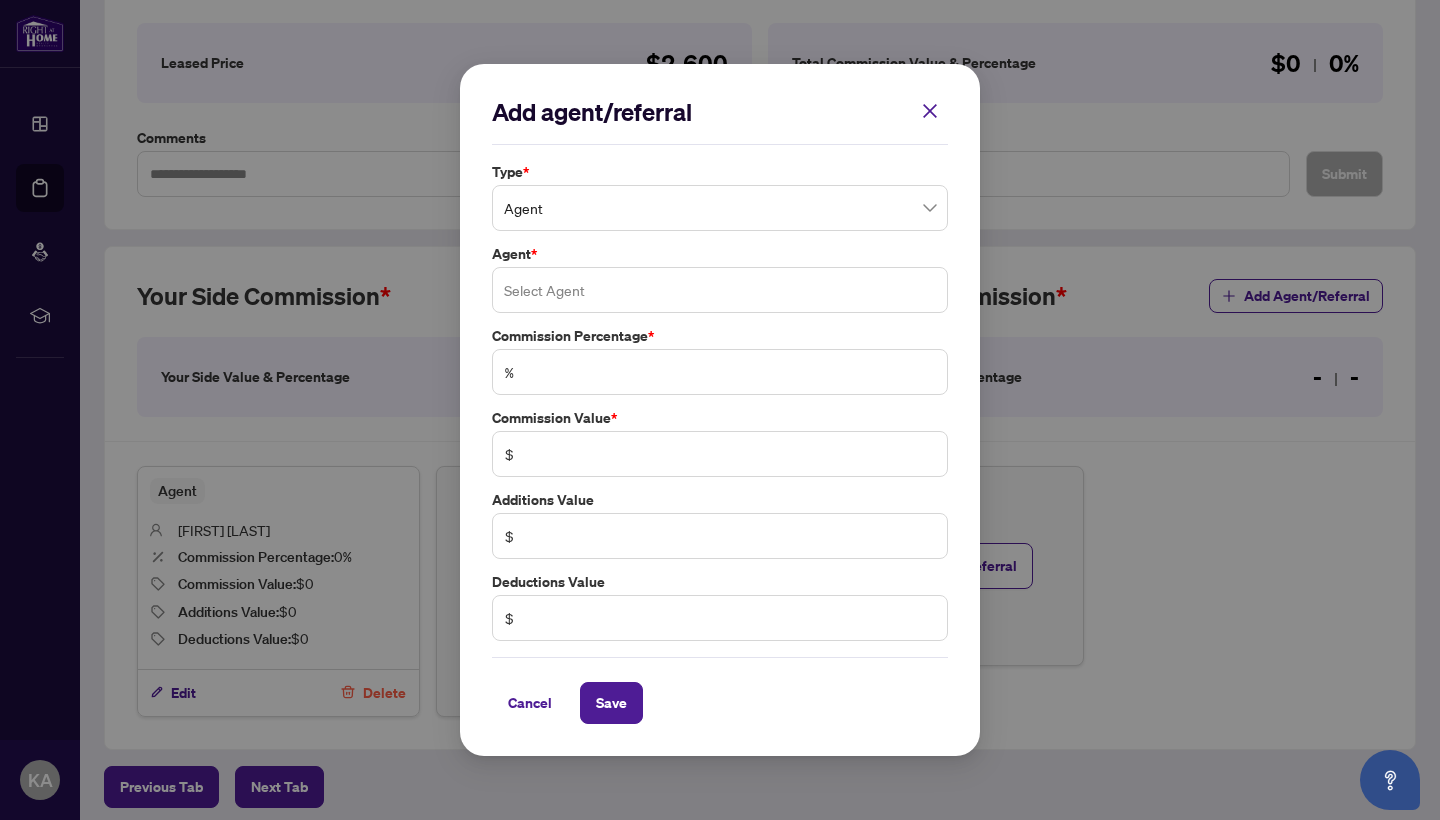 click at bounding box center [720, 290] 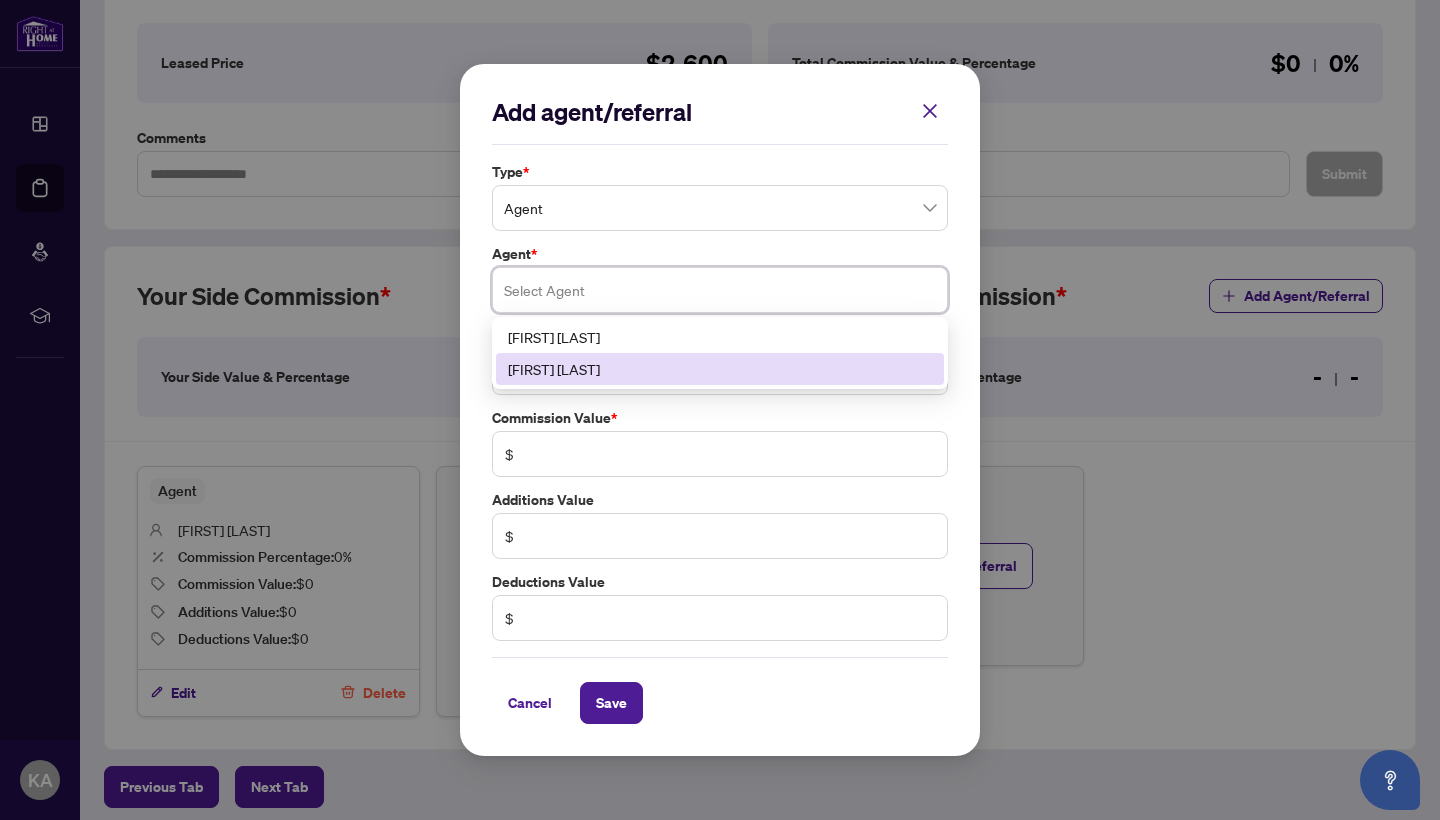 click on "[FIRST] [LAST]" at bounding box center (720, 369) 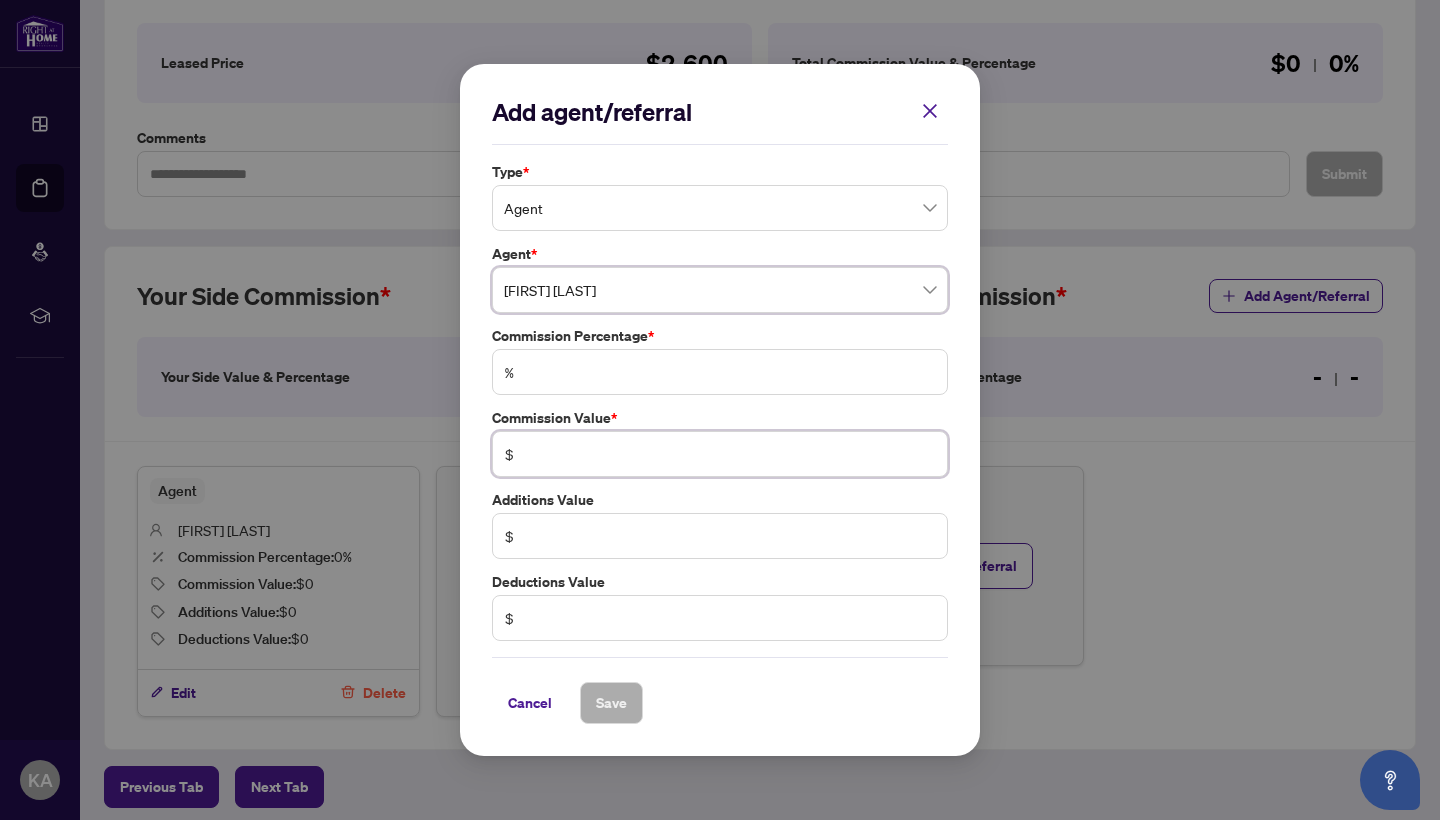 click at bounding box center [730, 454] 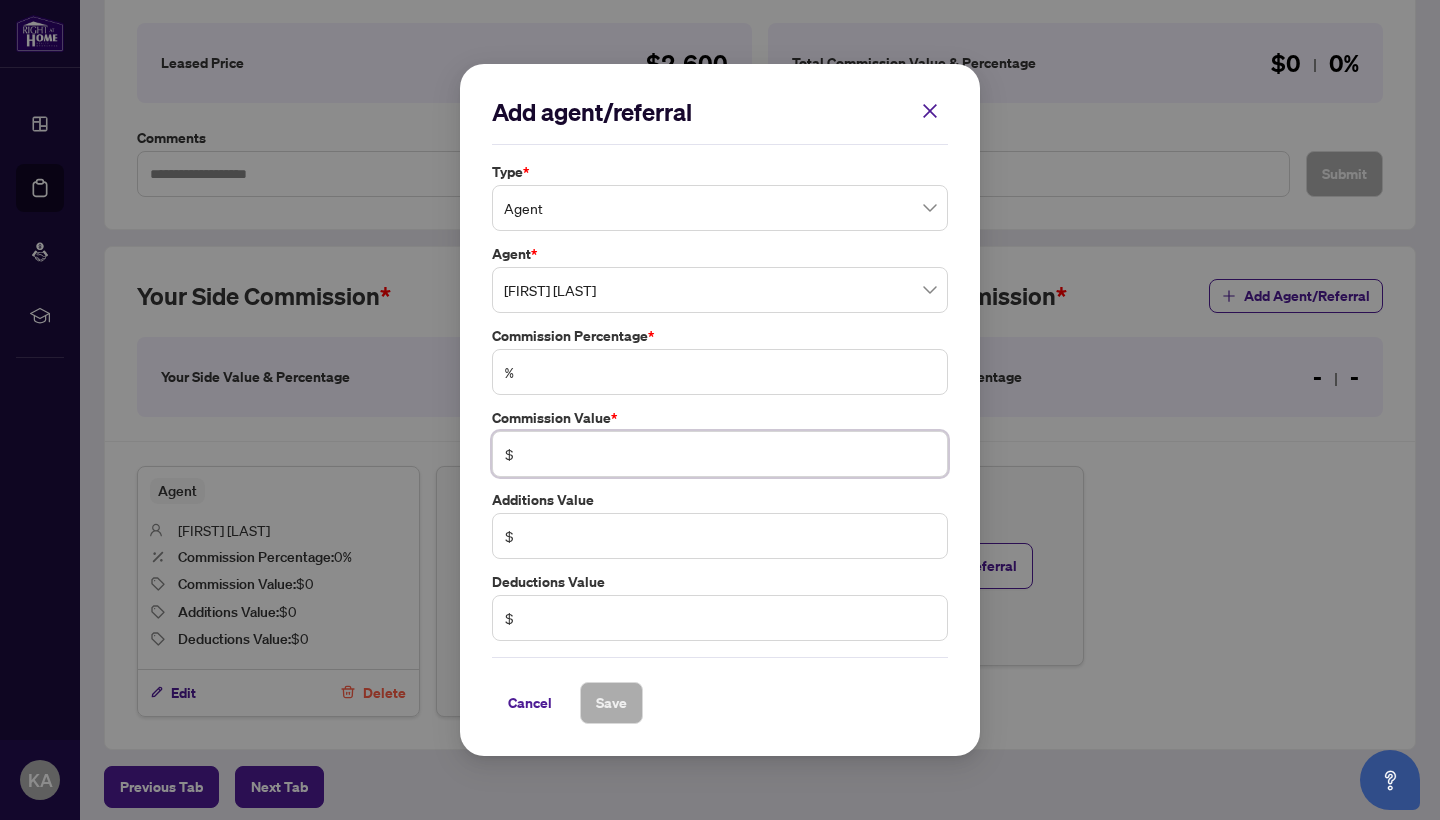 type on "******" 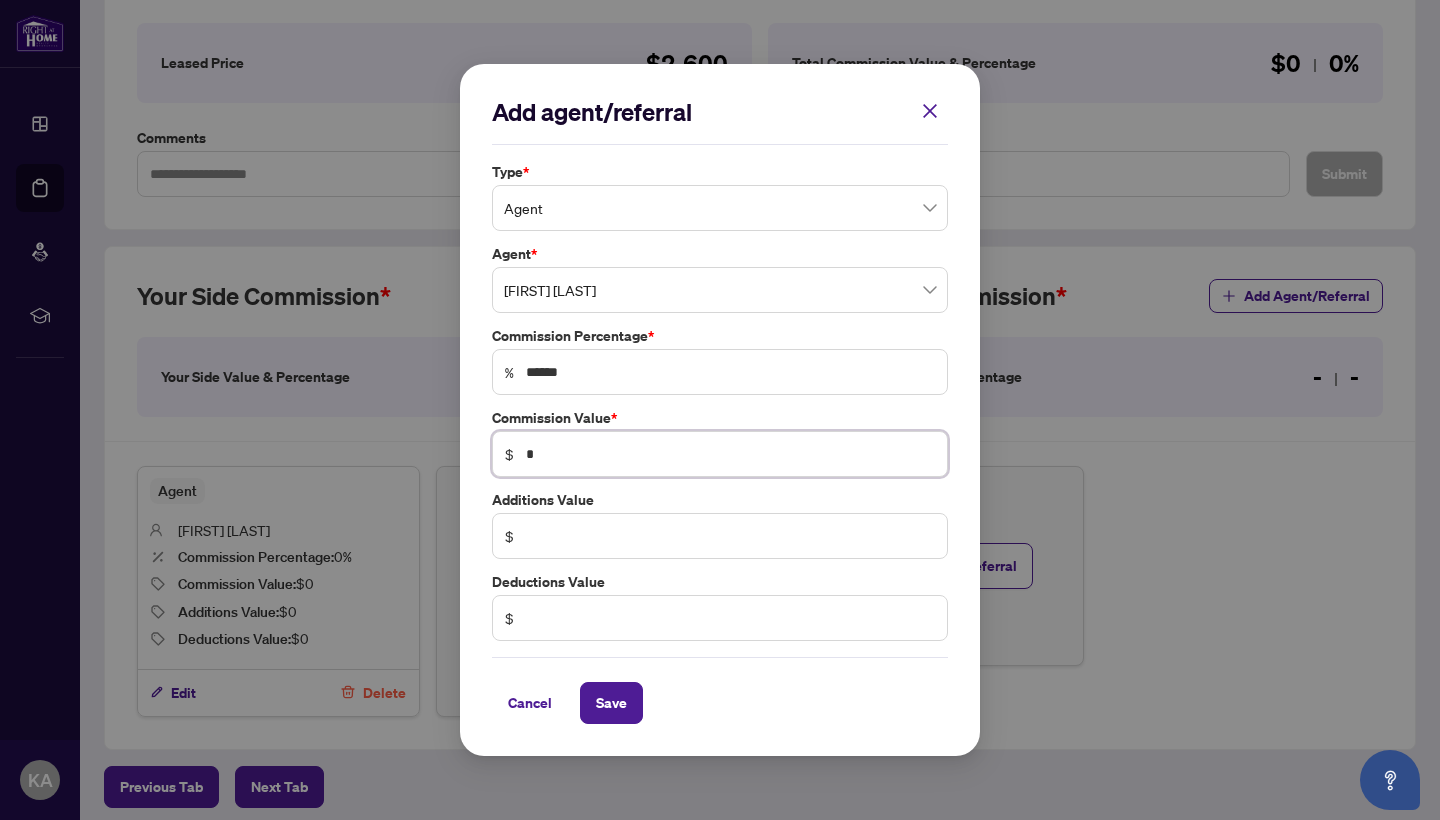 type on "***" 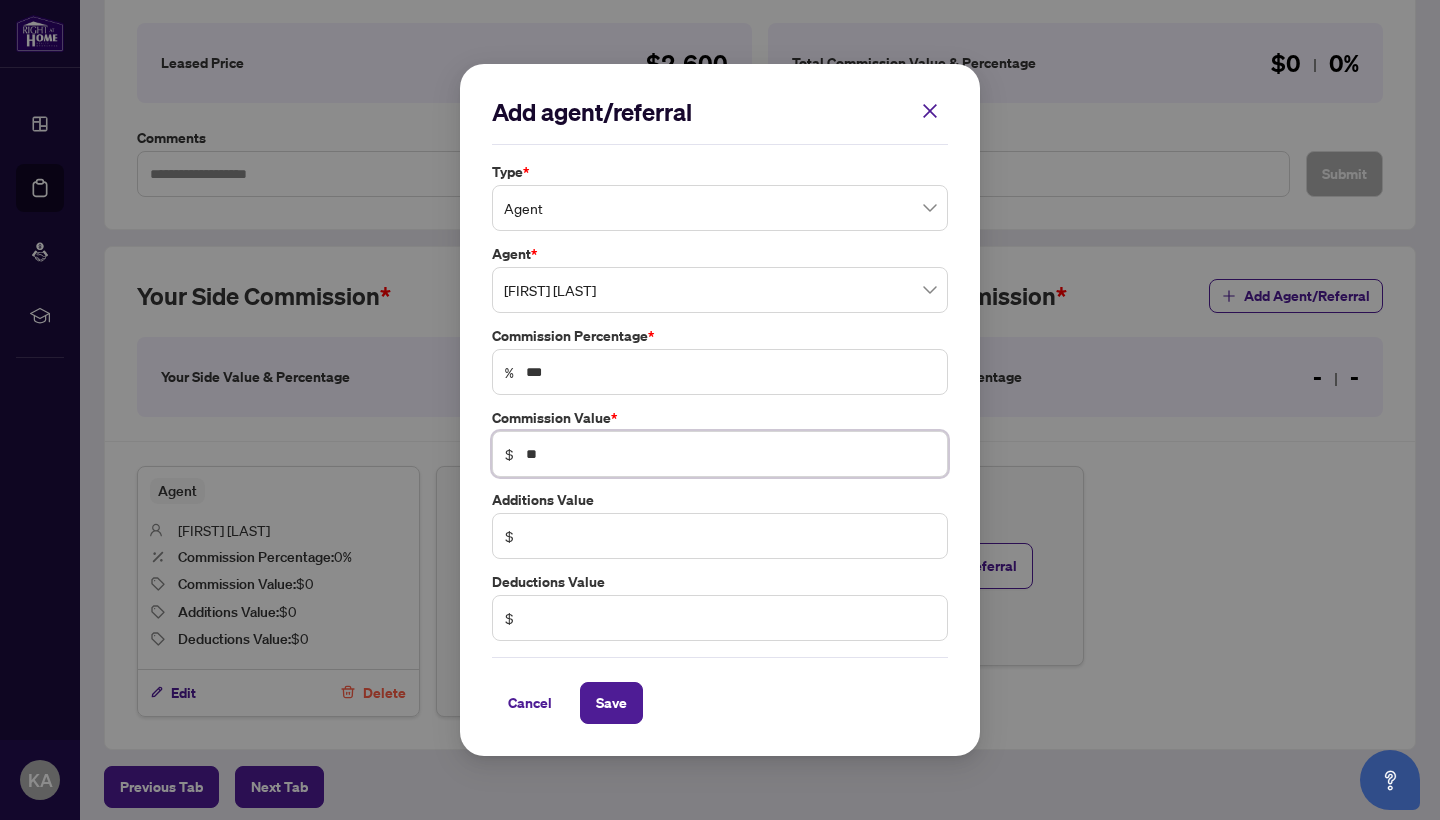 type on "*" 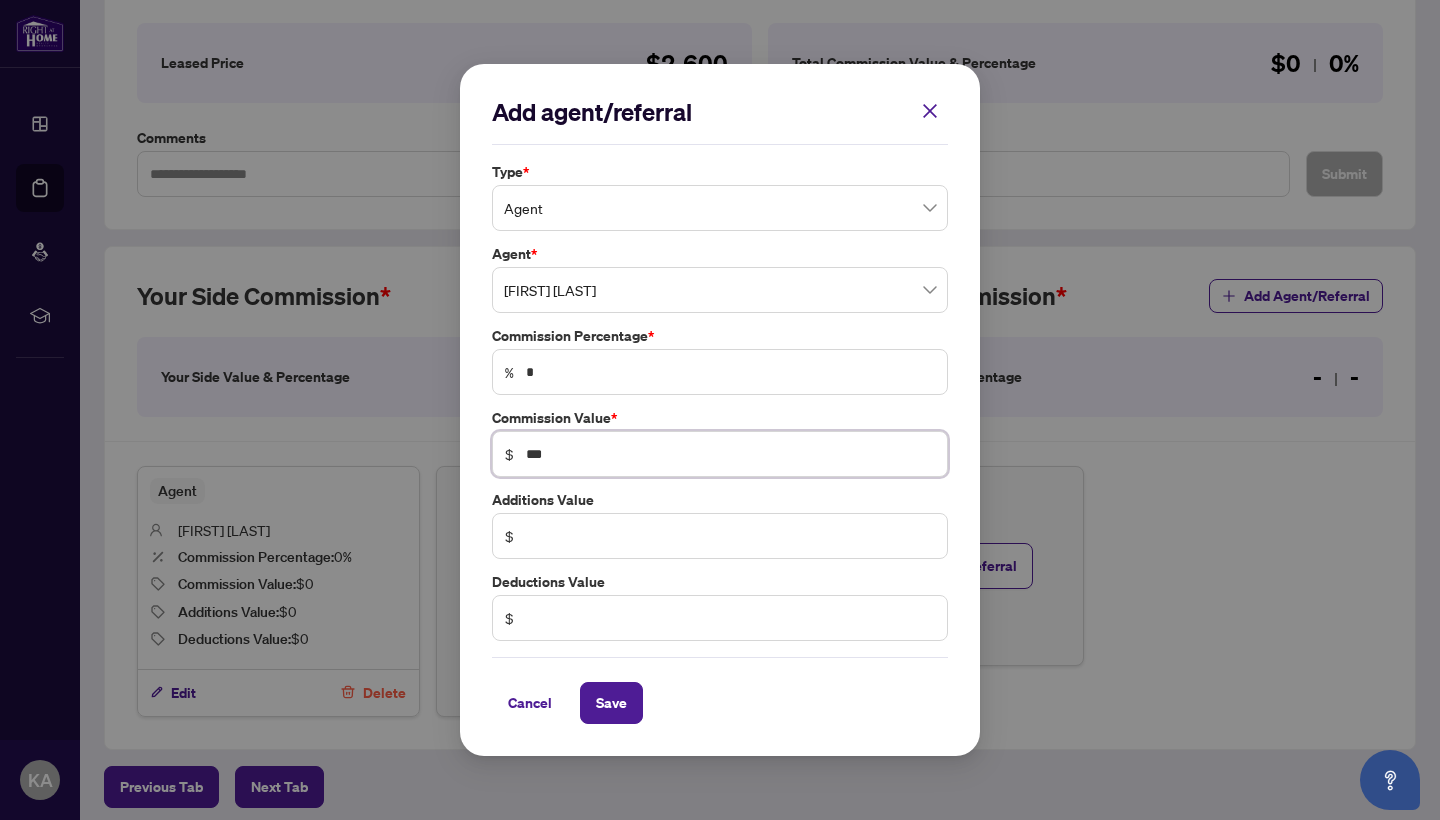 type on "**" 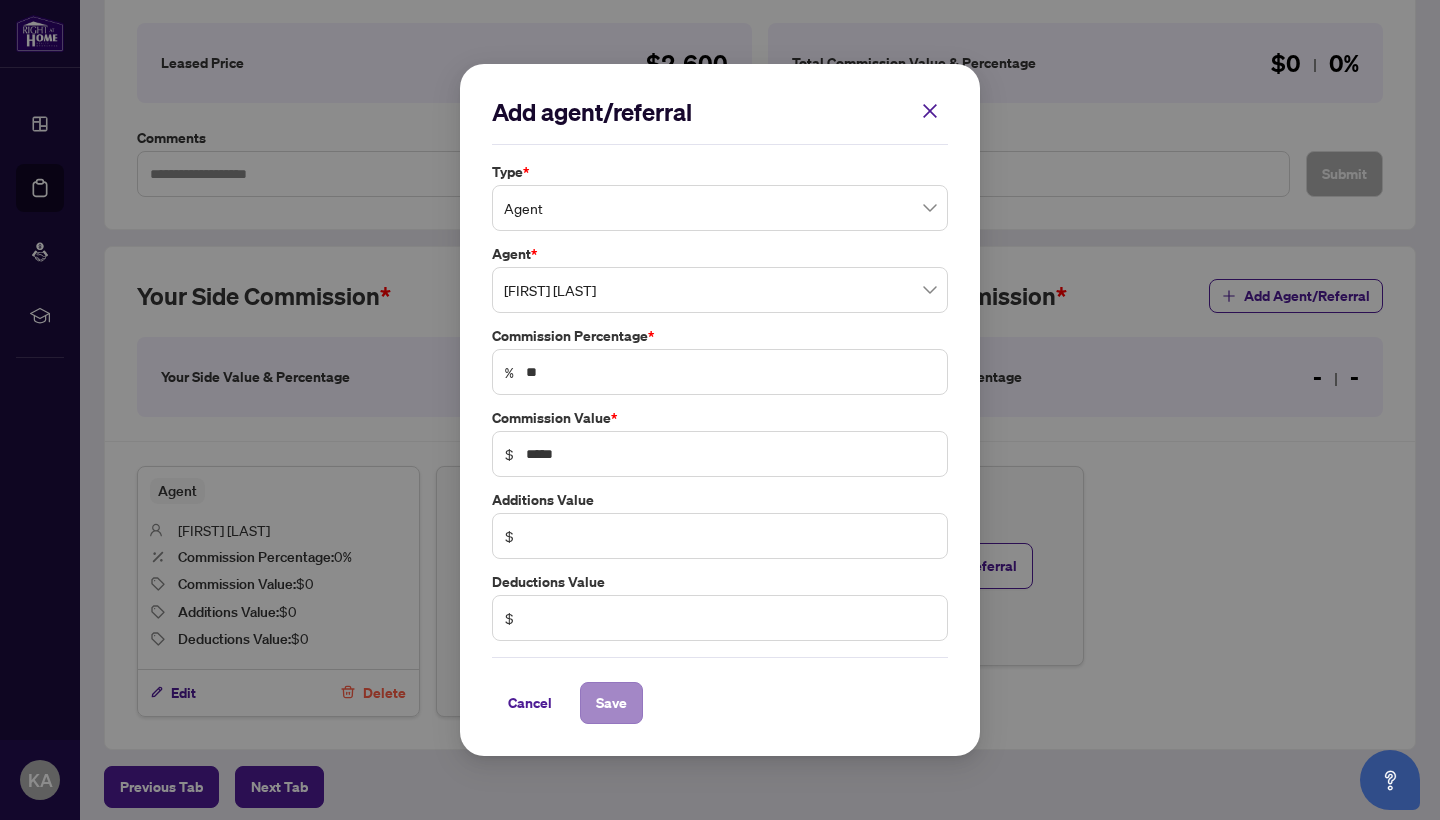 click on "Save" at bounding box center (611, 703) 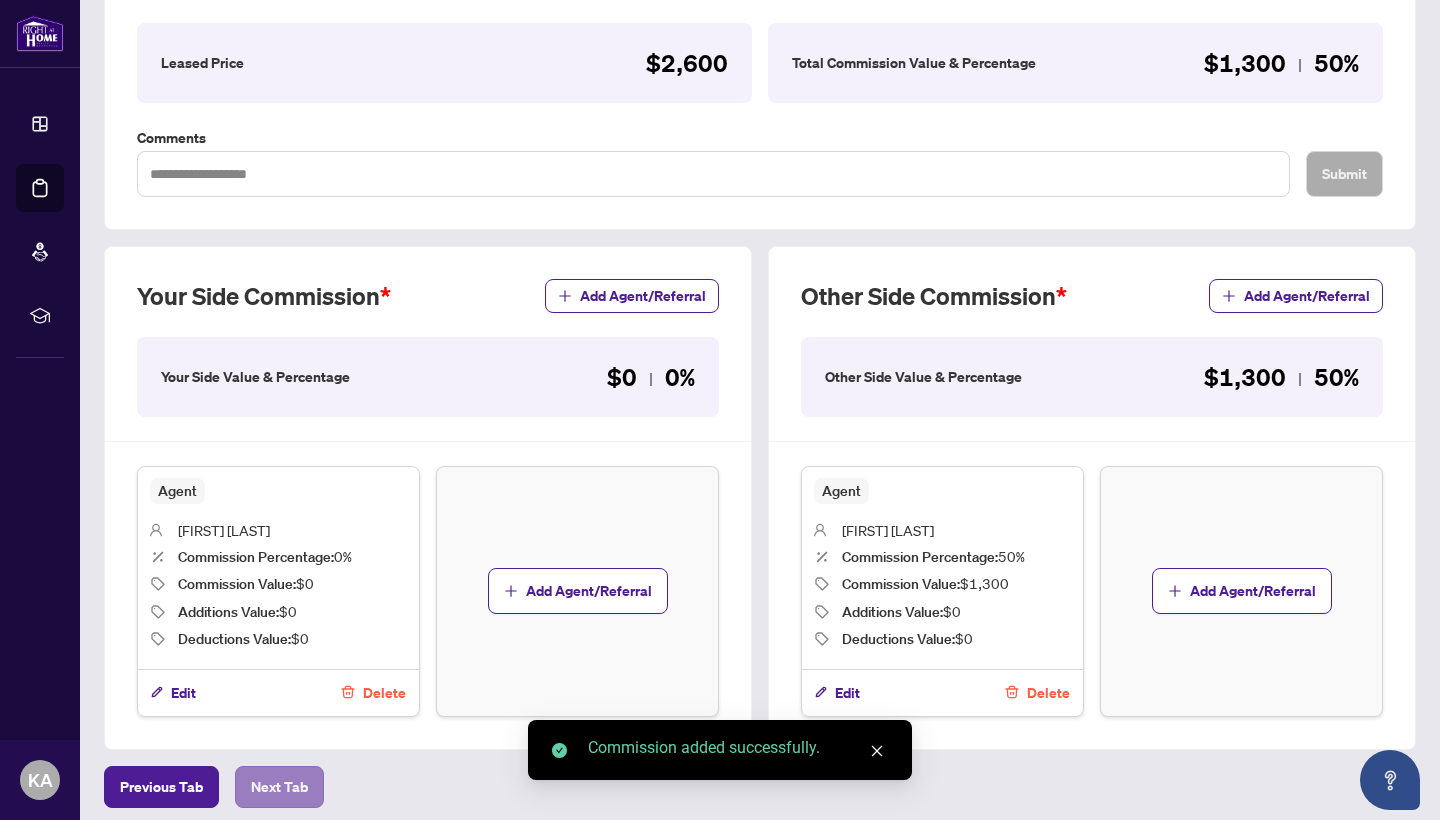 click on "Next Tab" at bounding box center [279, 787] 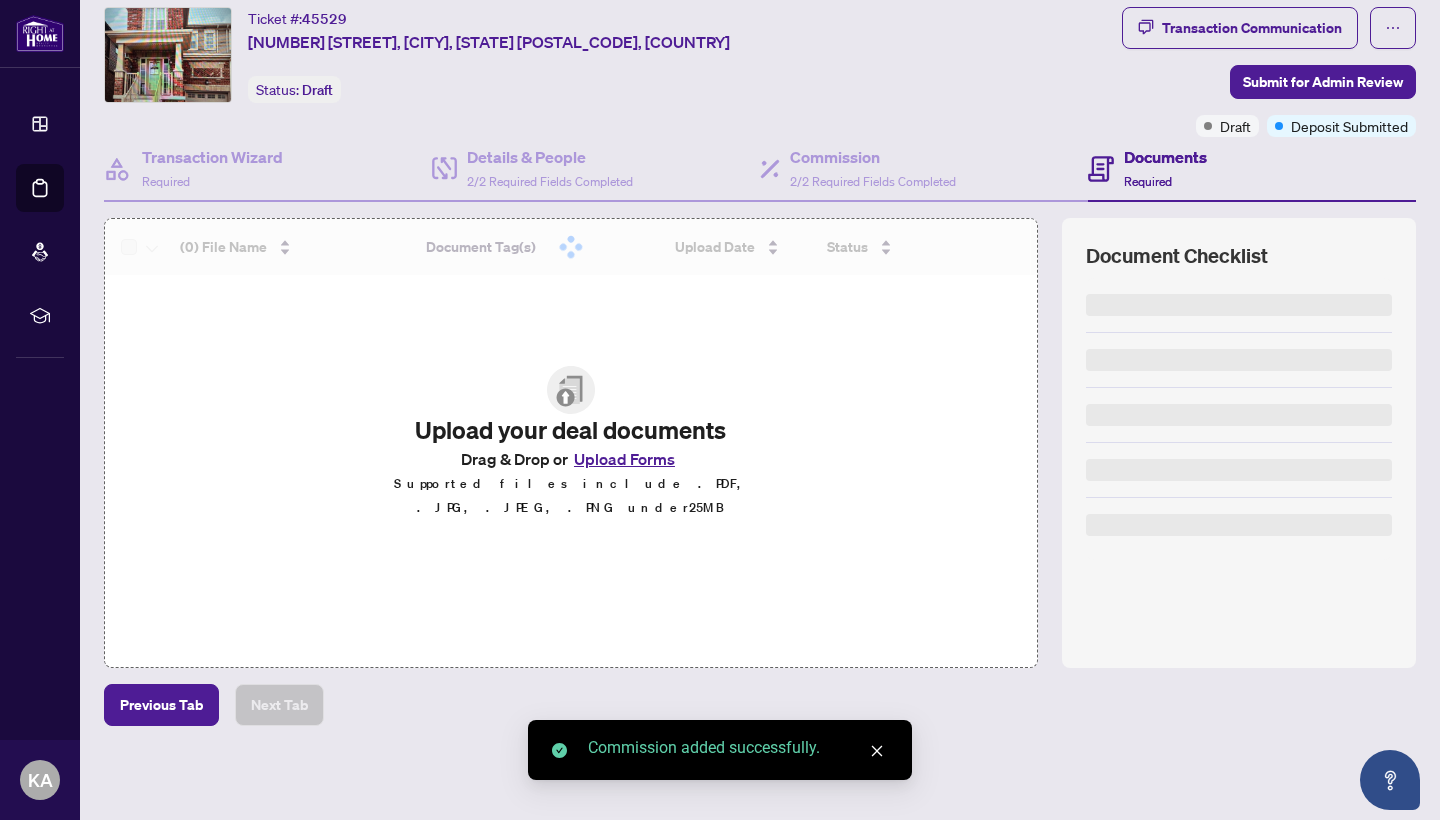 scroll, scrollTop: 55, scrollLeft: 0, axis: vertical 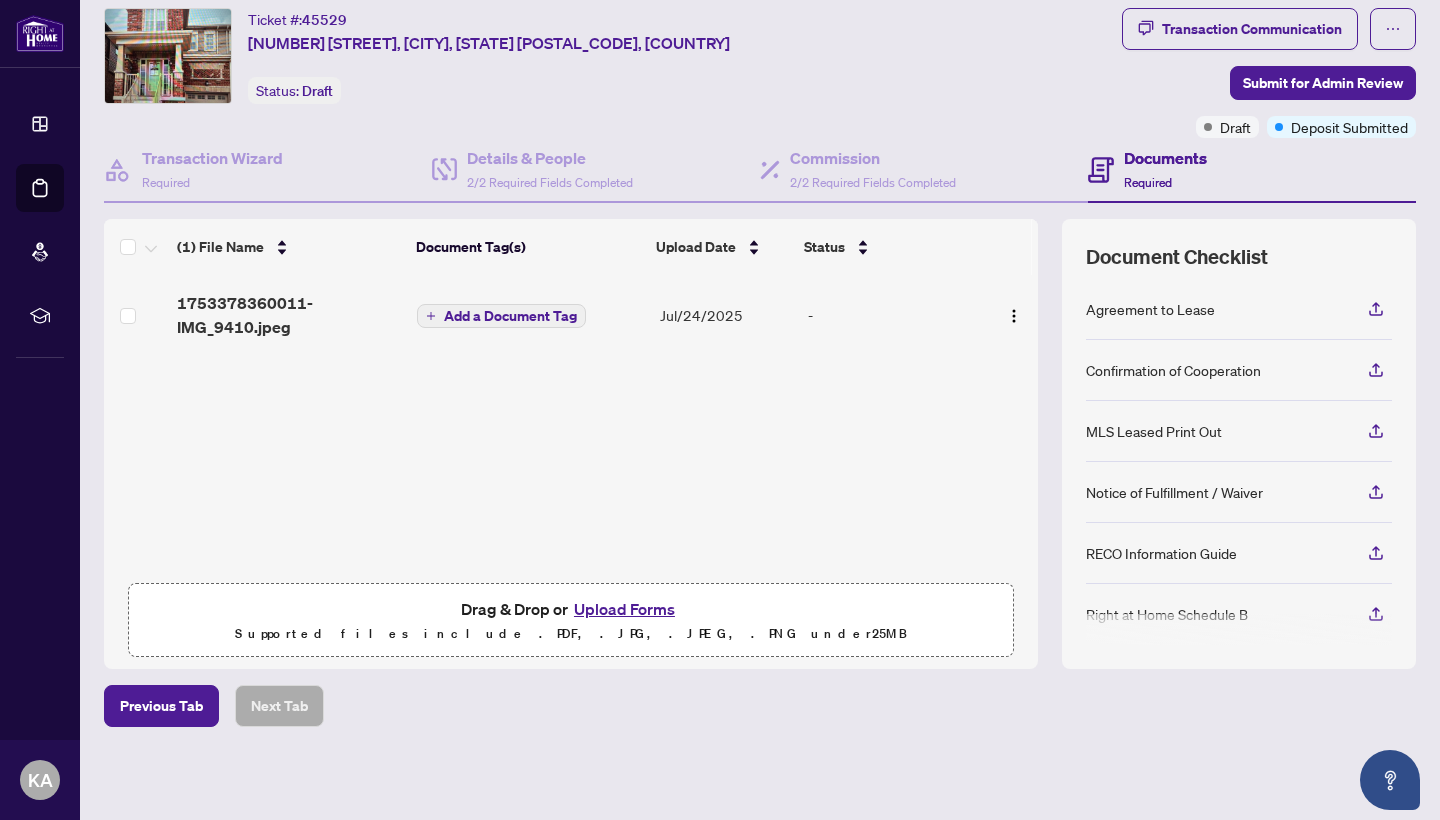 click on "Upload Forms" at bounding box center [624, 609] 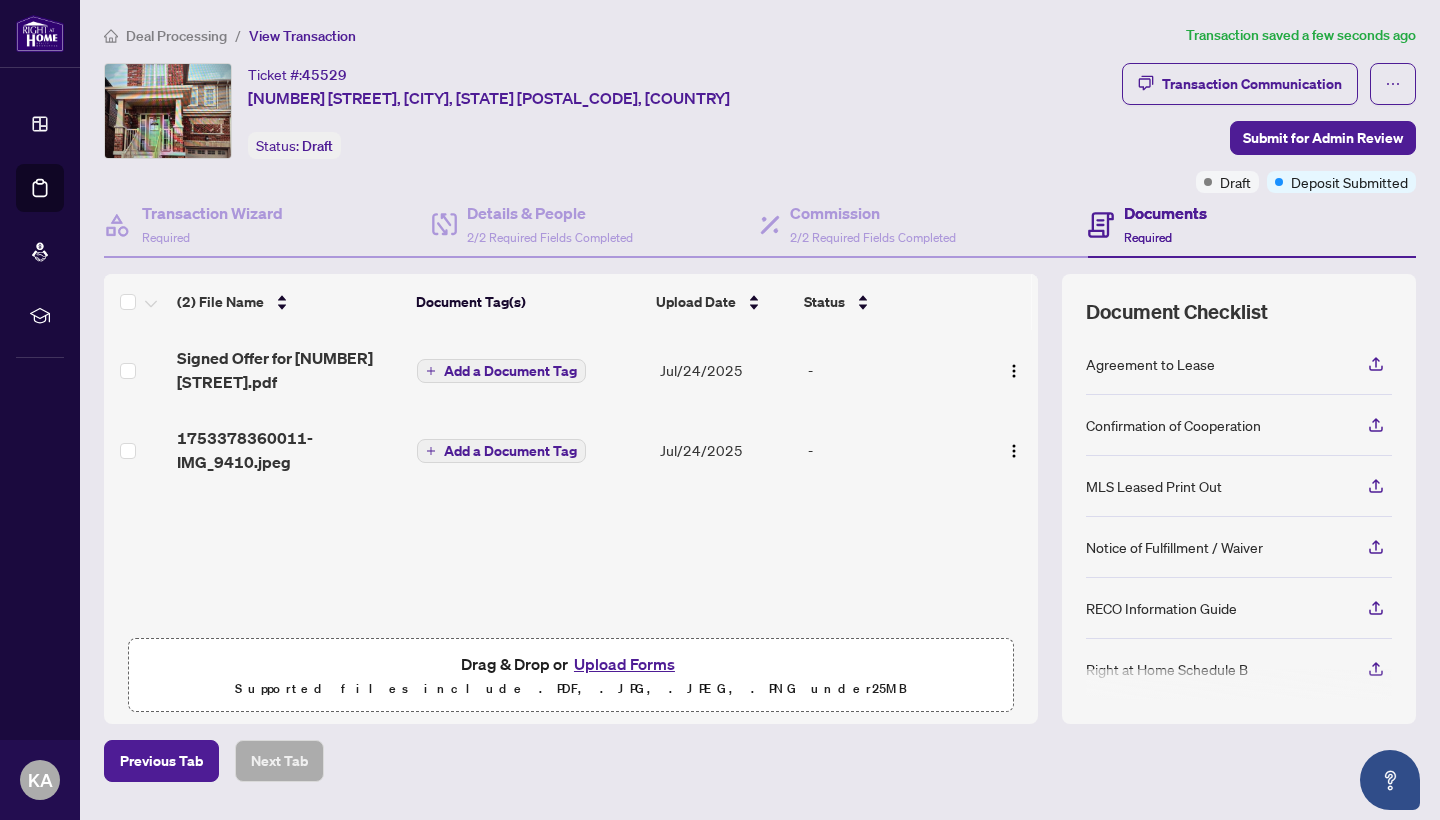 scroll, scrollTop: 0, scrollLeft: 0, axis: both 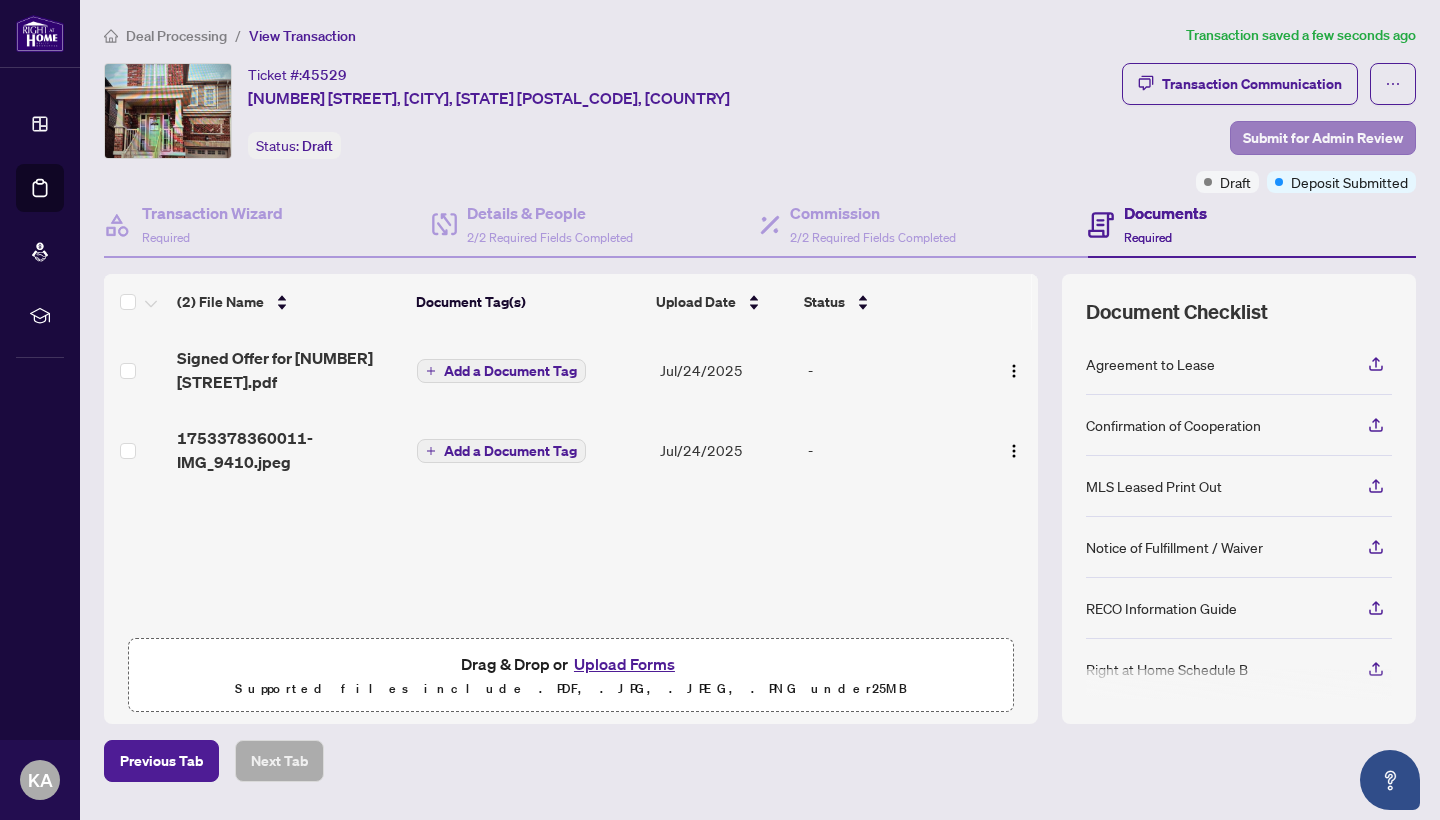 click on "Submit for Admin Review" at bounding box center [1323, 138] 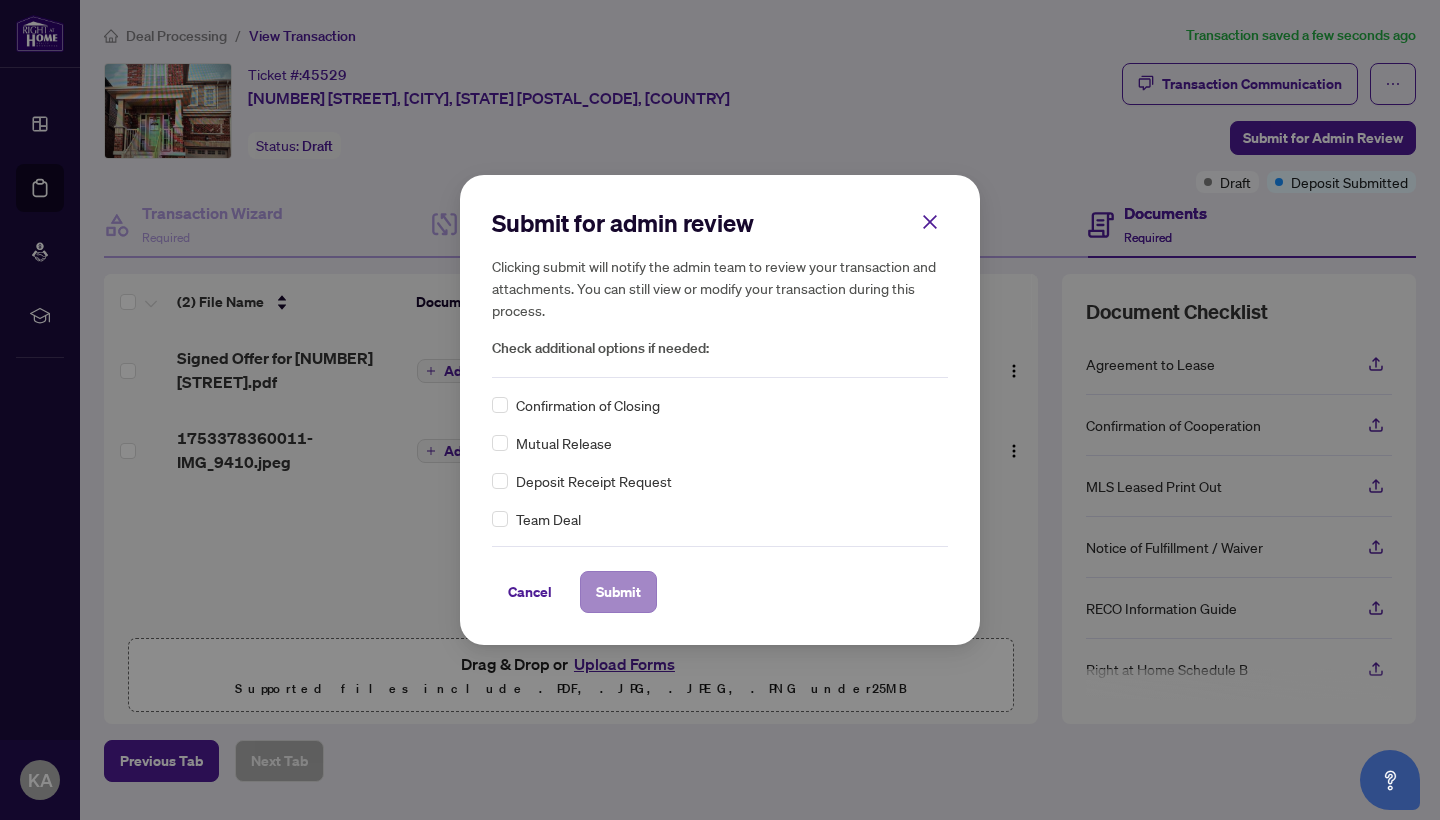 click on "Submit" at bounding box center (618, 592) 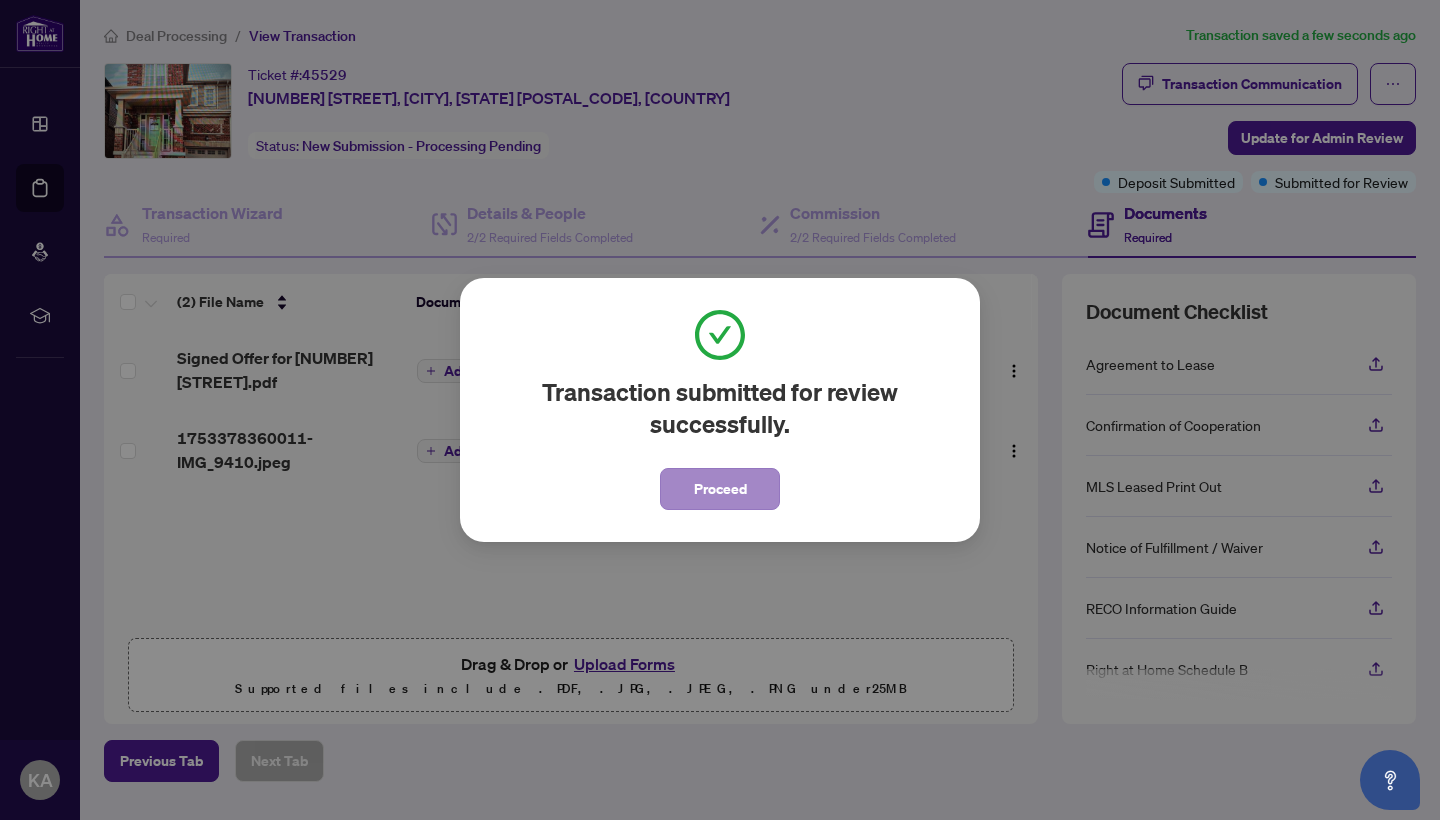 click on "Proceed" at bounding box center (720, 489) 